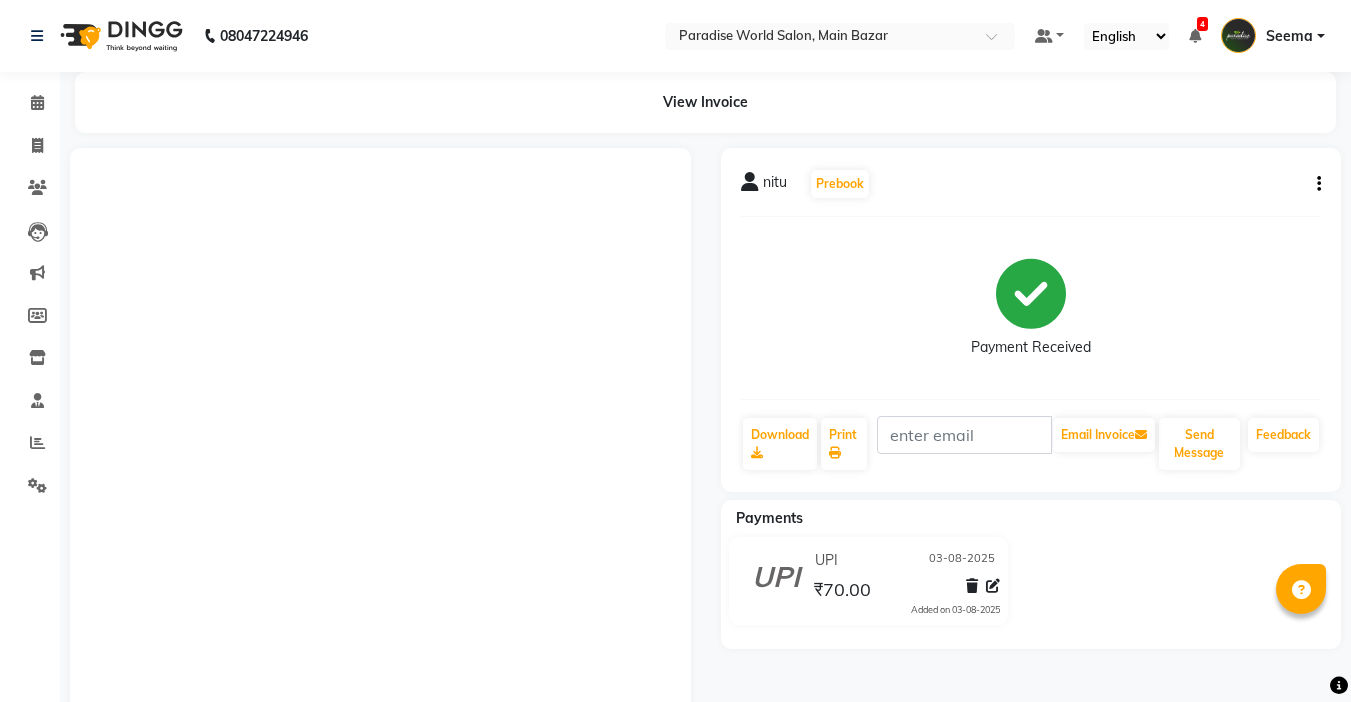 scroll, scrollTop: 108, scrollLeft: 0, axis: vertical 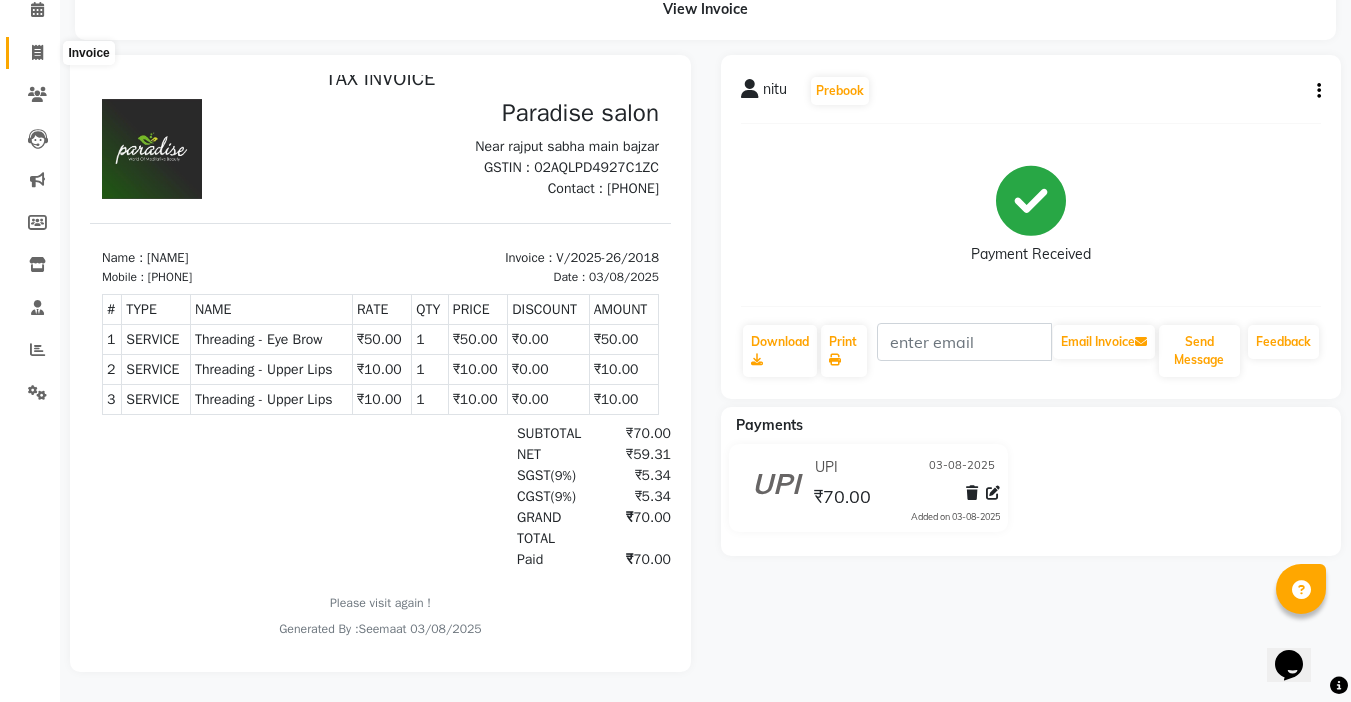 click 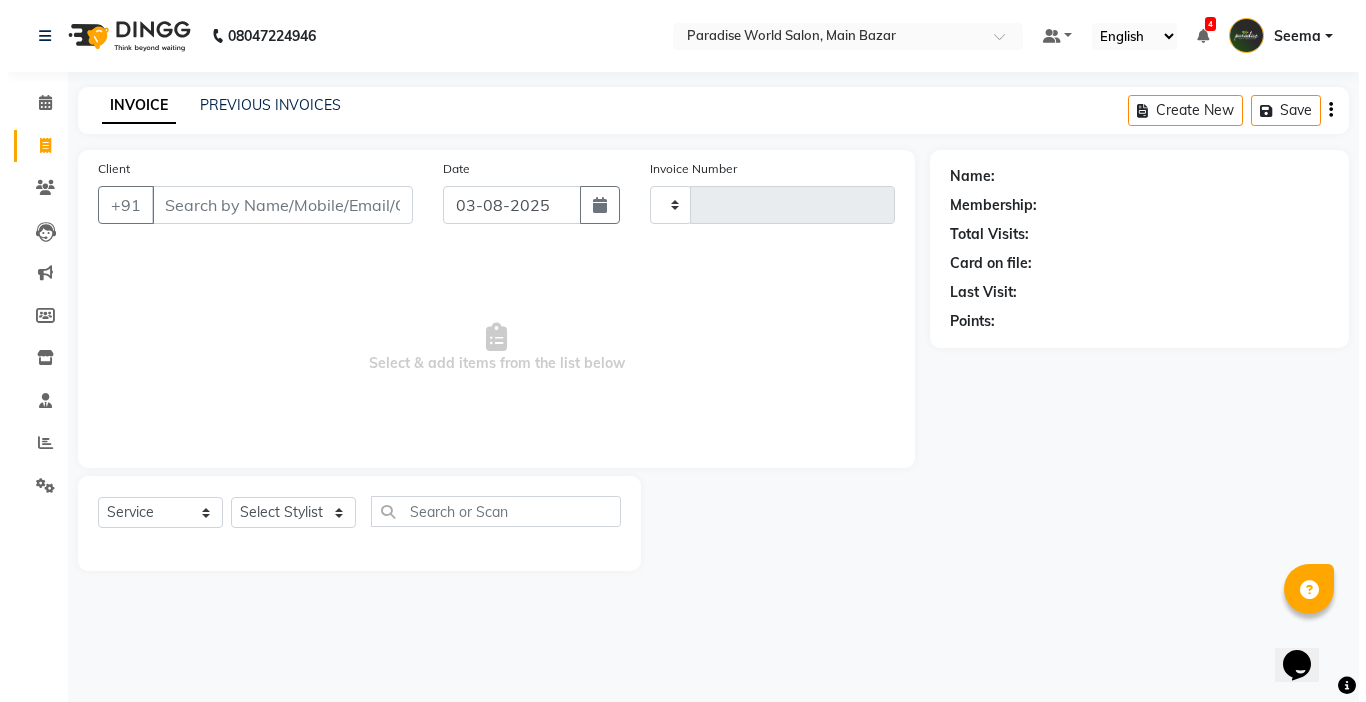 scroll, scrollTop: 0, scrollLeft: 0, axis: both 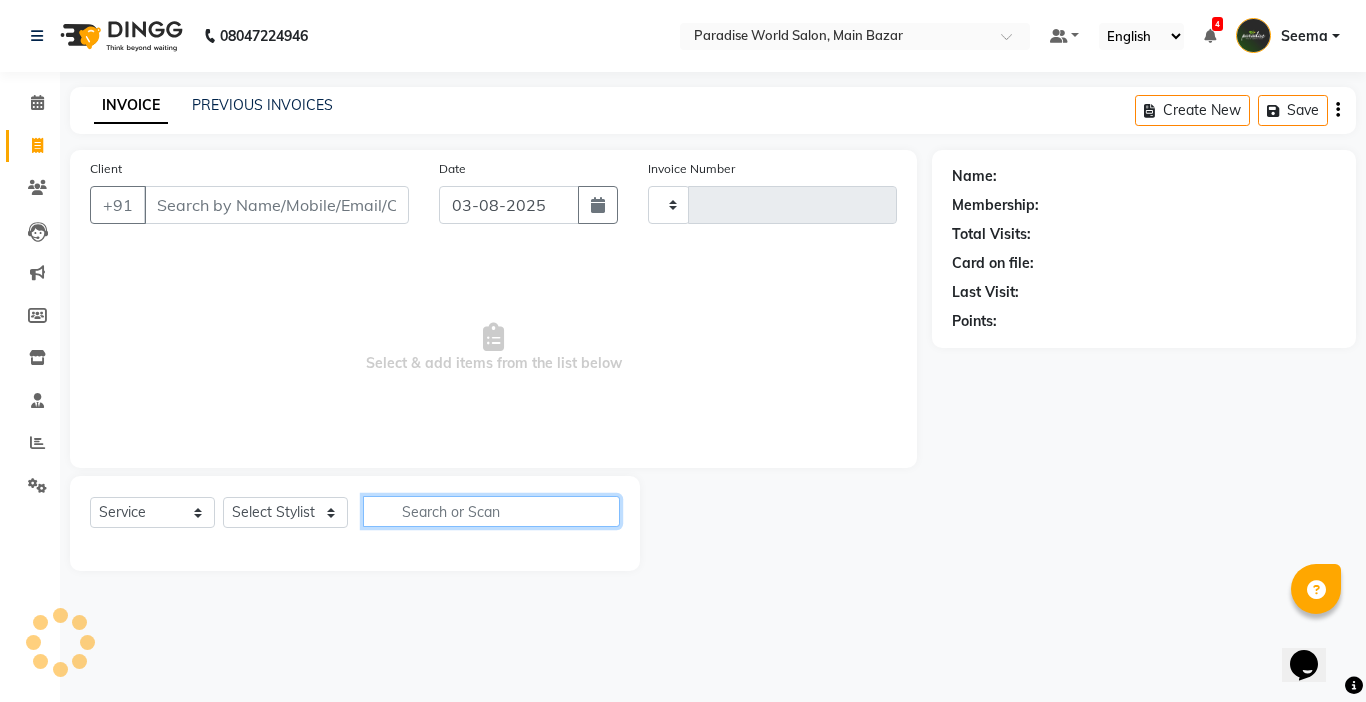 click 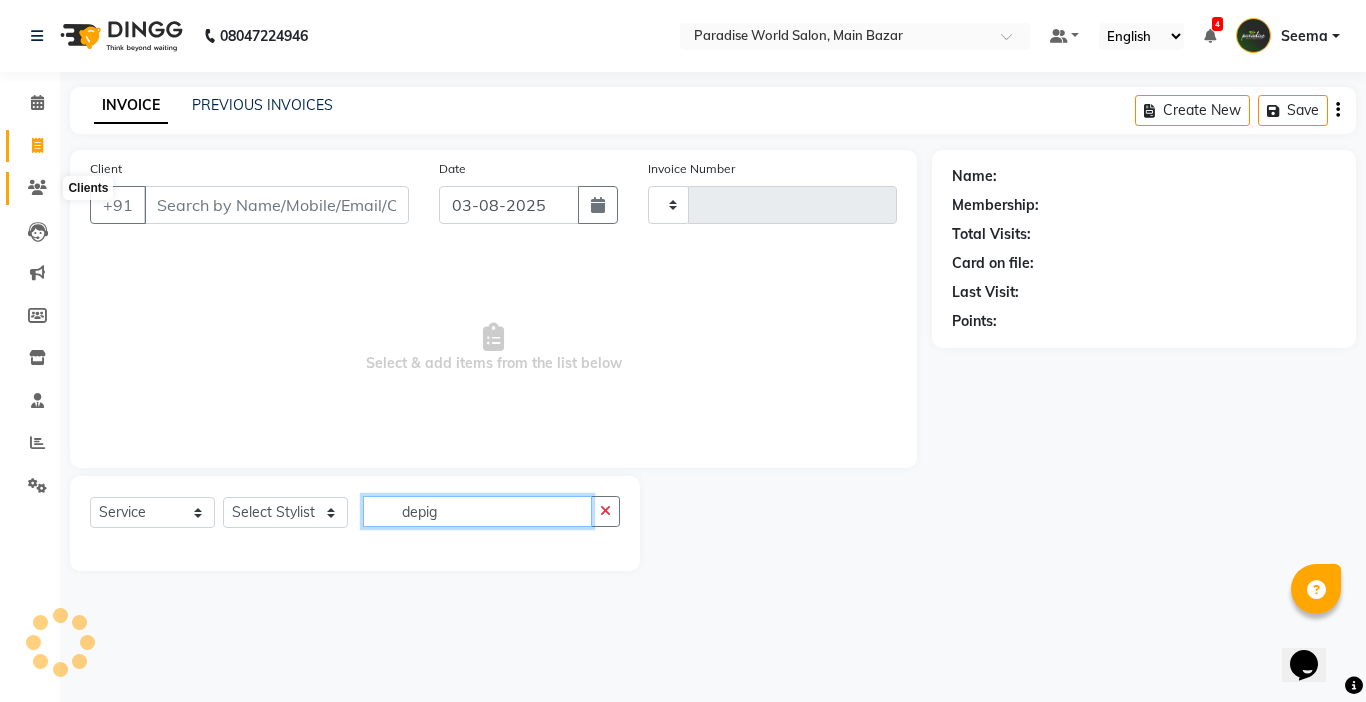 type on "depig" 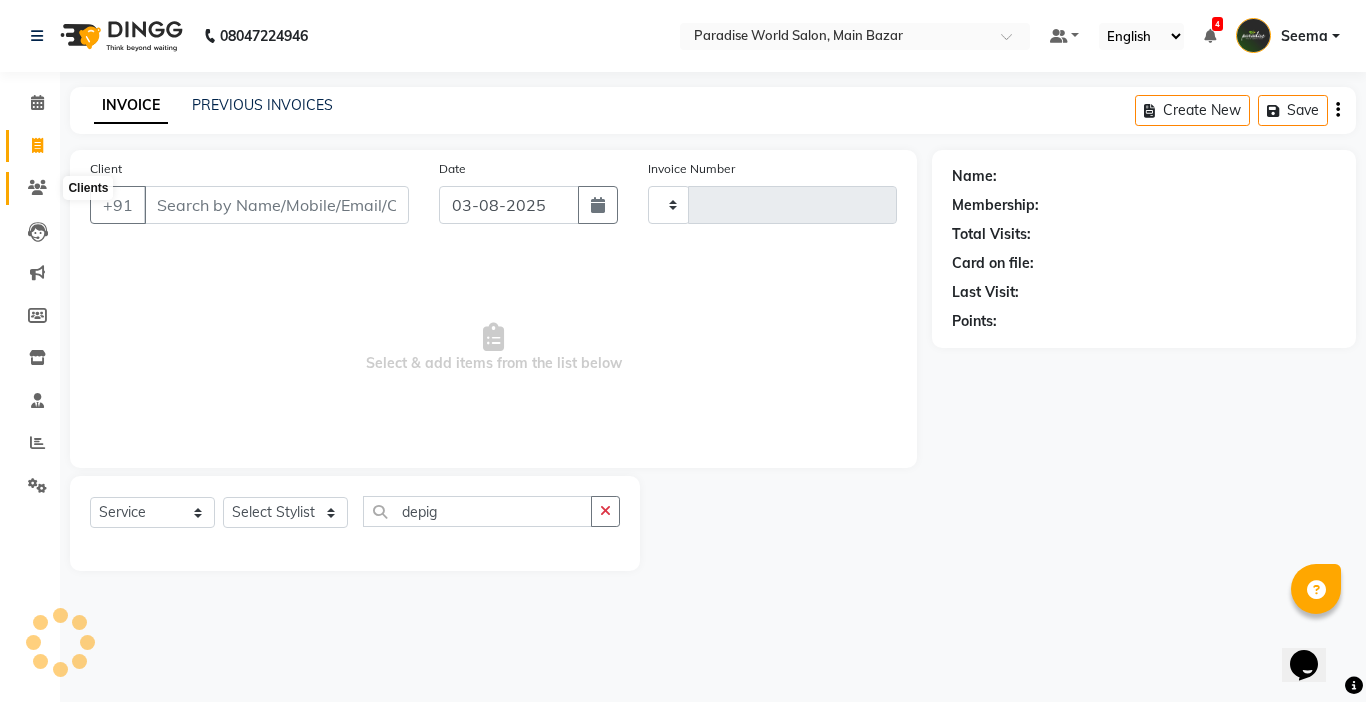 click 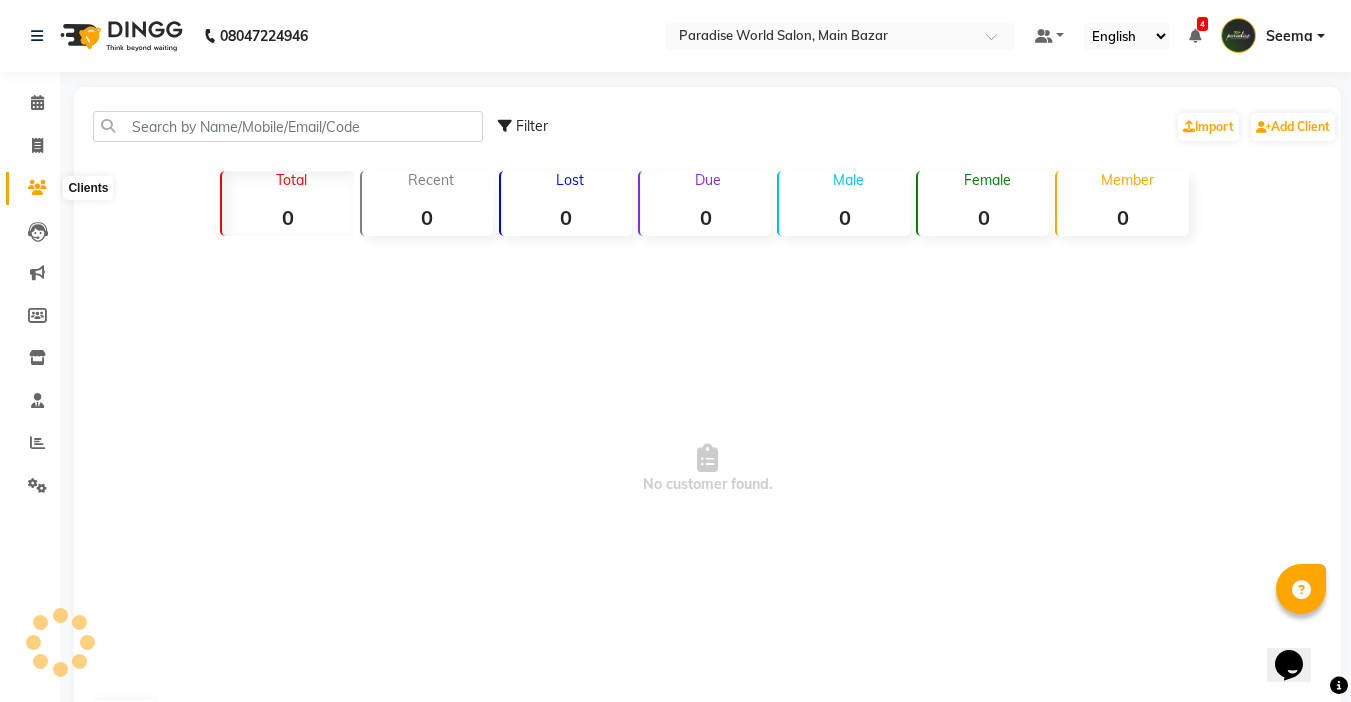 click 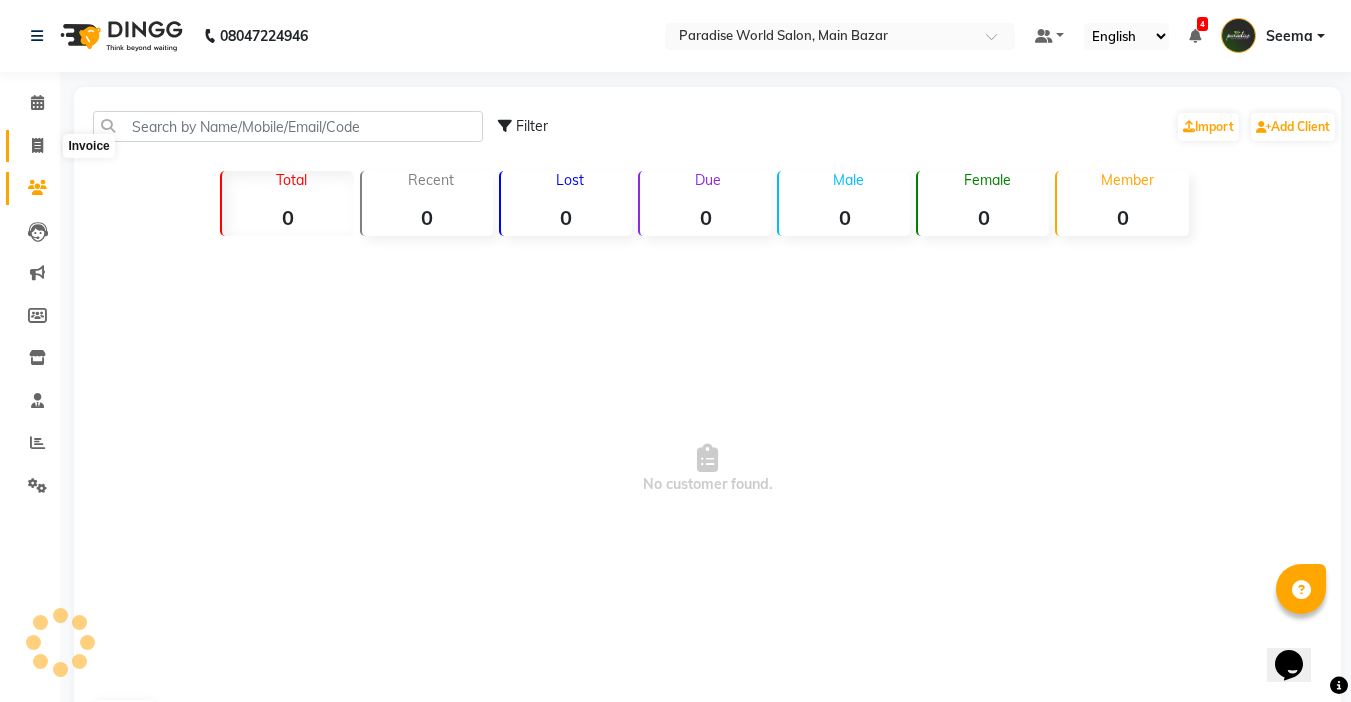 click 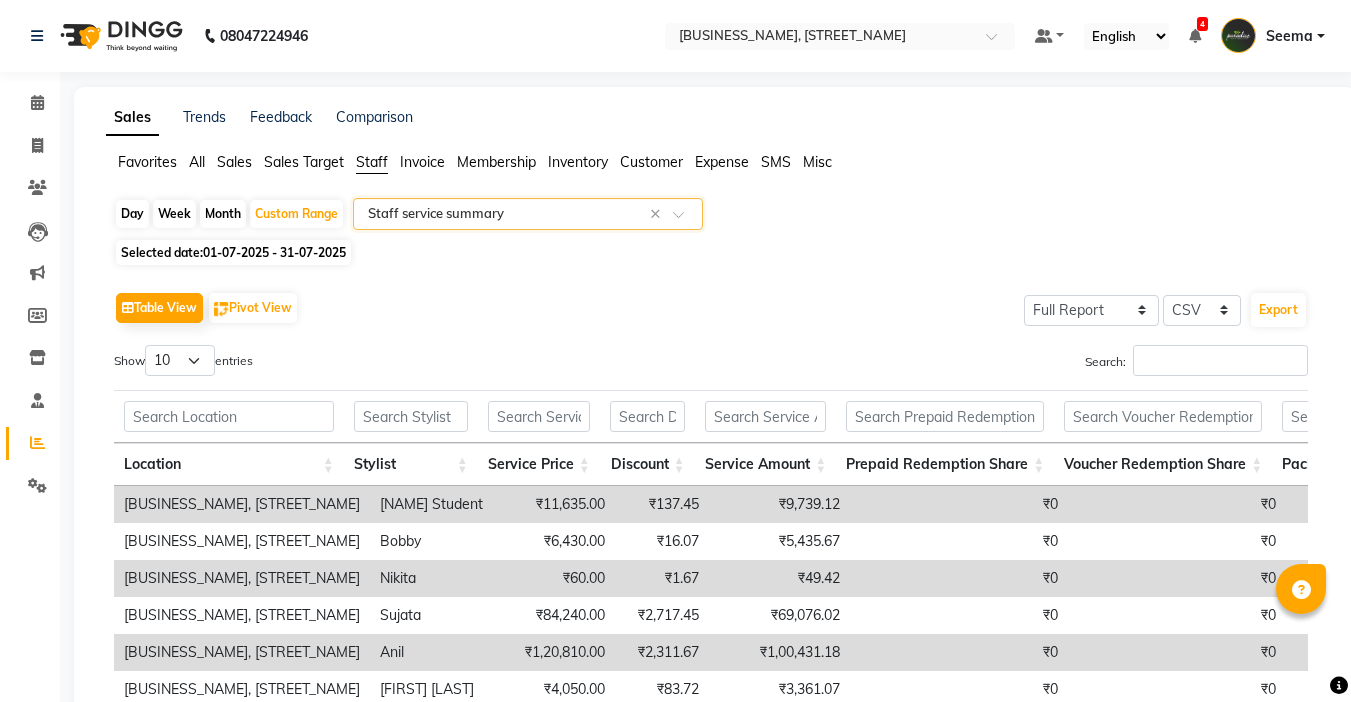 select on "full_report" 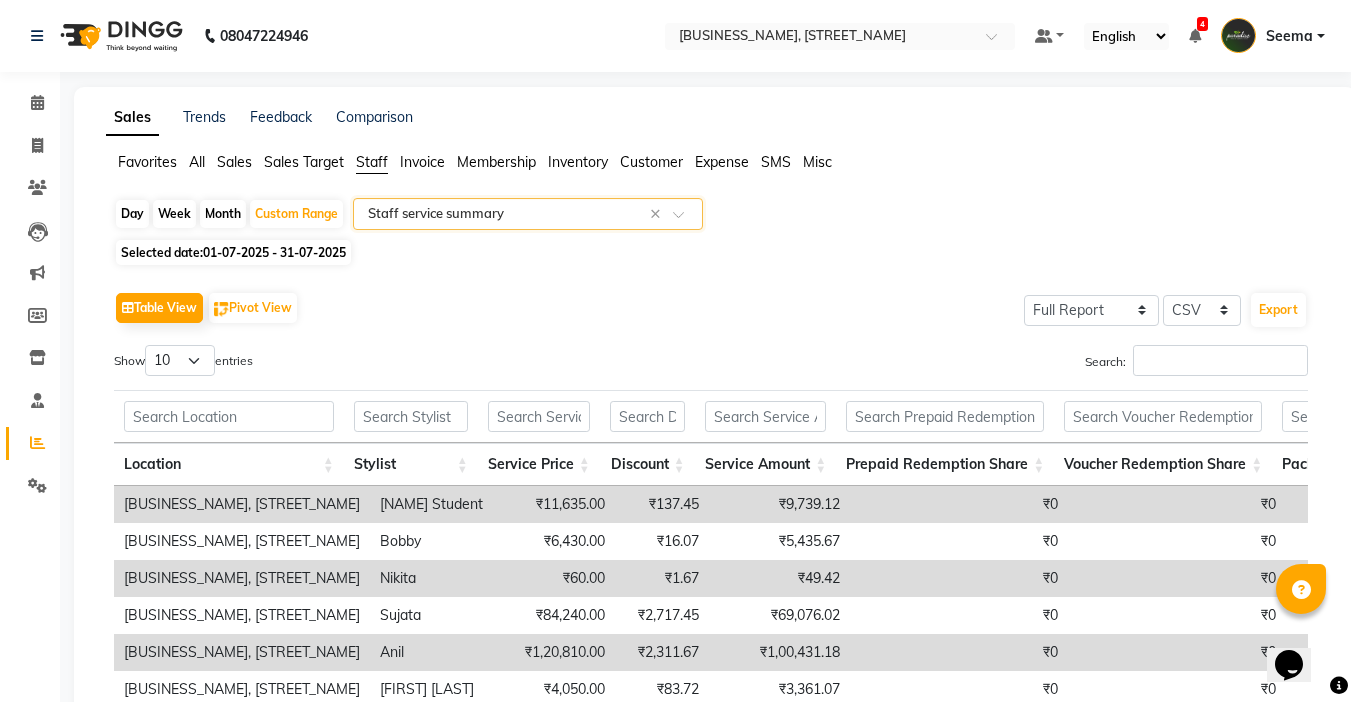 scroll, scrollTop: 0, scrollLeft: 0, axis: both 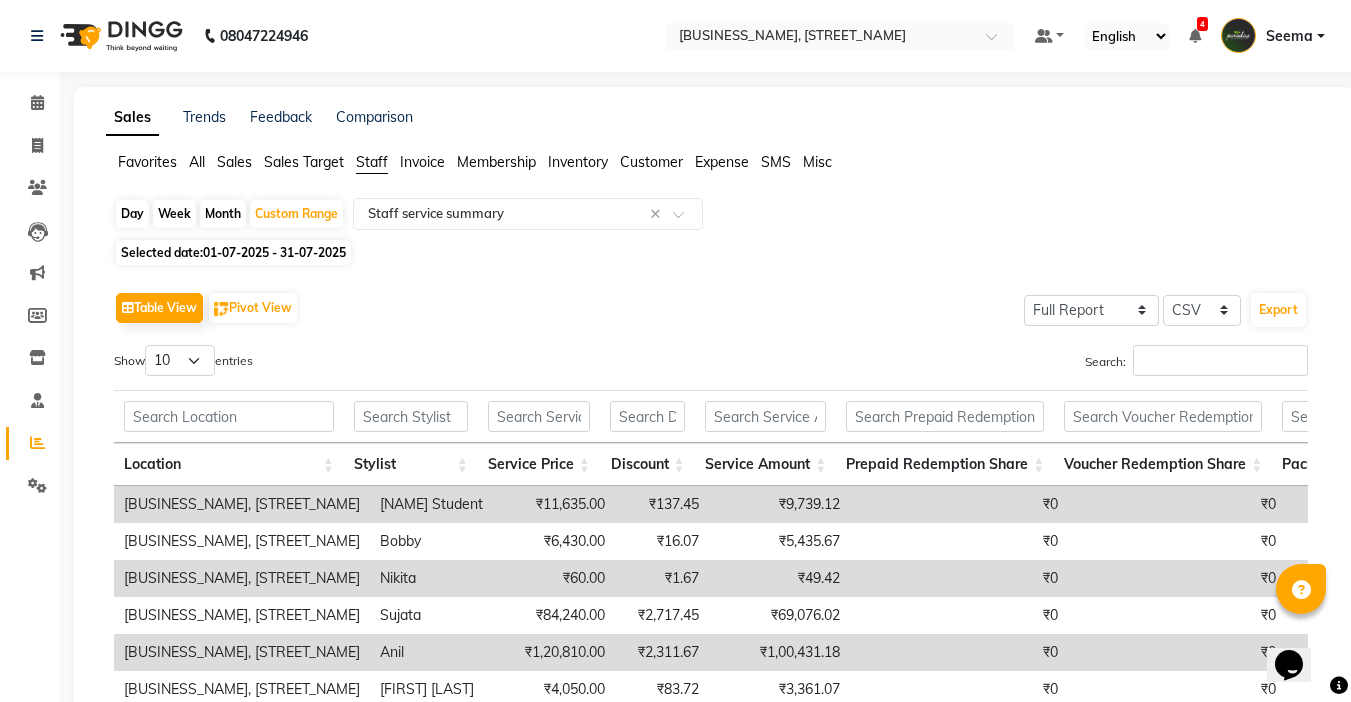 click on "Table View   Pivot View  Select Full Report Filtered Report Select CSV PDF  Export  Show  10 25 50 100  entries Search: Location Stylist Service Price Discount Service Amount Prepaid Redemption Share Voucher Redemption Share Package Redemption Share Point Redemption Share Gift Redemption Share Wallet Redemption Share Net Service Amount Tax Total Location Stylist Service Price Discount Service Amount Prepaid Redemption Share Voucher Redemption Share Package Redemption Share Point Redemption Share Gift Redemption Share Wallet Redemption Share Net Service Amount Tax Total Total ₹3,89,450.00 ₹7,373.42 ₹3,23,778.11 ₹0 ₹0 ₹0 ₹0 ₹0 ₹0 ₹3,23,778.11 ₹58,298.47 ₹3,82,076.58 [BUSINESS_NAME] [STREET_NAME] [NAME] Student ₹11,635.00 ₹137.45 ₹9,739.12 ₹0 ₹0 ₹0 ₹0 ₹0 ₹0 ₹9,739.12 ₹1,758.43 ₹11,497.55 [BUSINESS_NAME] [STREET_NAME] Bobby ₹6,430.00 ₹16.07 ₹5,435.67 ₹0 ₹0 ₹0 ₹0 ₹0 ₹0 ₹5,435.67 ₹978.26 ₹6,413.93 [BUSINESS_NAME]" 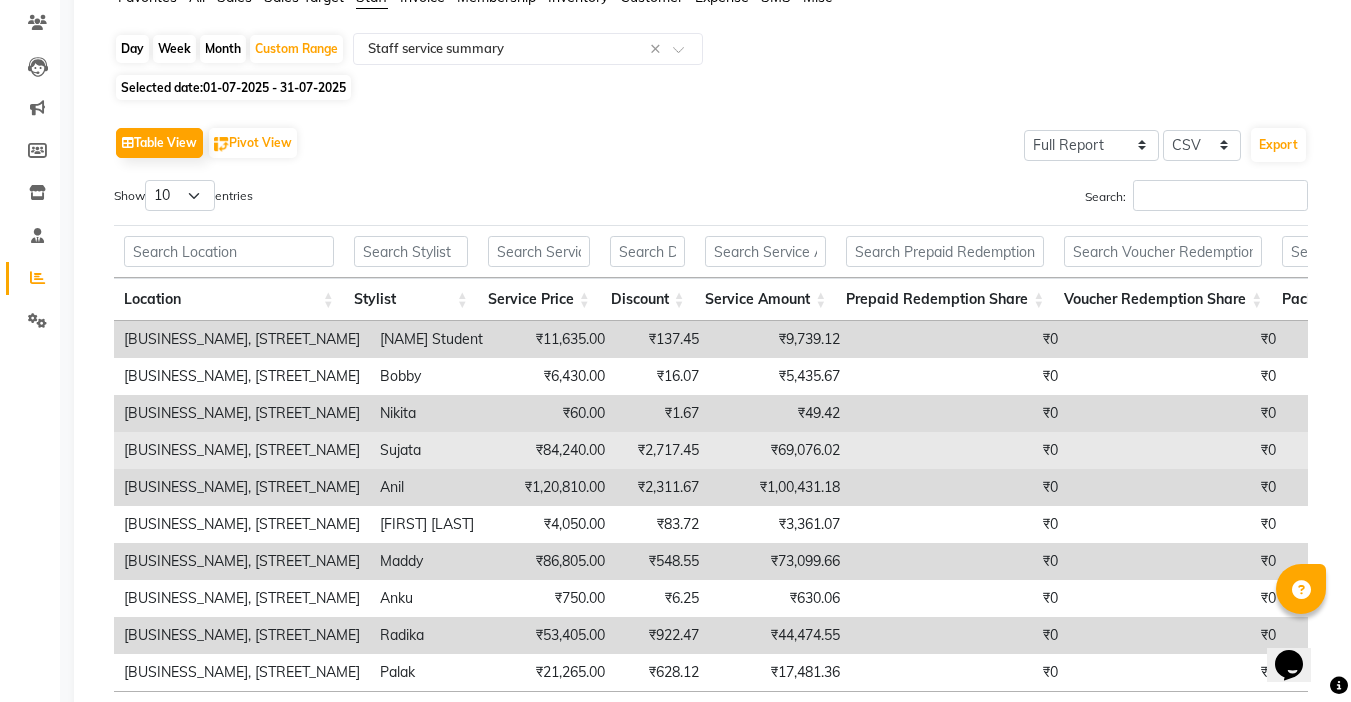 scroll, scrollTop: 200, scrollLeft: 0, axis: vertical 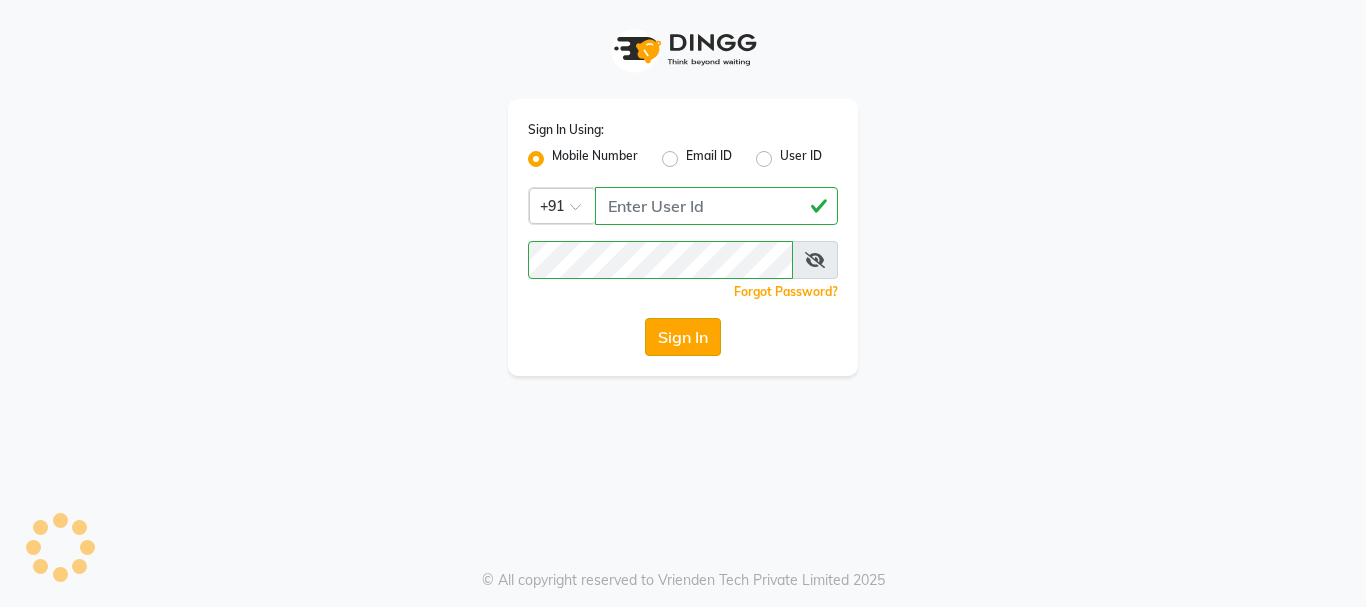 click on "Sign In" 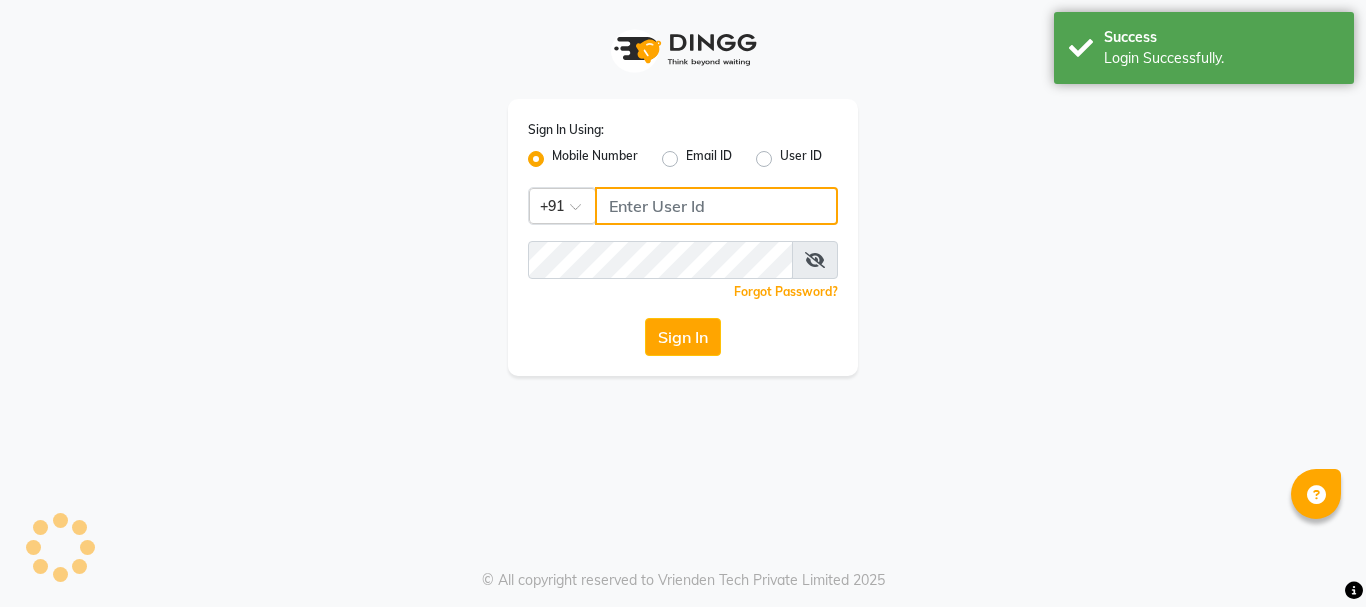 type on "9218412189" 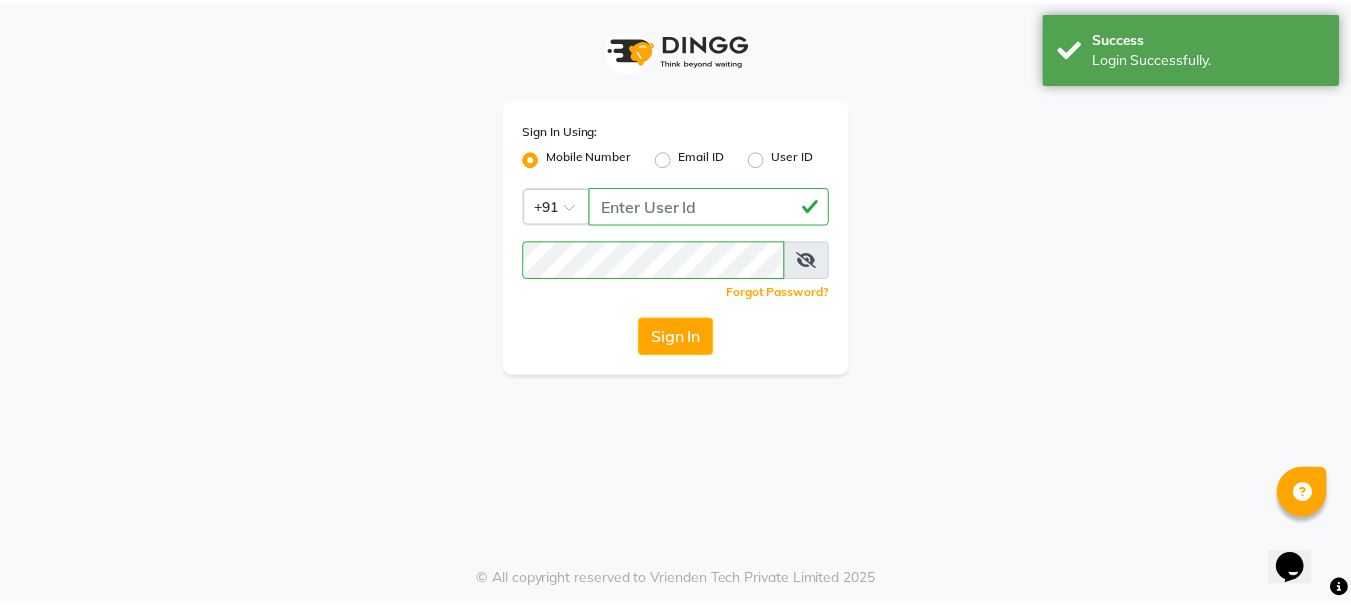 scroll, scrollTop: 0, scrollLeft: 0, axis: both 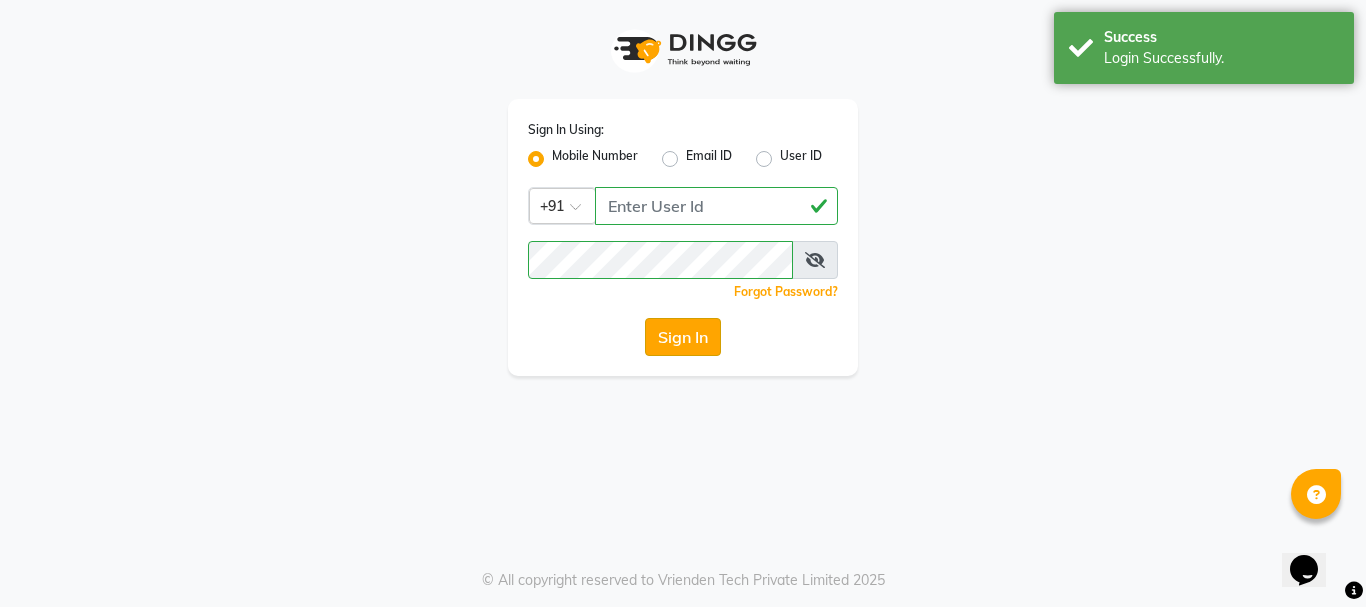 click on "Sign In" 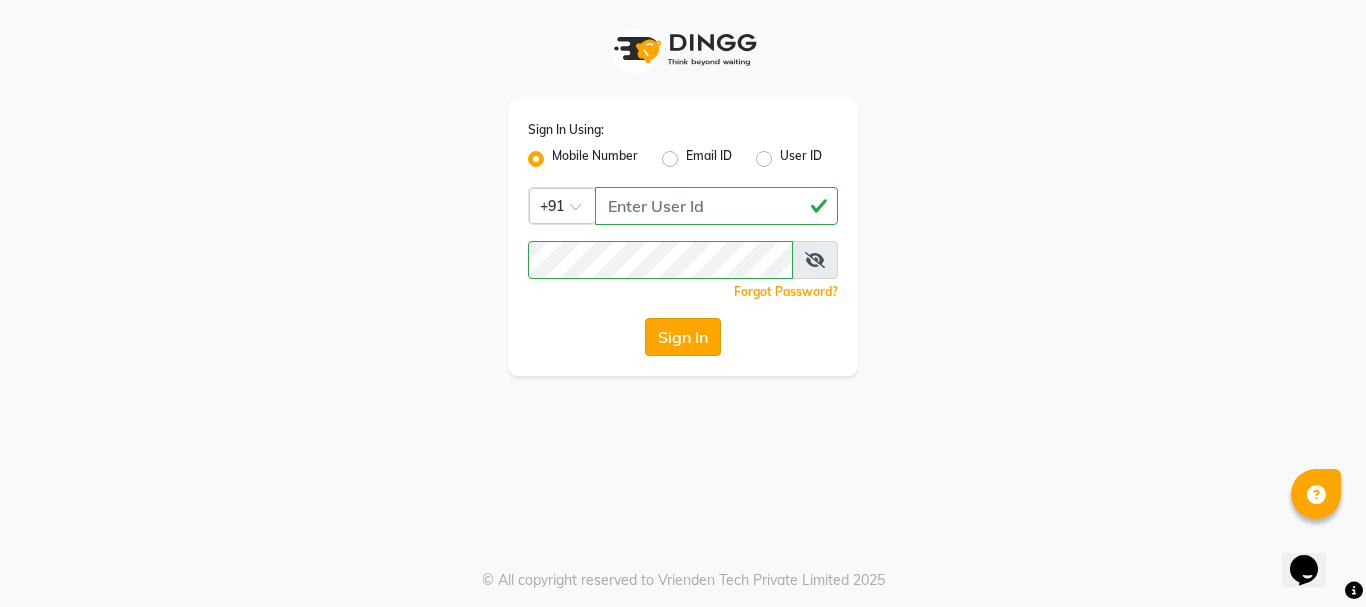 click on "Sign In" 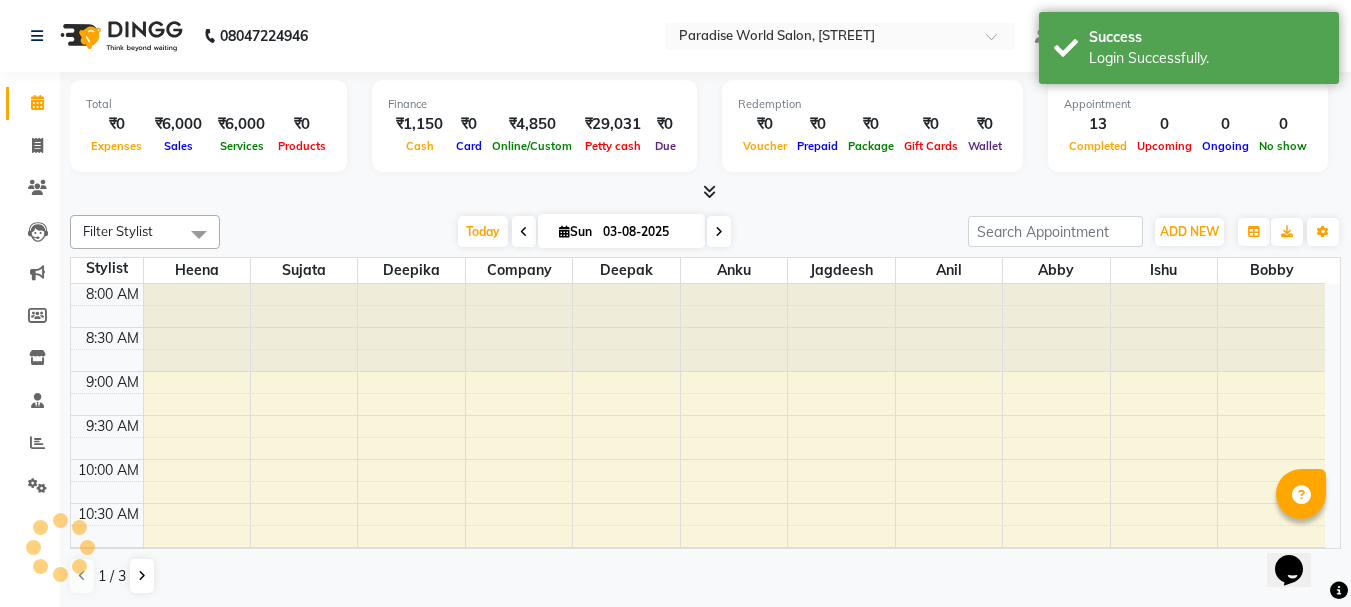 scroll, scrollTop: 0, scrollLeft: 0, axis: both 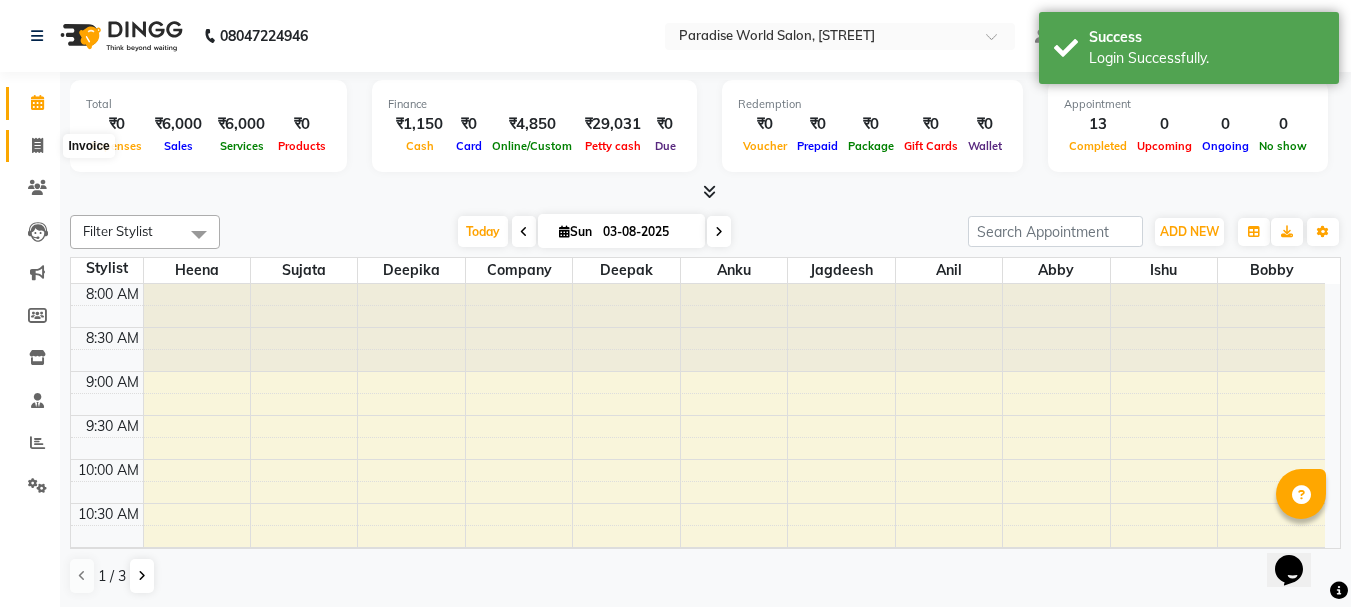click 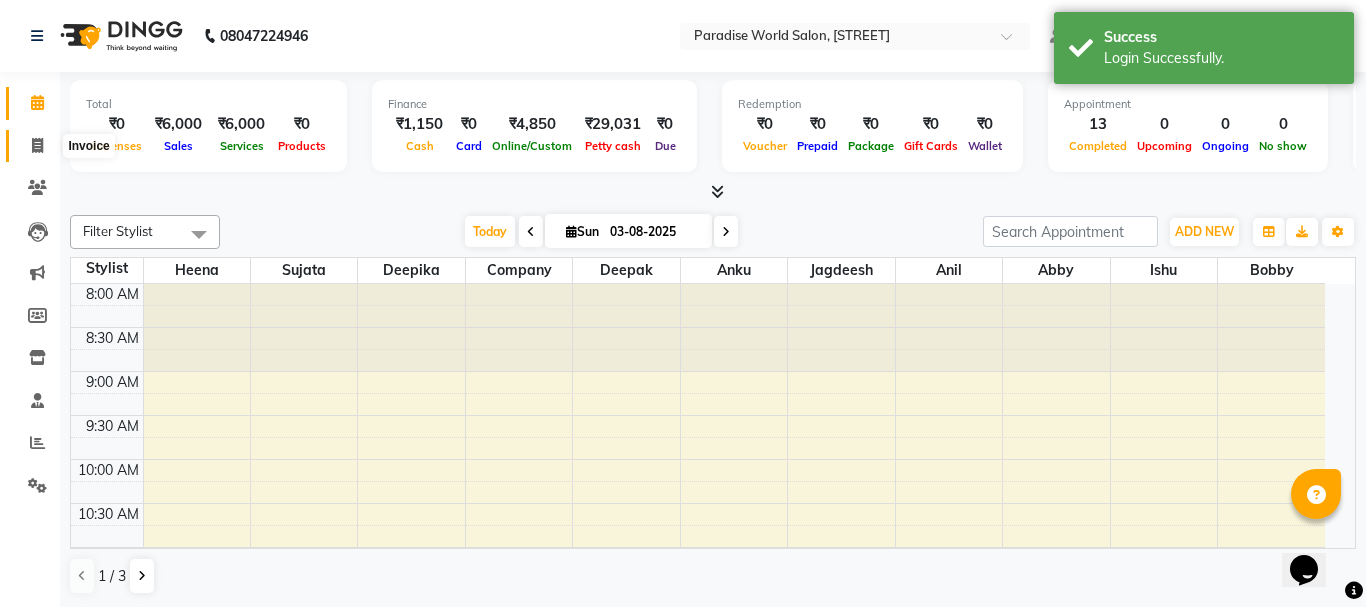 select on "4451" 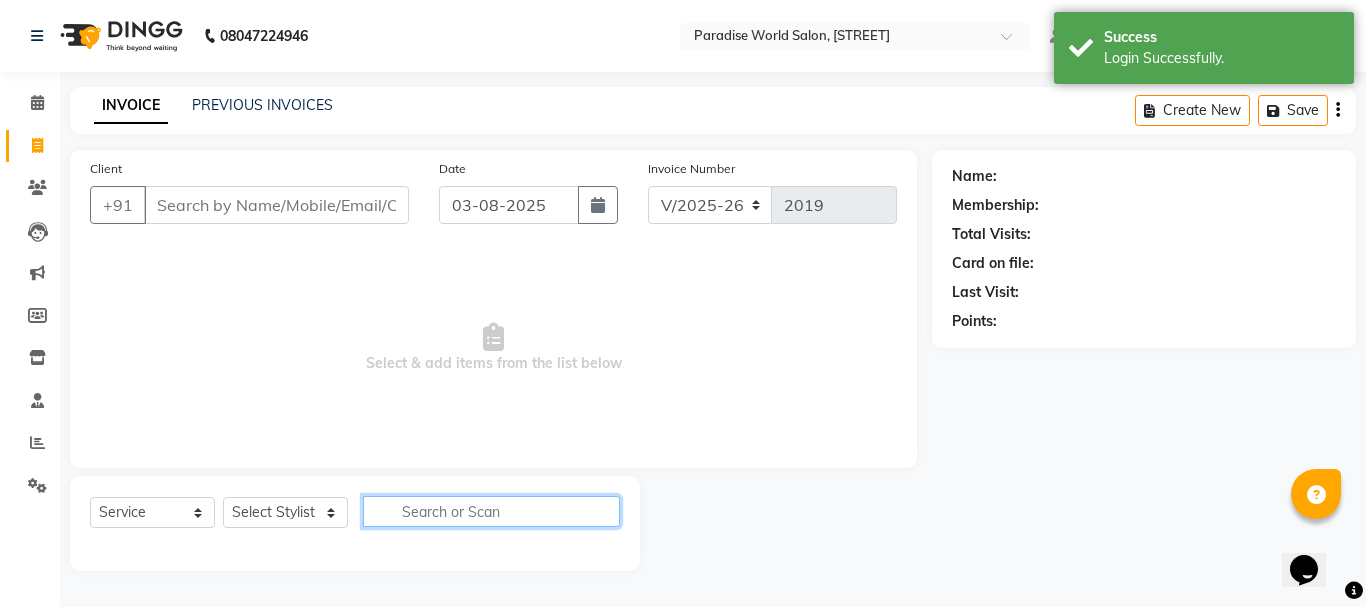 click 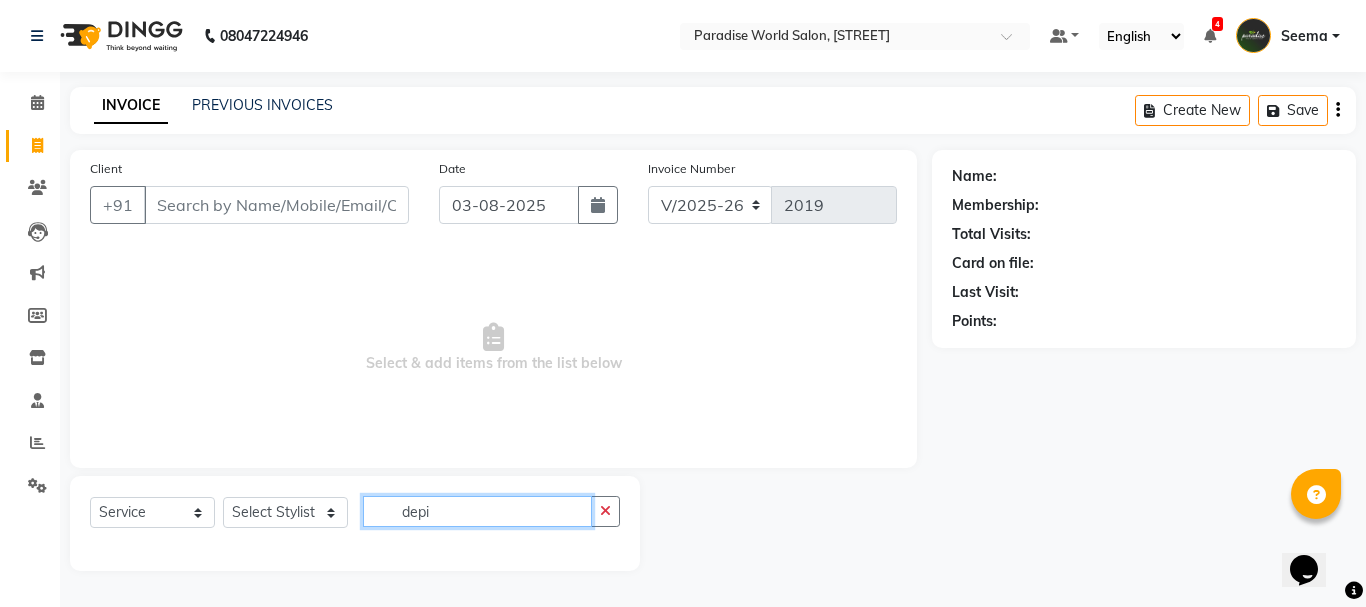 drag, startPoint x: 457, startPoint y: 510, endPoint x: 412, endPoint y: 525, distance: 47.434166 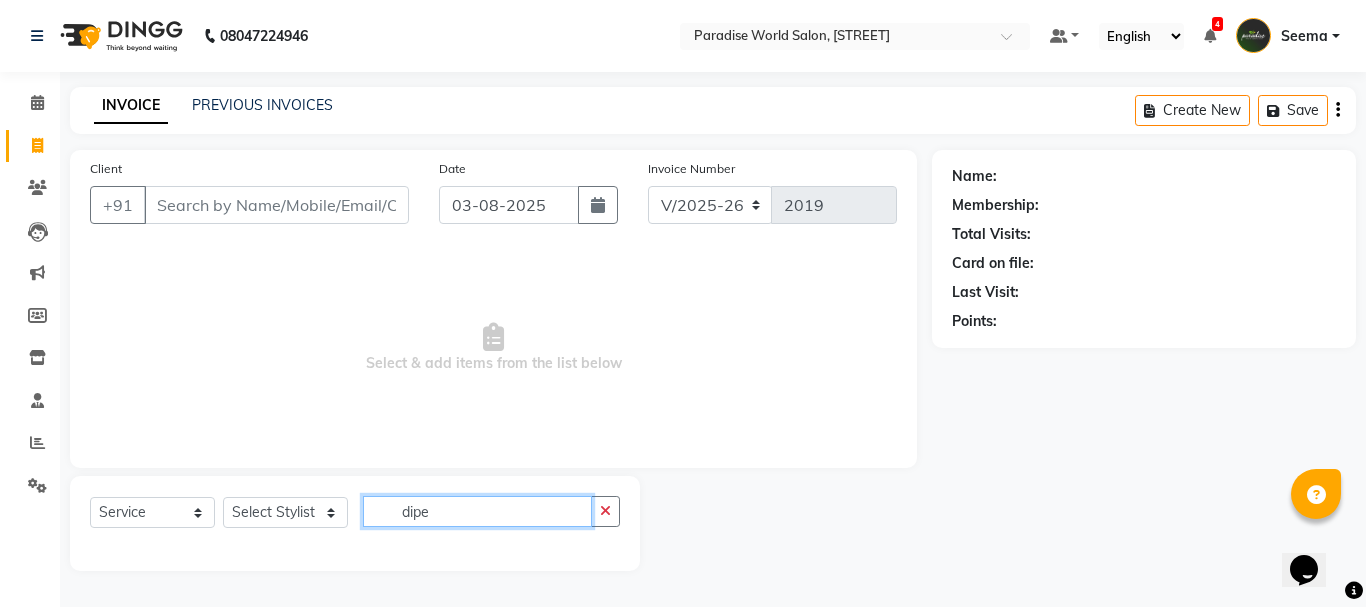 drag, startPoint x: 466, startPoint y: 515, endPoint x: 406, endPoint y: 521, distance: 60.299255 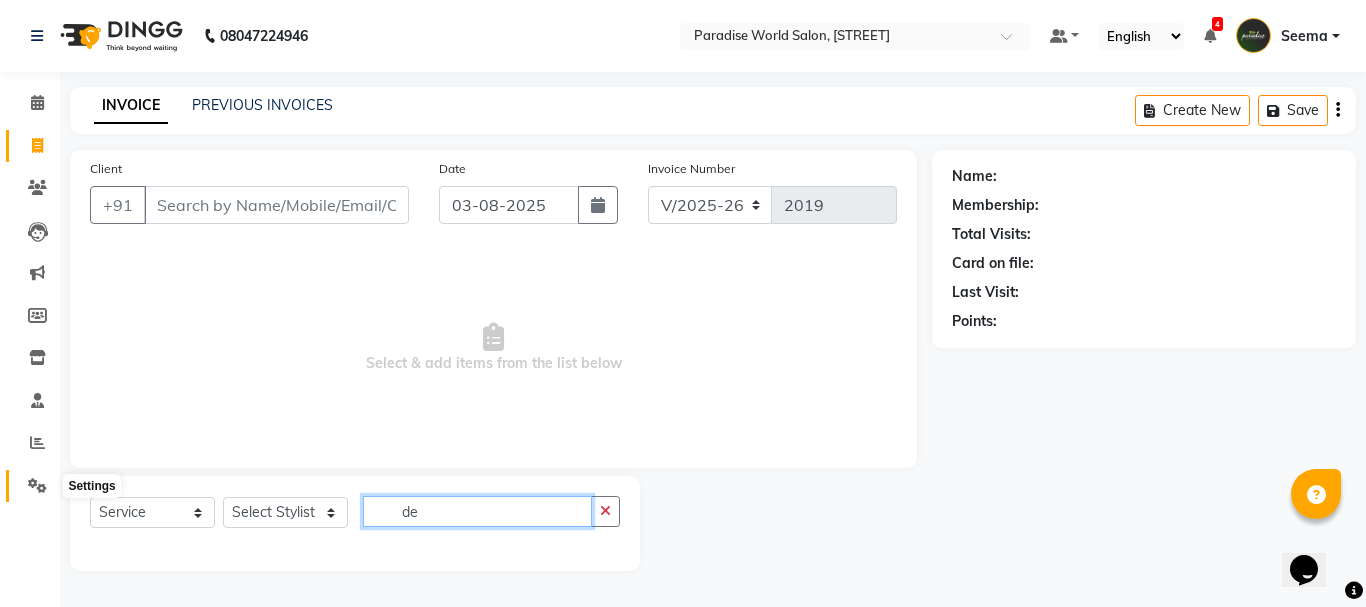 type on "de" 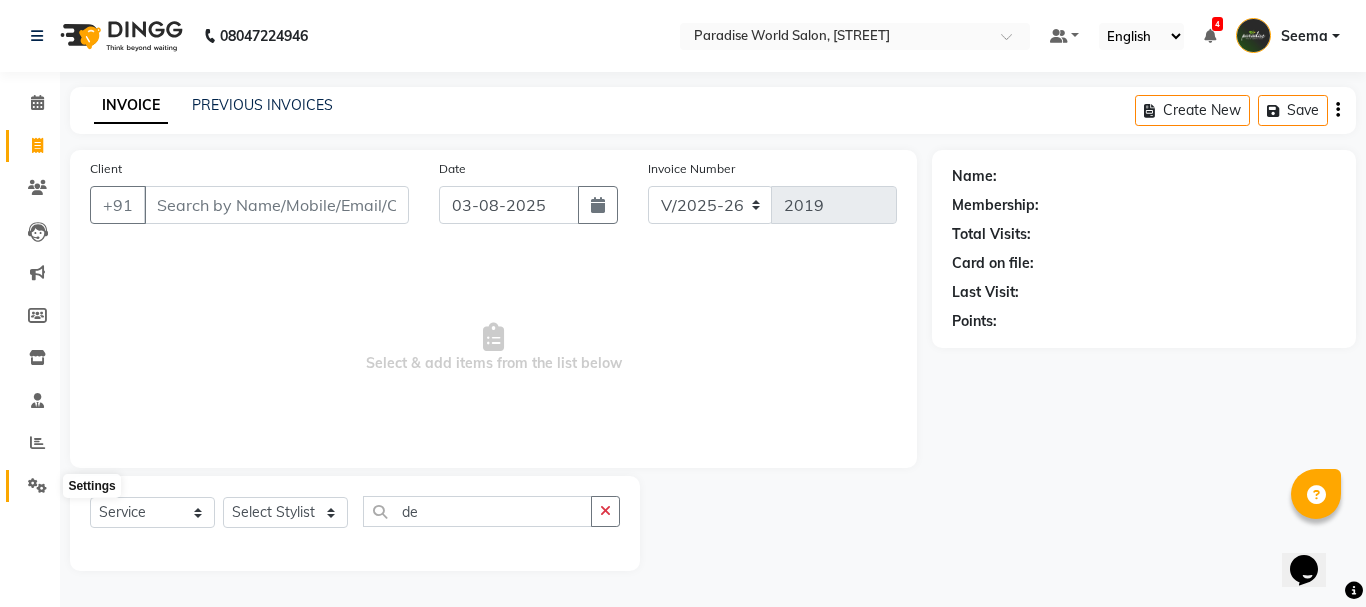 click 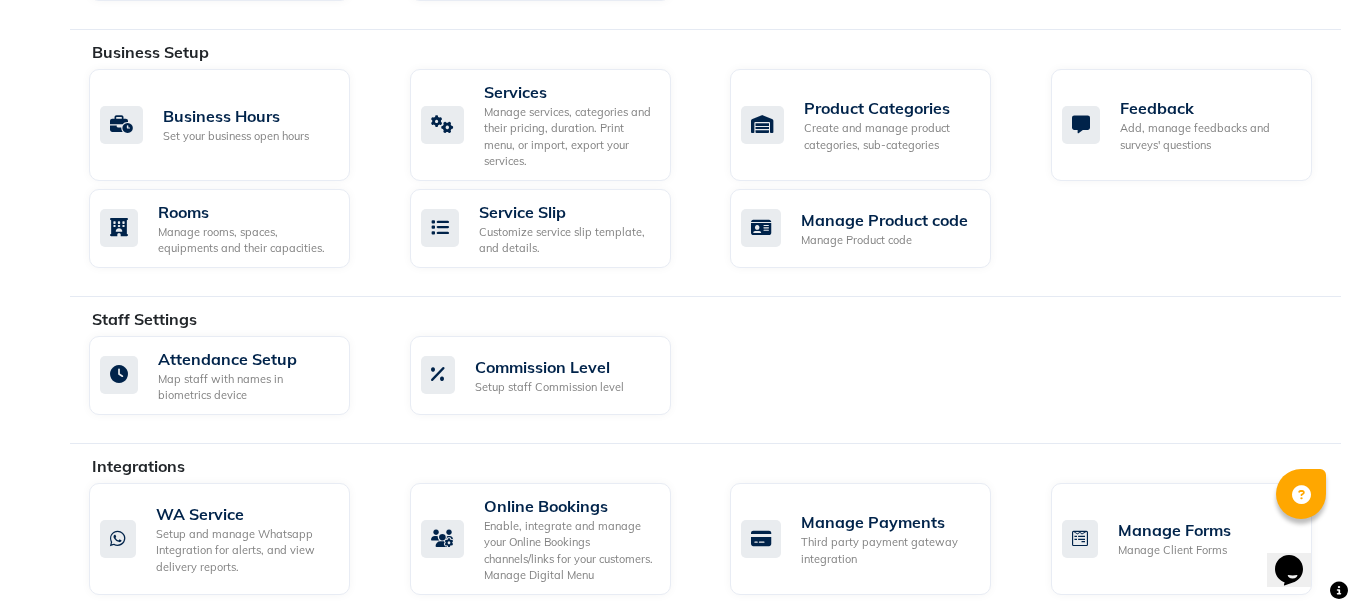 scroll, scrollTop: 800, scrollLeft: 0, axis: vertical 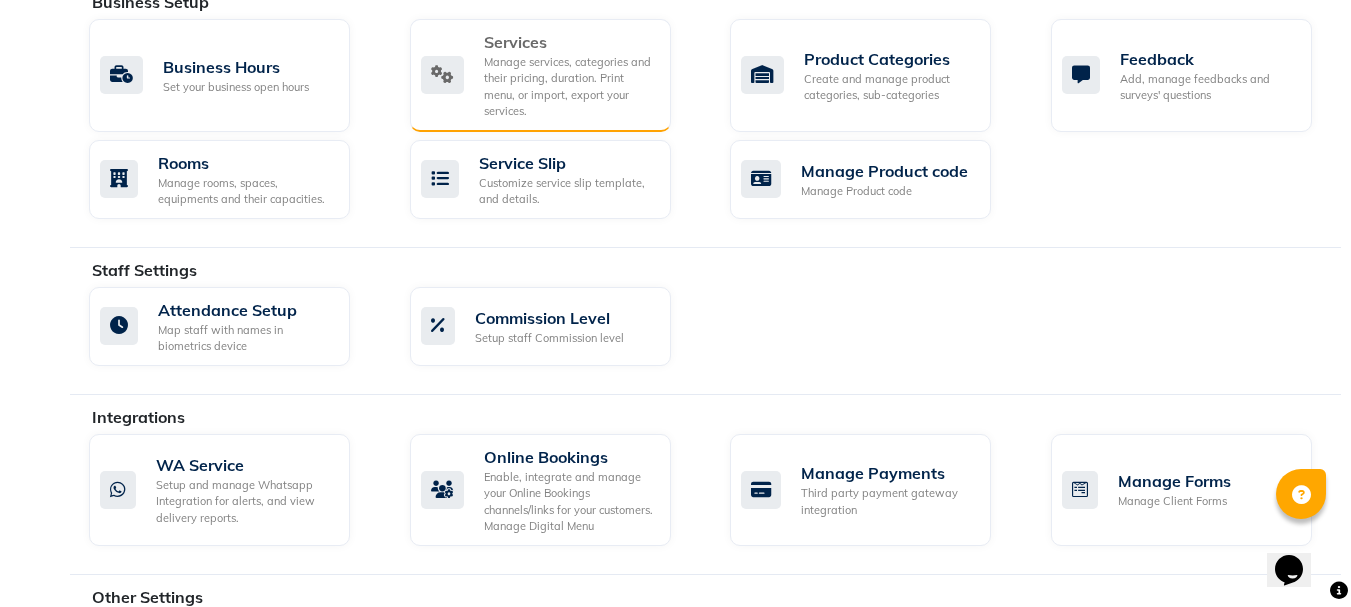 click on "Manage services, categories and their pricing, duration. Print menu, or import, export your services." 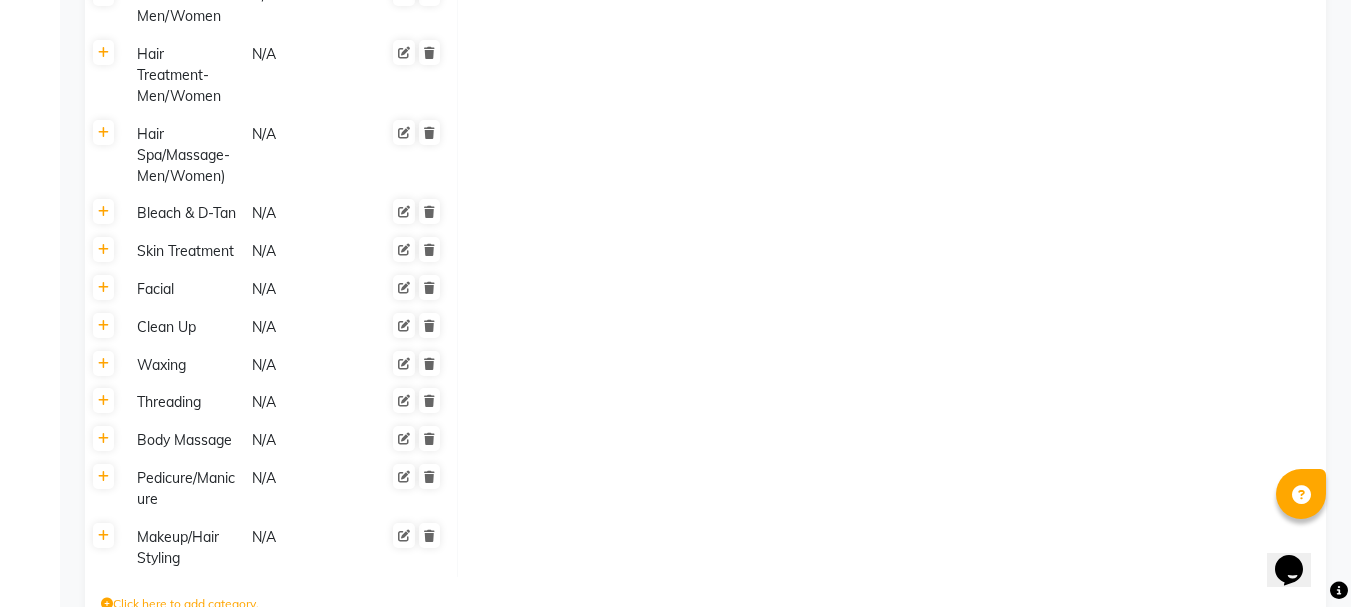 scroll, scrollTop: 1300, scrollLeft: 0, axis: vertical 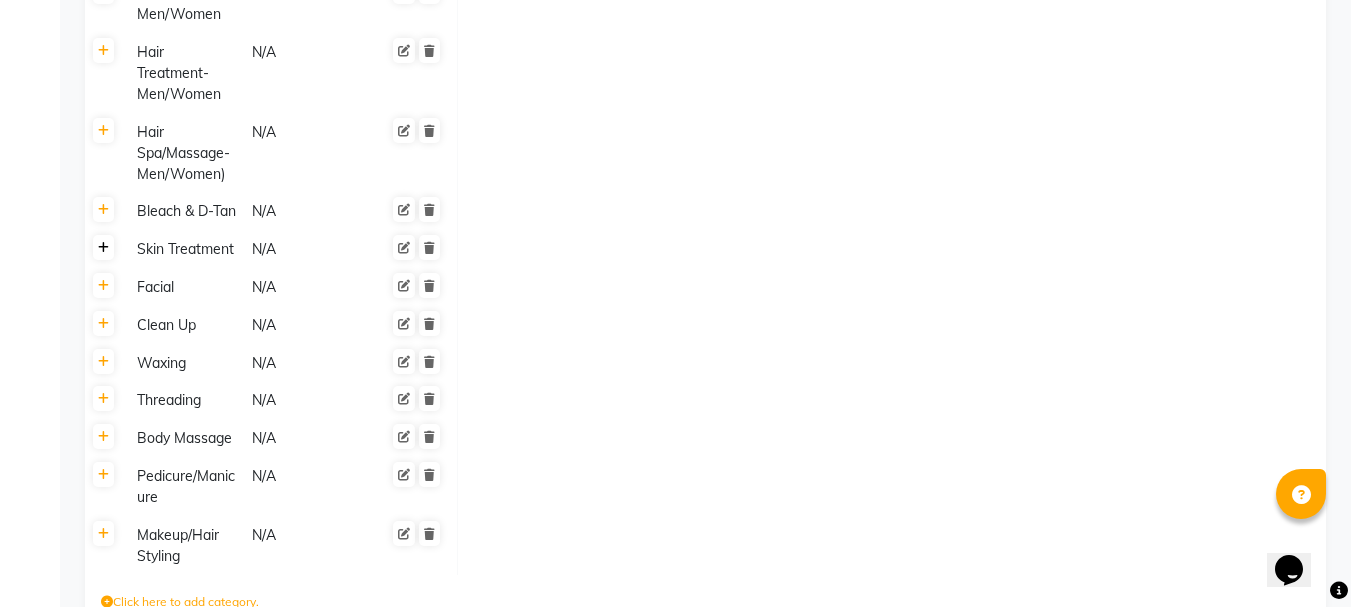 click 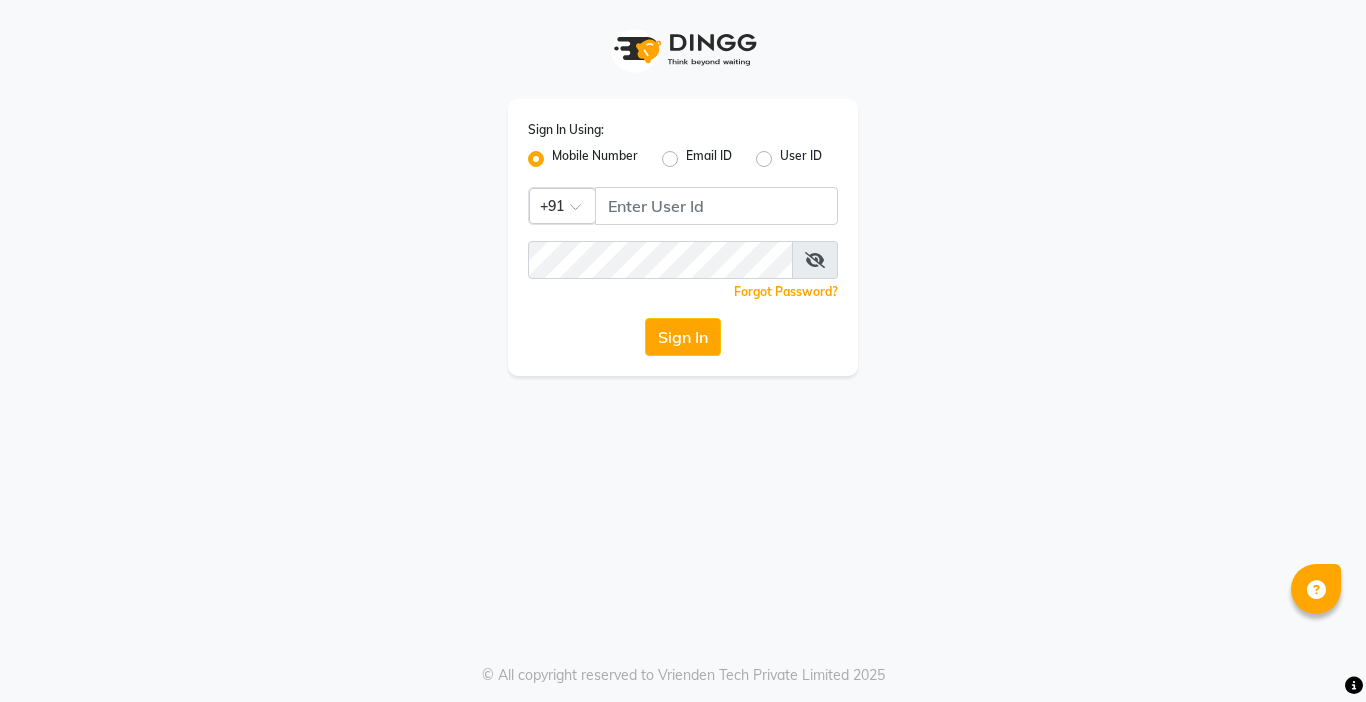 scroll, scrollTop: 0, scrollLeft: 0, axis: both 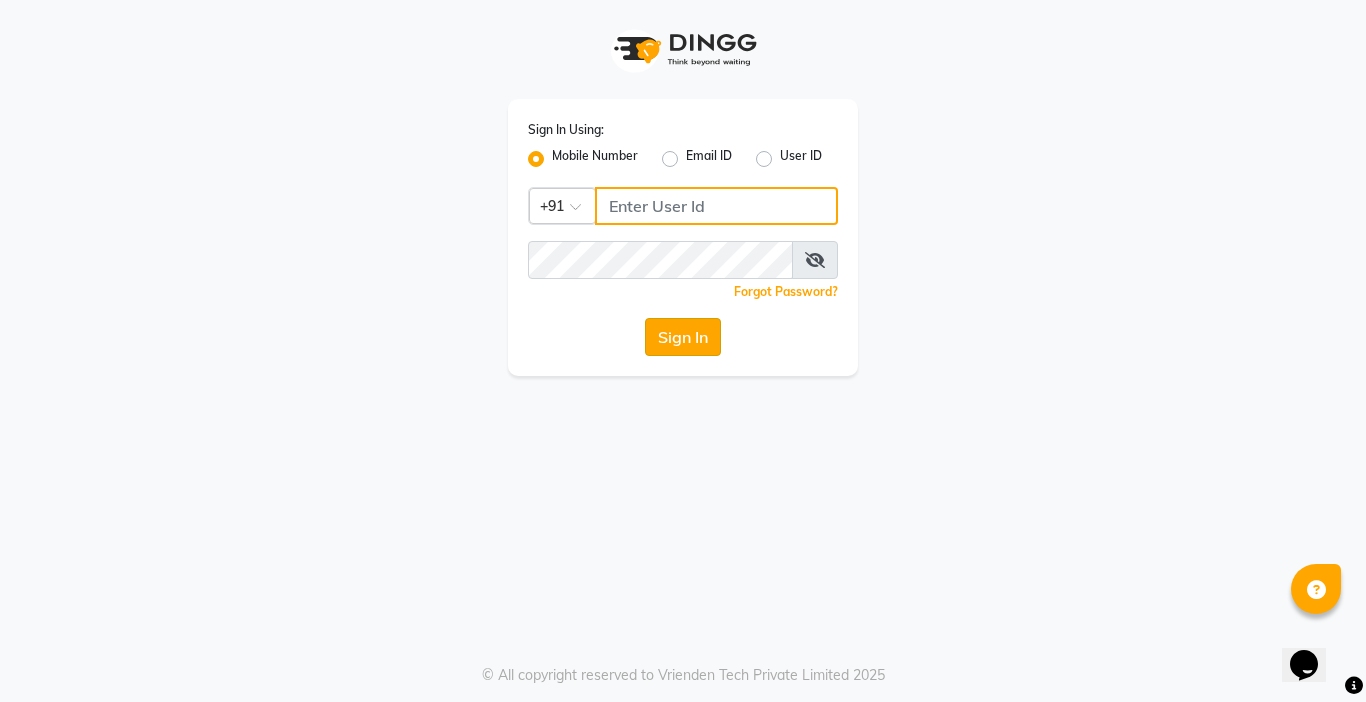 type on "9218412189" 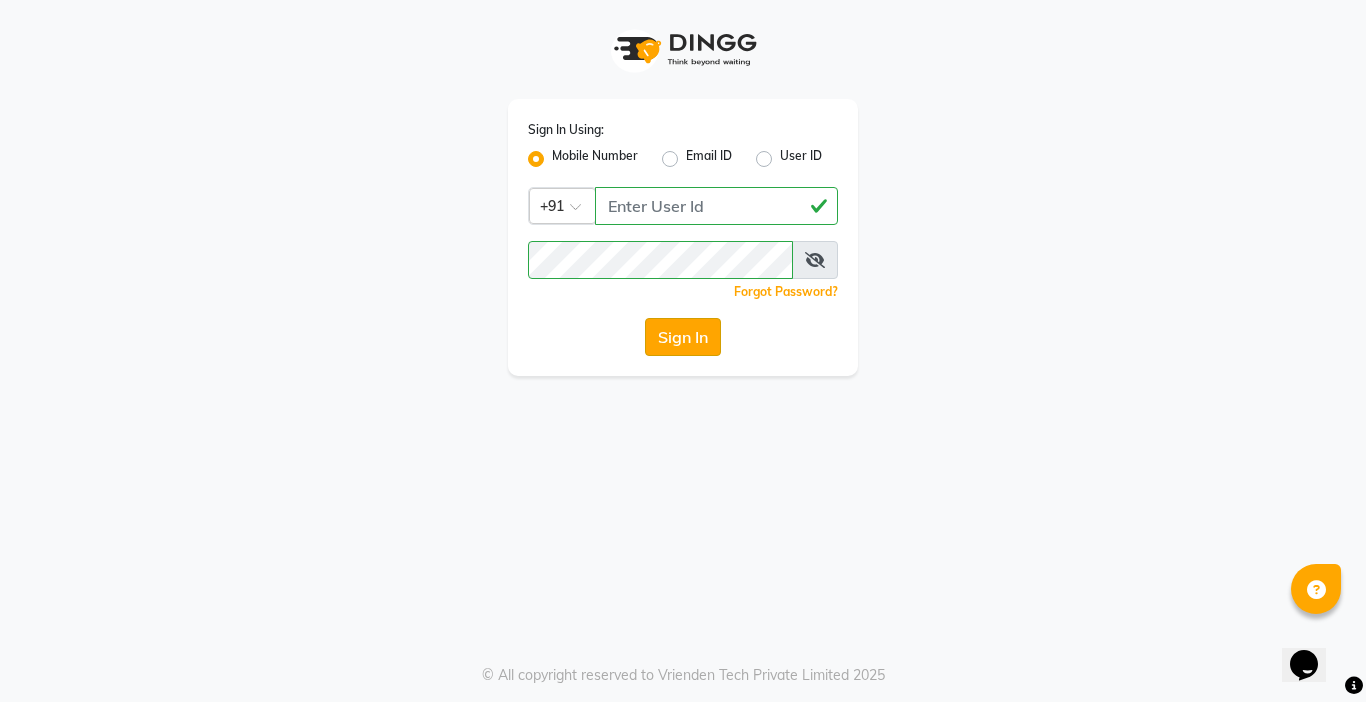 click on "Sign In" 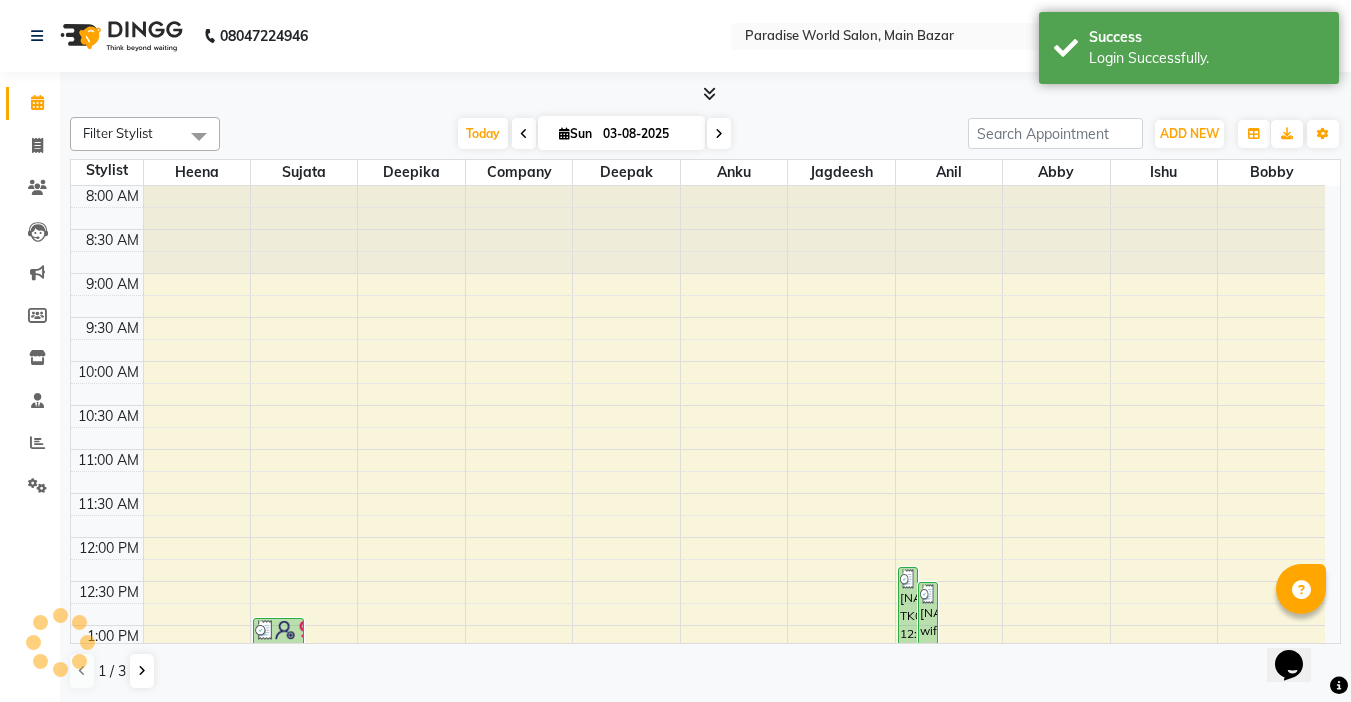 scroll, scrollTop: 617, scrollLeft: 0, axis: vertical 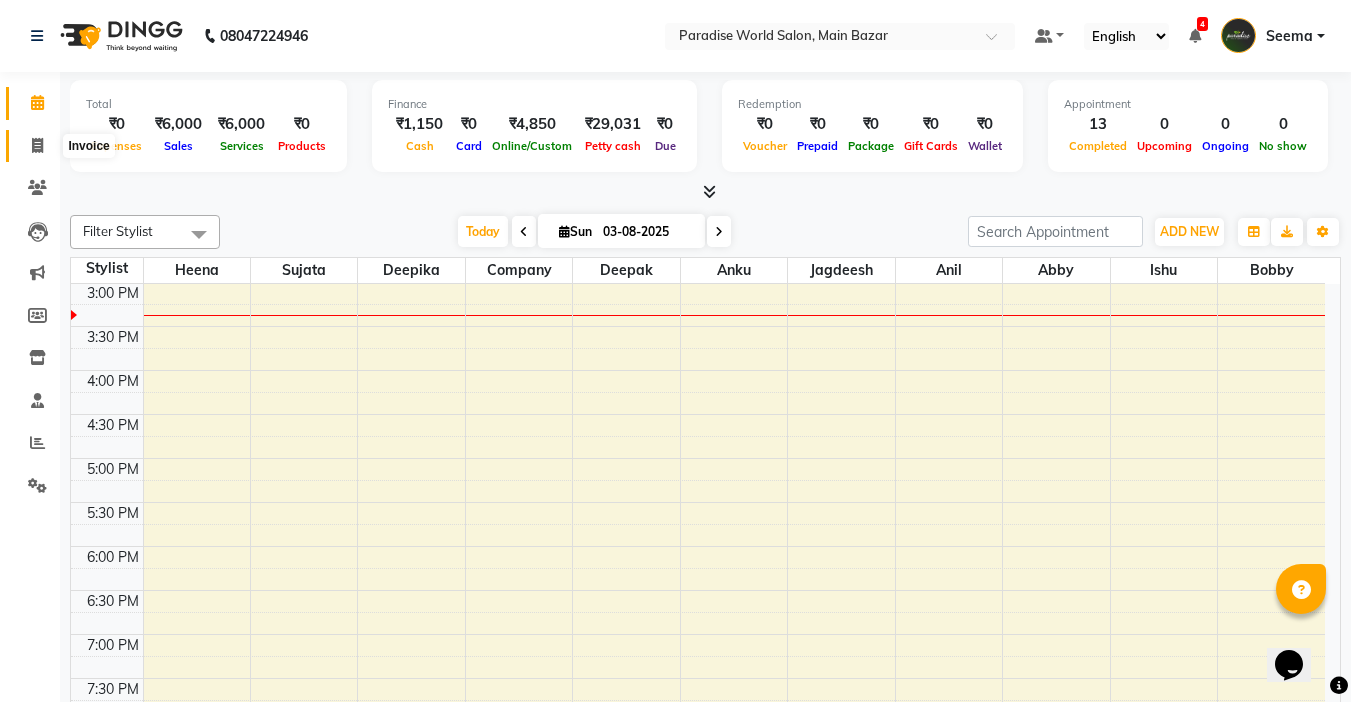 click 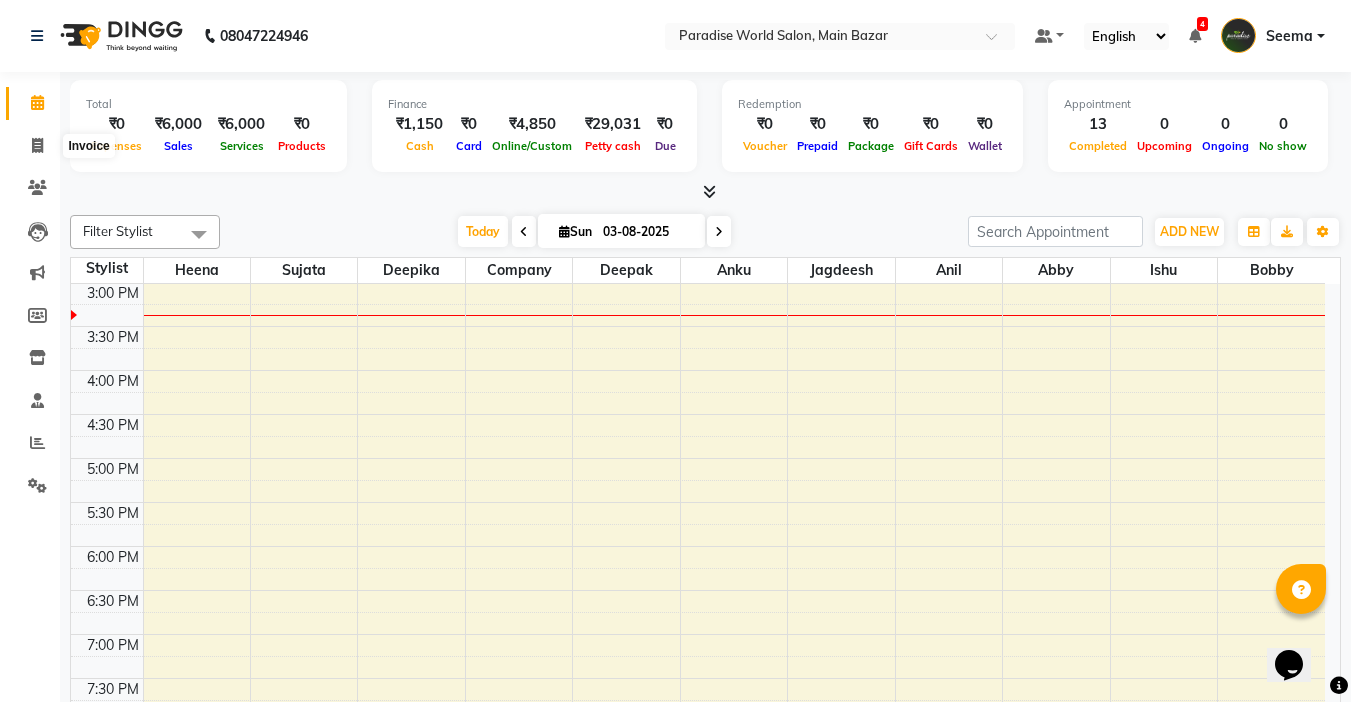 select on "service" 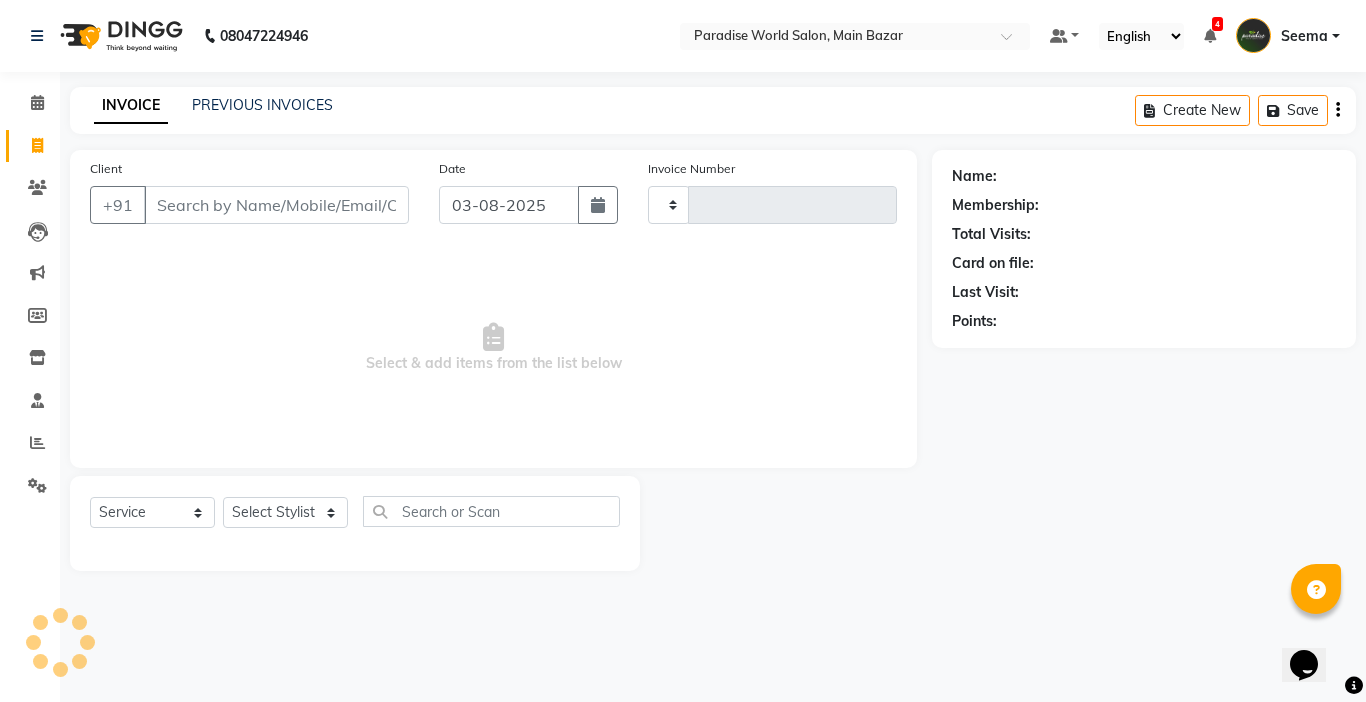 type on "2019" 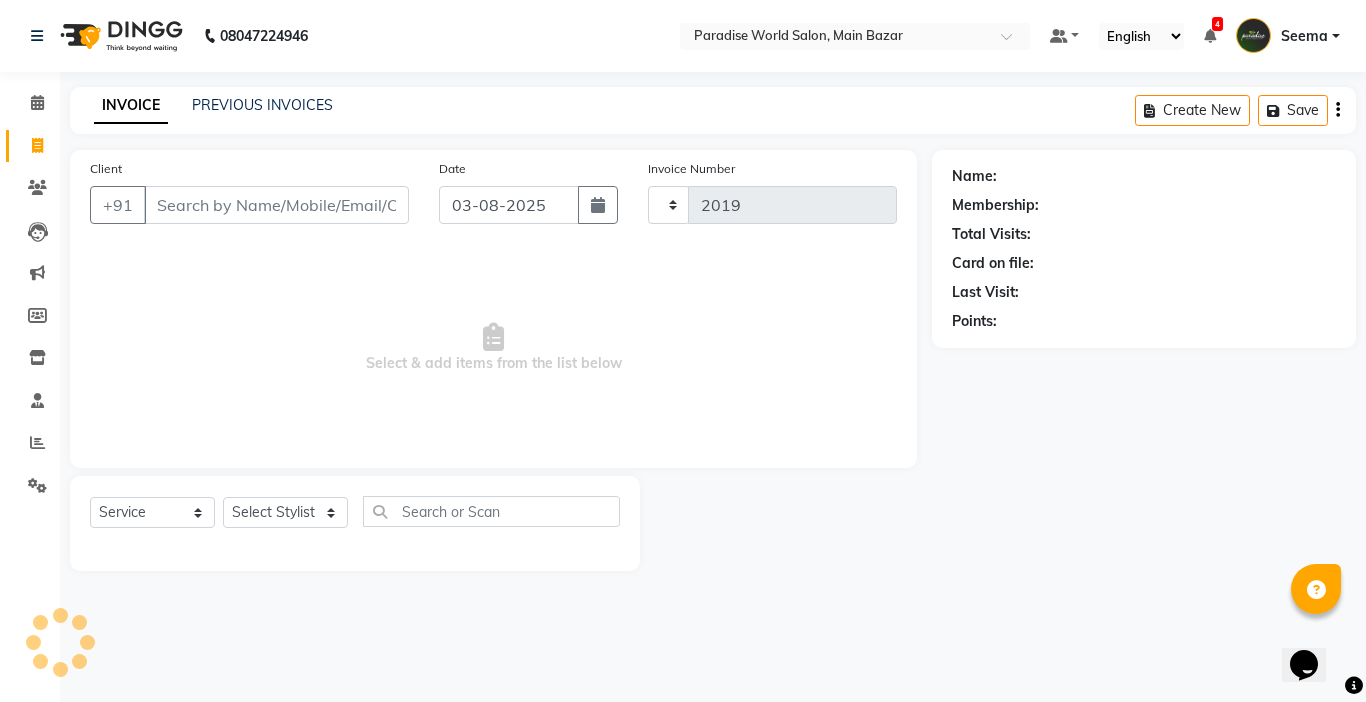 select on "4451" 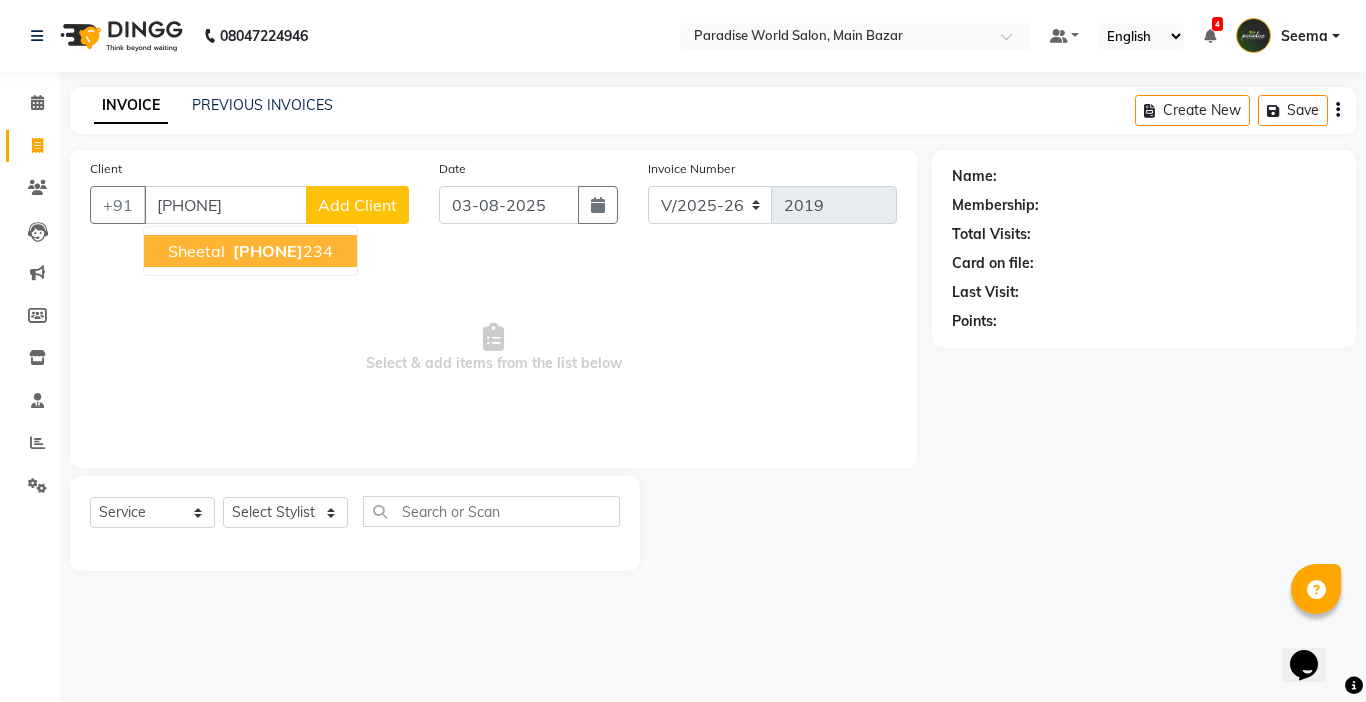 click on "Sheetal   8580649 234" at bounding box center [250, 251] 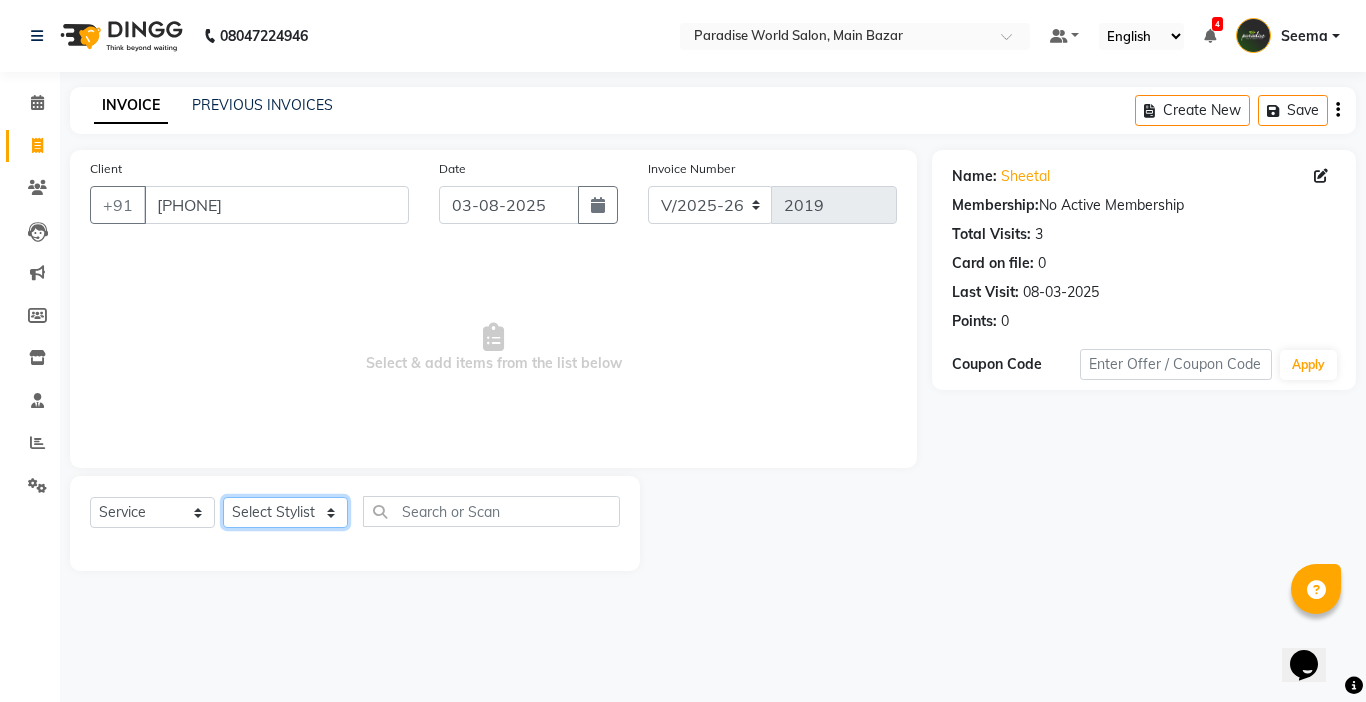 click on "Select Stylist Abby aman  Anil anku Bobby company Deepak Deepika Gourav Heena ishu Jagdeesh kanchan Love preet Maddy Manpreet student Meenu Naina Nikita Palak Palak Sharma Radika Rajneesh Student Seema Shagun Shifali - Student Shweta  Sujata Surinder Paul Vansh Vikas Vishal" 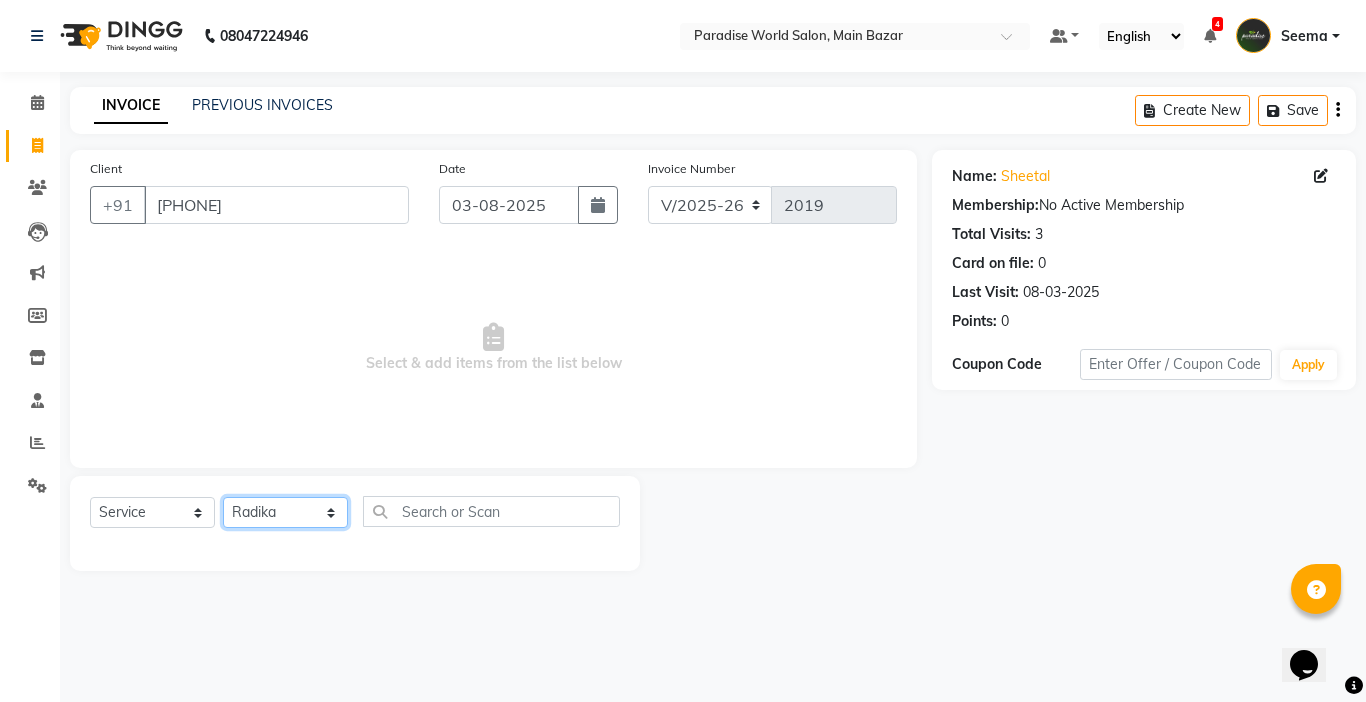 click on "Select Stylist Abby aman  Anil anku Bobby company Deepak Deepika Gourav Heena ishu Jagdeesh kanchan Love preet Maddy Manpreet student Meenu Naina Nikita Palak Palak Sharma Radika Rajneesh Student Seema Shagun Shifali - Student Shweta  Sujata Surinder Paul Vansh Vikas Vishal" 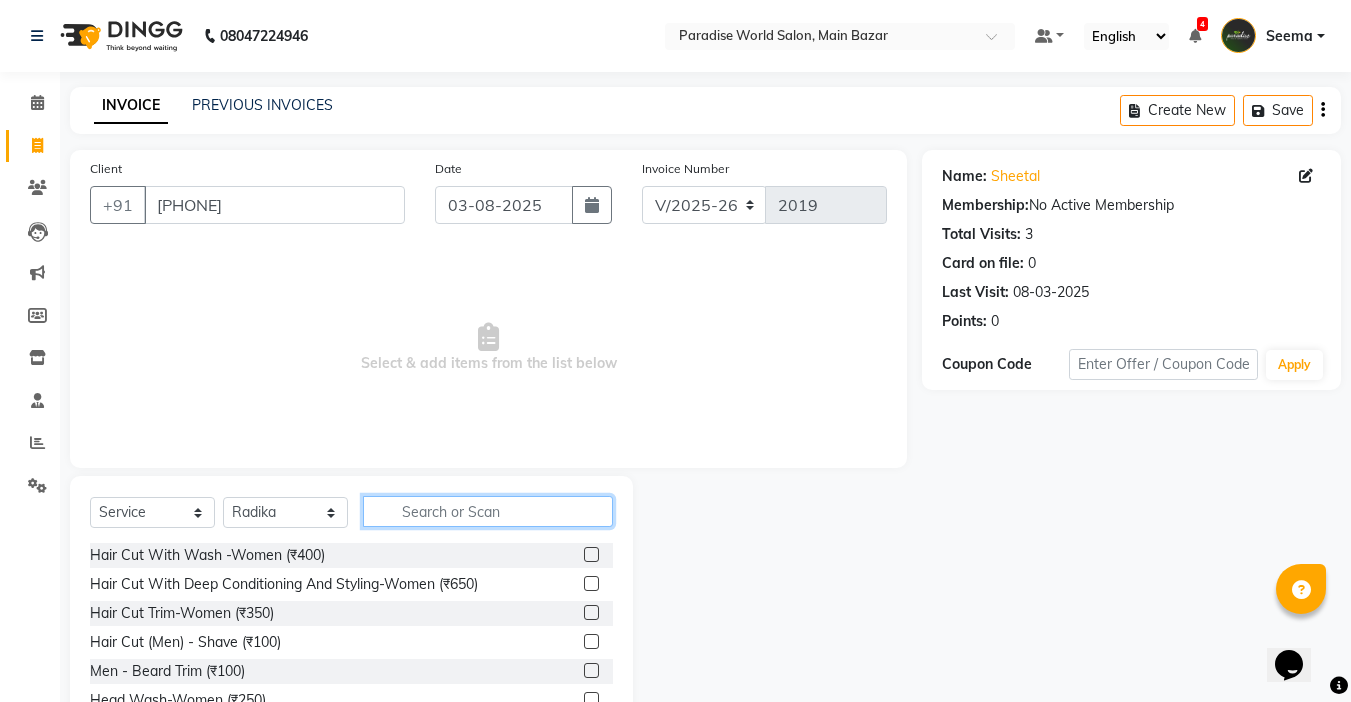 click 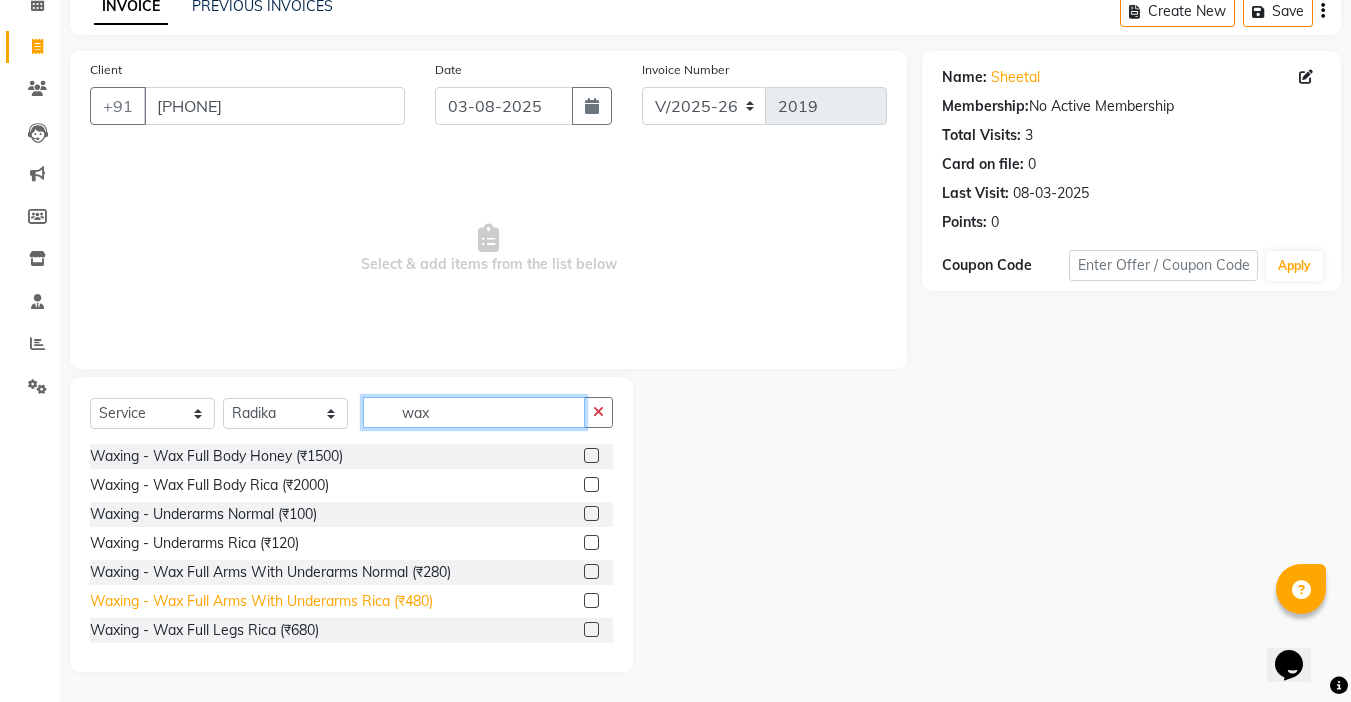 type on "wax" 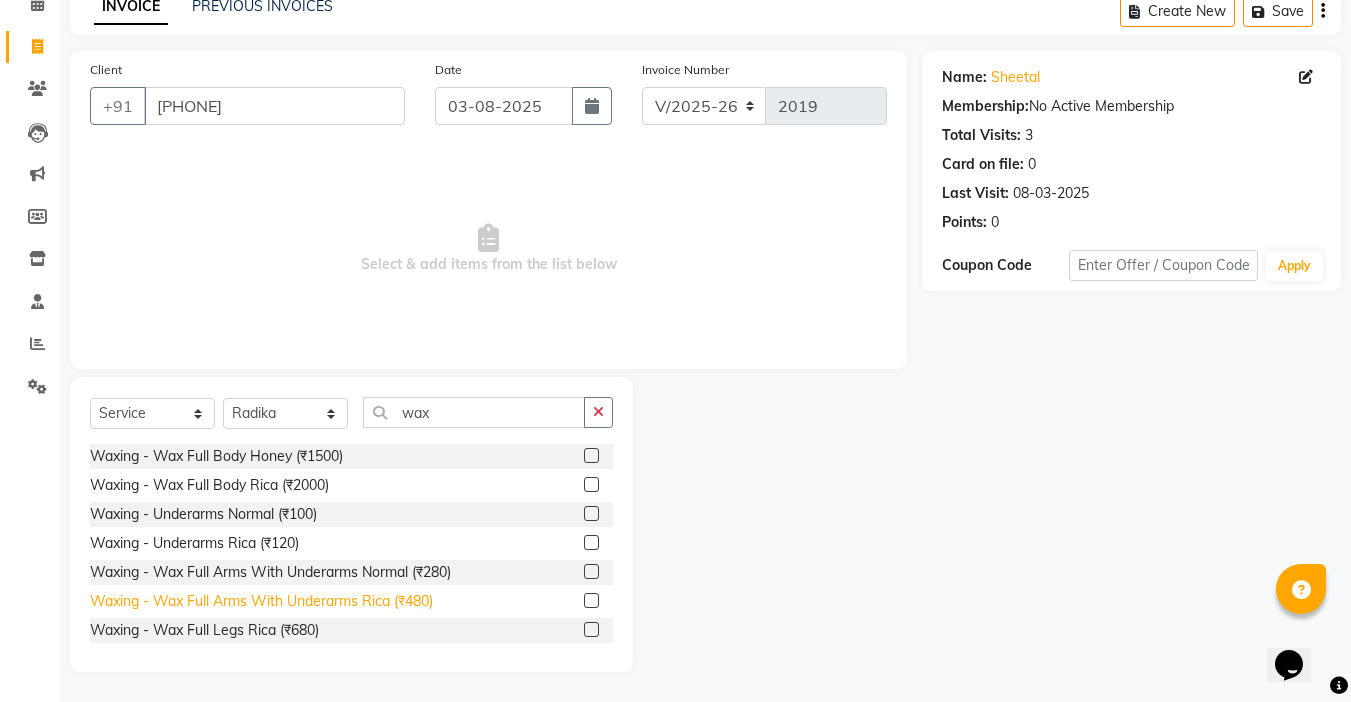 click on "Waxing   -  Wax Full Arms With Underarms Rica (₹480)" 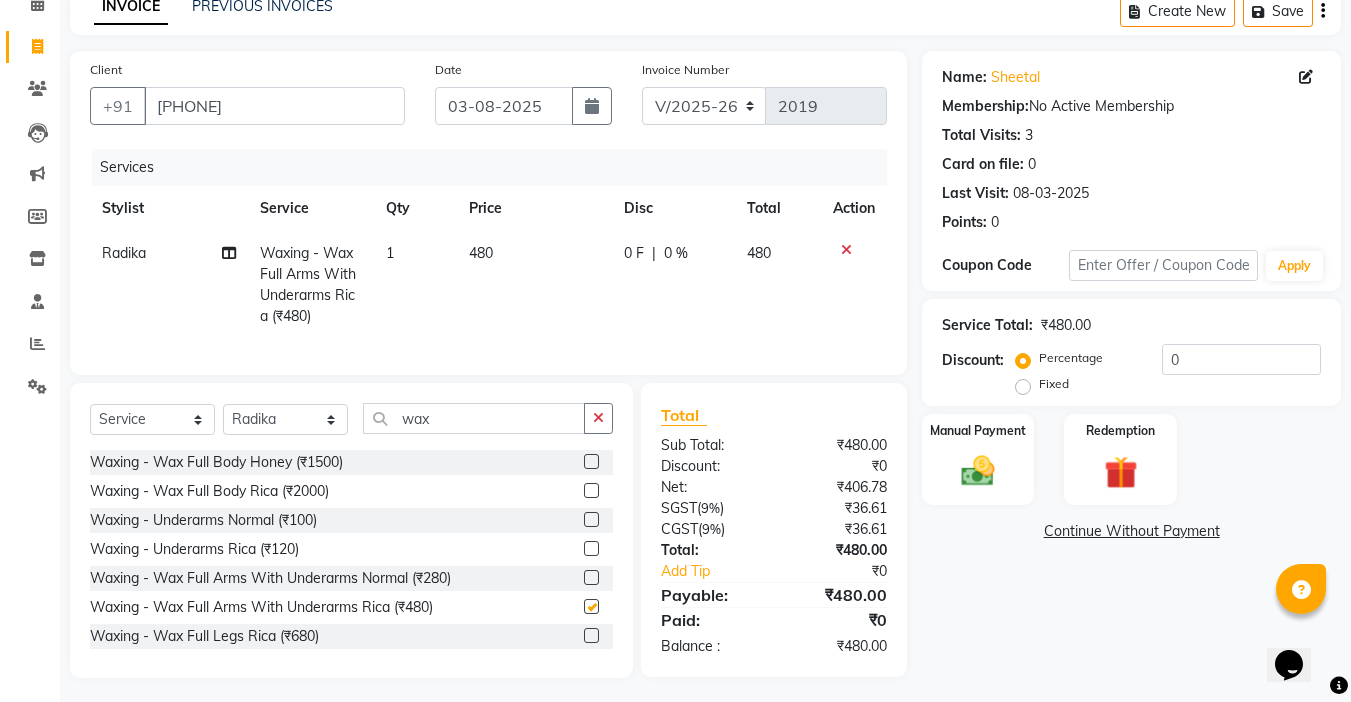 checkbox on "false" 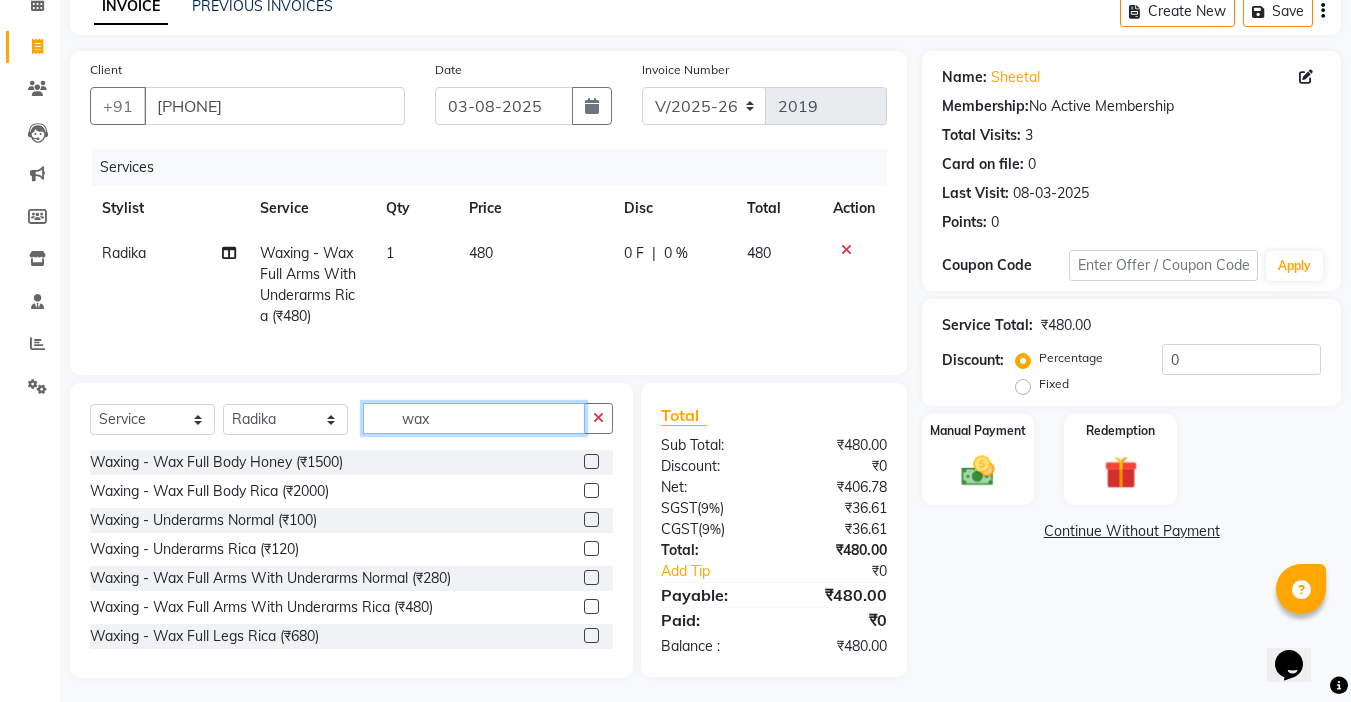 drag, startPoint x: 509, startPoint y: 447, endPoint x: 311, endPoint y: 456, distance: 198.20444 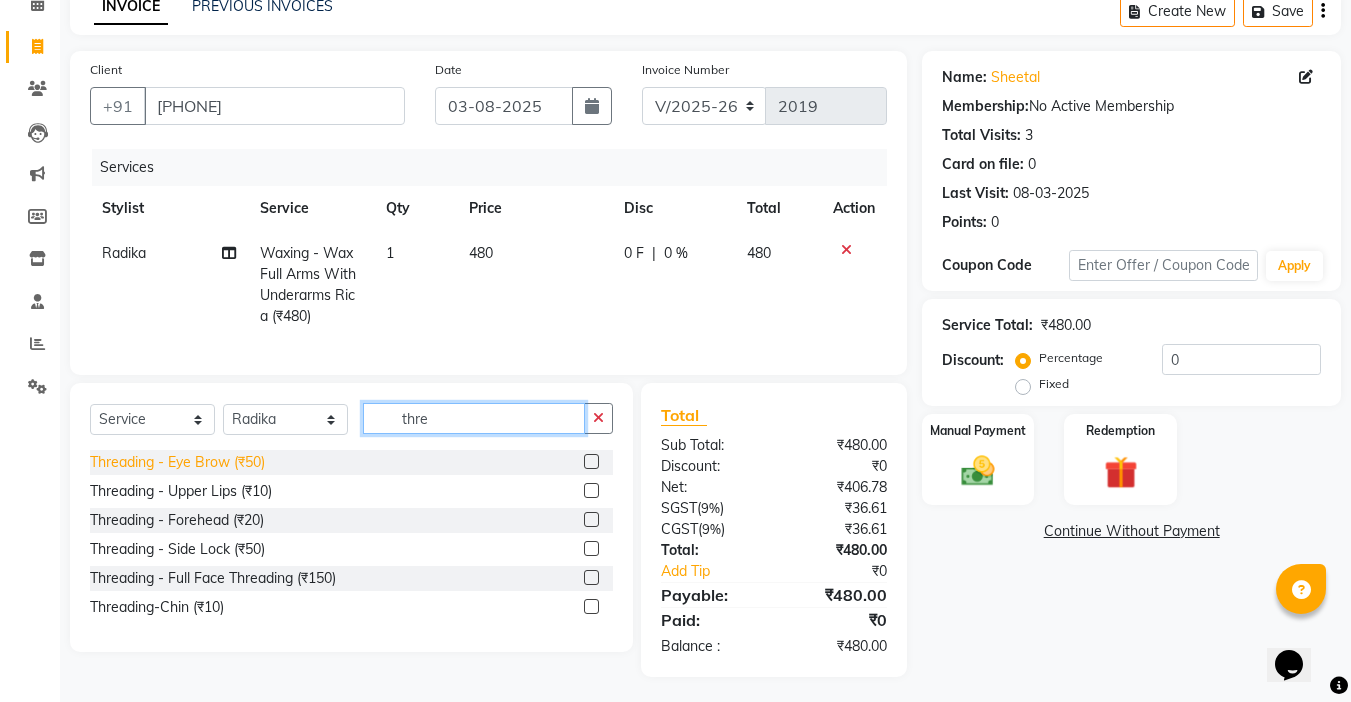 type on "thre" 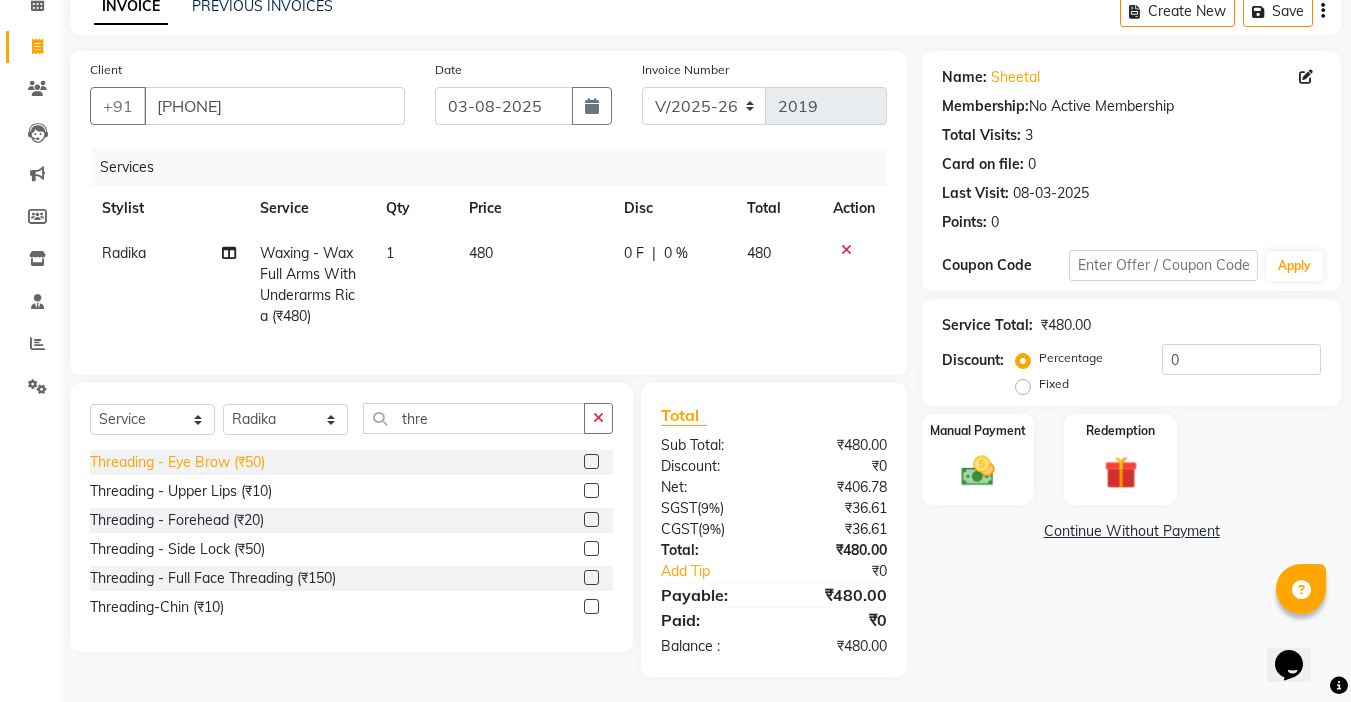 click on "Threading   -  Eye Brow (₹50)" 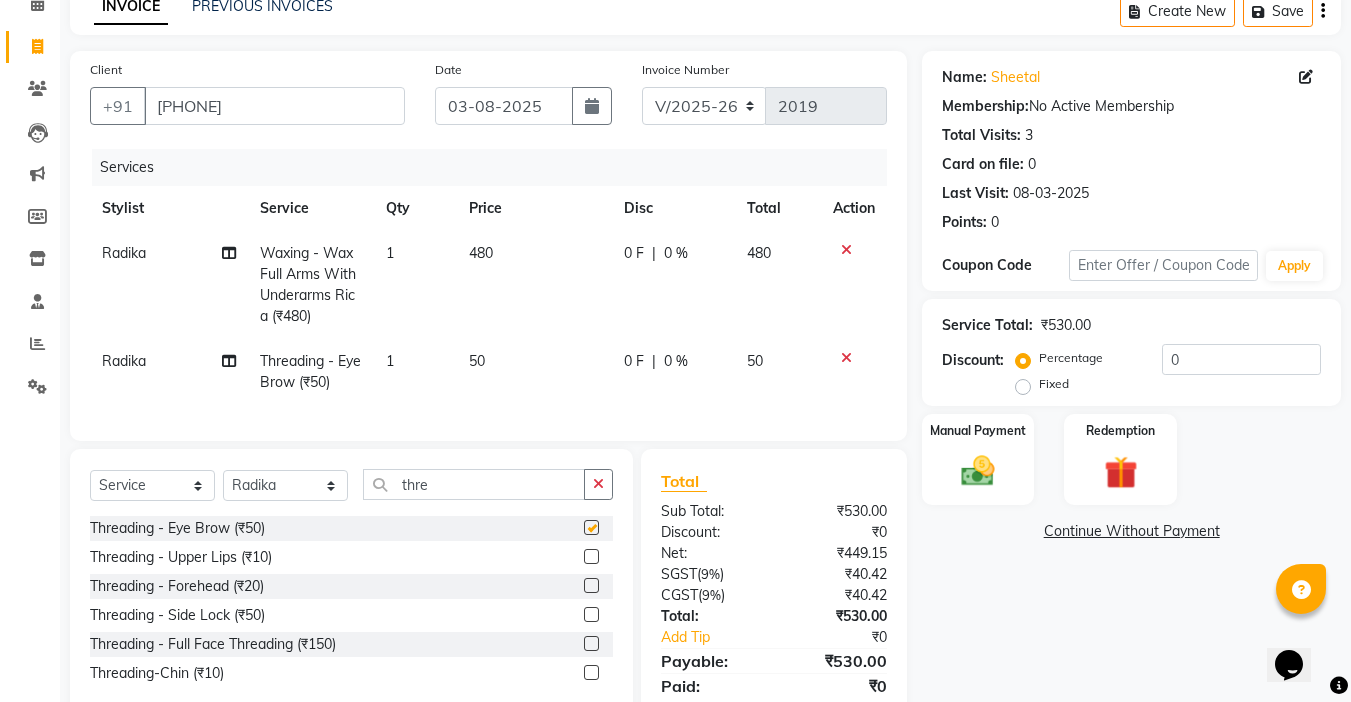 checkbox on "false" 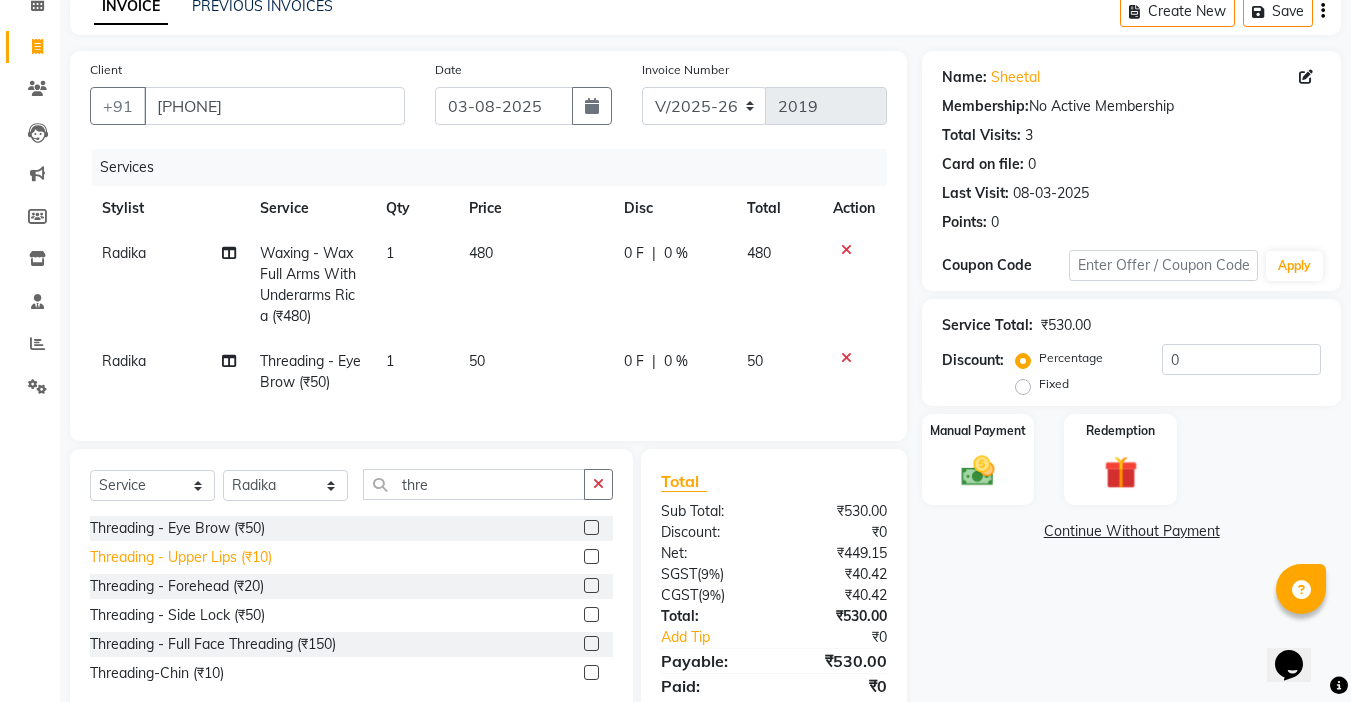 click on "Threading   -  Upper Lips (₹10)" 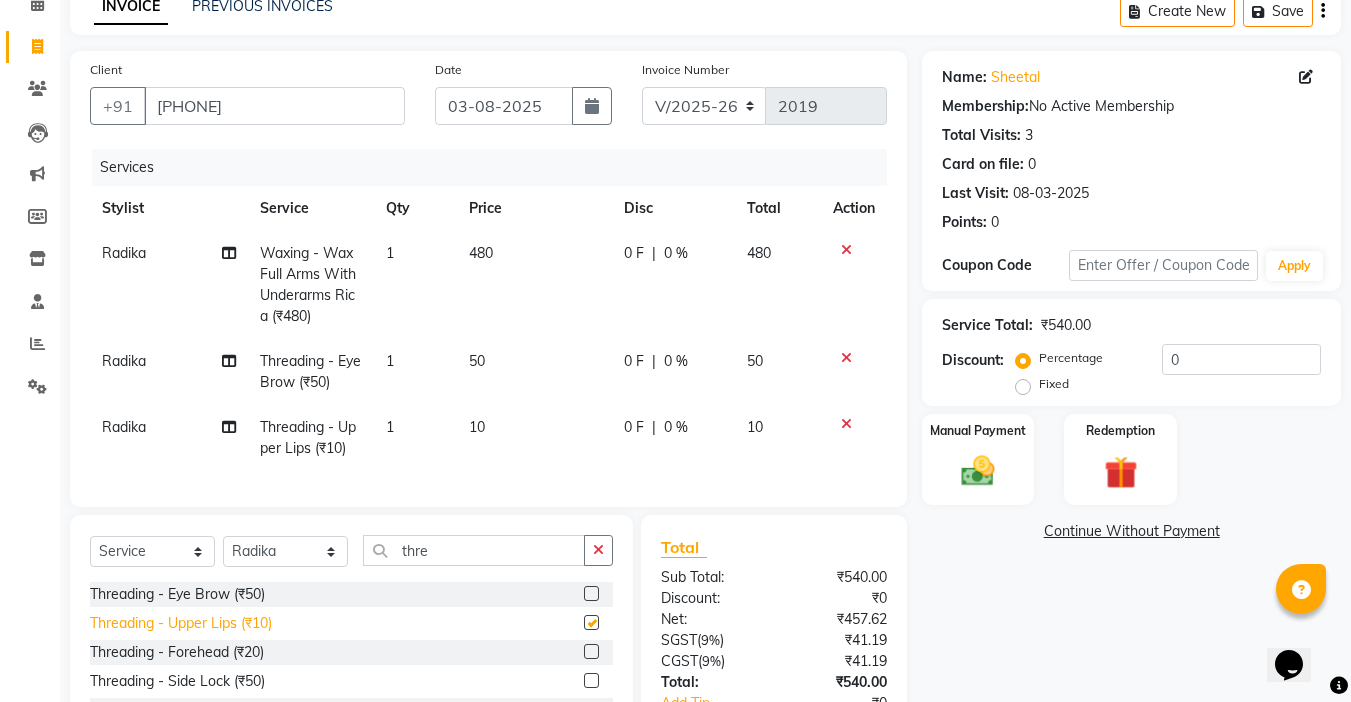 checkbox on "false" 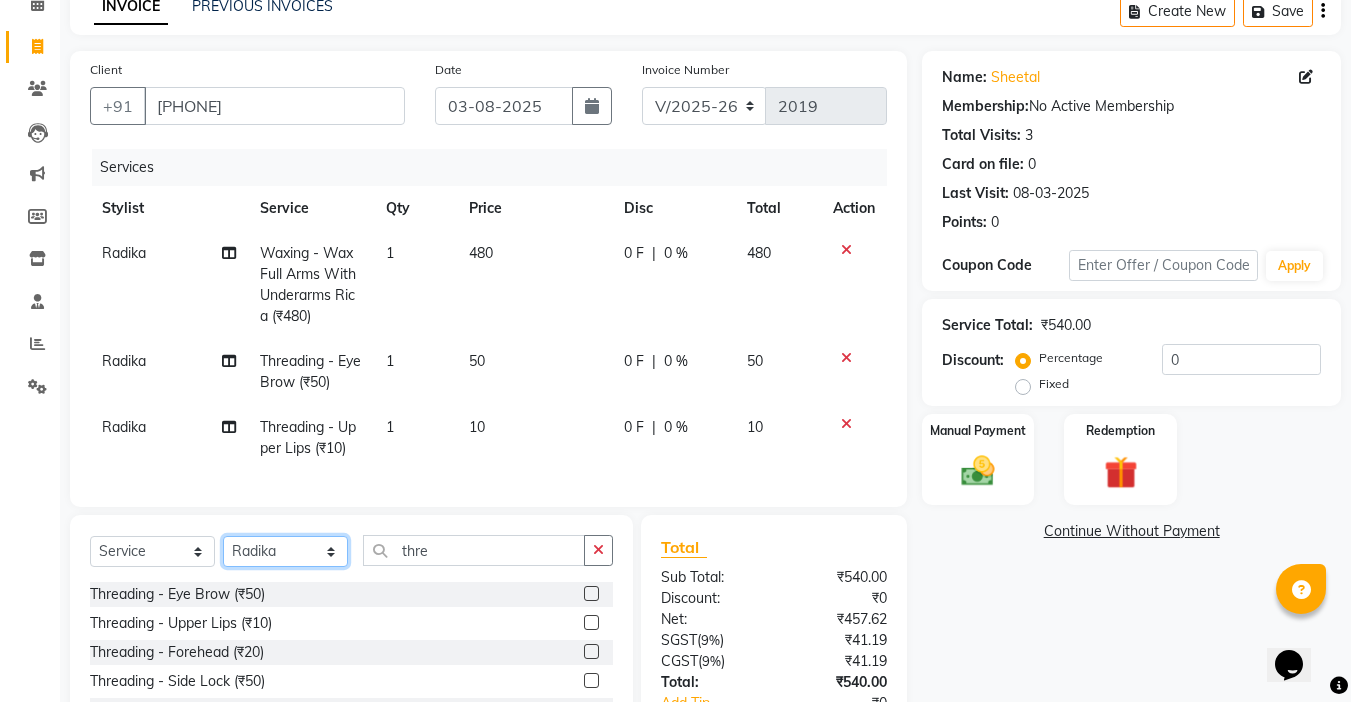 click on "Select Stylist Abby aman  Anil anku Bobby company Deepak Deepika Gourav Heena ishu Jagdeesh kanchan Love preet Maddy Manpreet student Meenu Naina Nikita Palak Palak Sharma Radika Rajneesh Student Seema Shagun Shifali - Student Shweta  Sujata Surinder Paul Vansh Vikas Vishal" 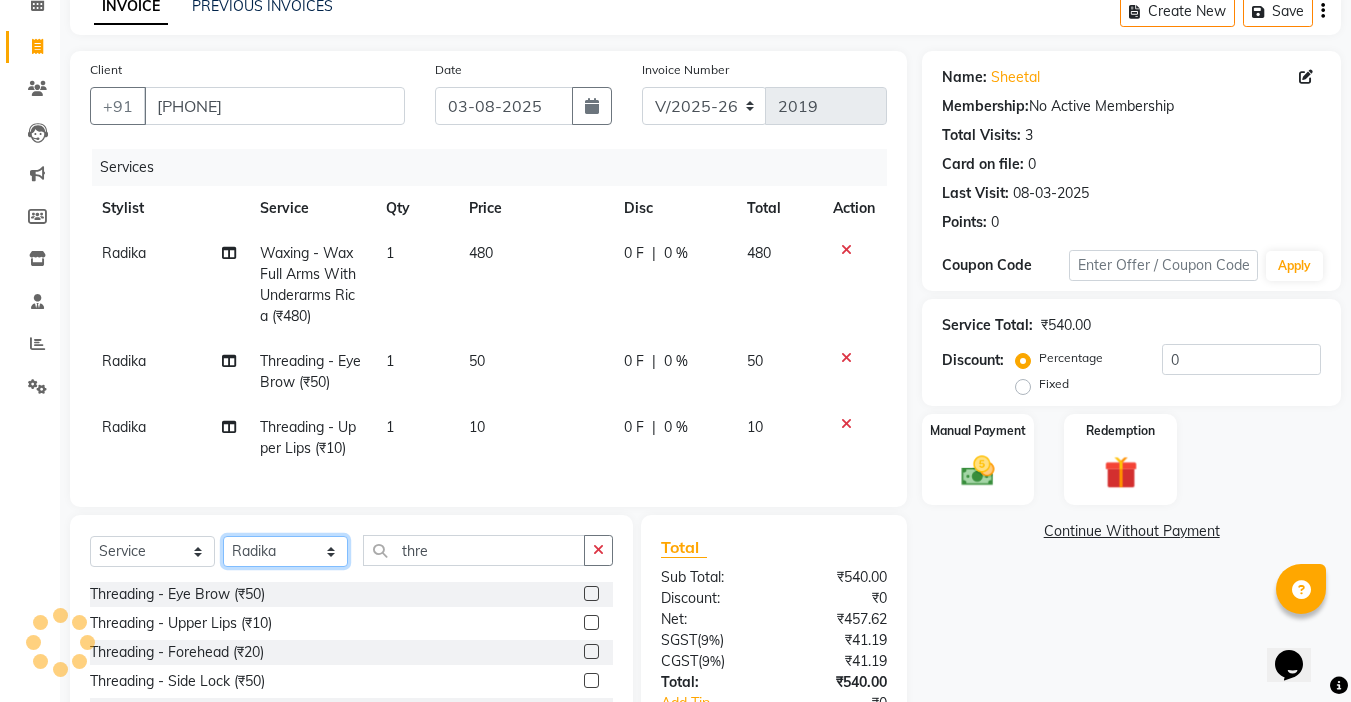 select on "24941" 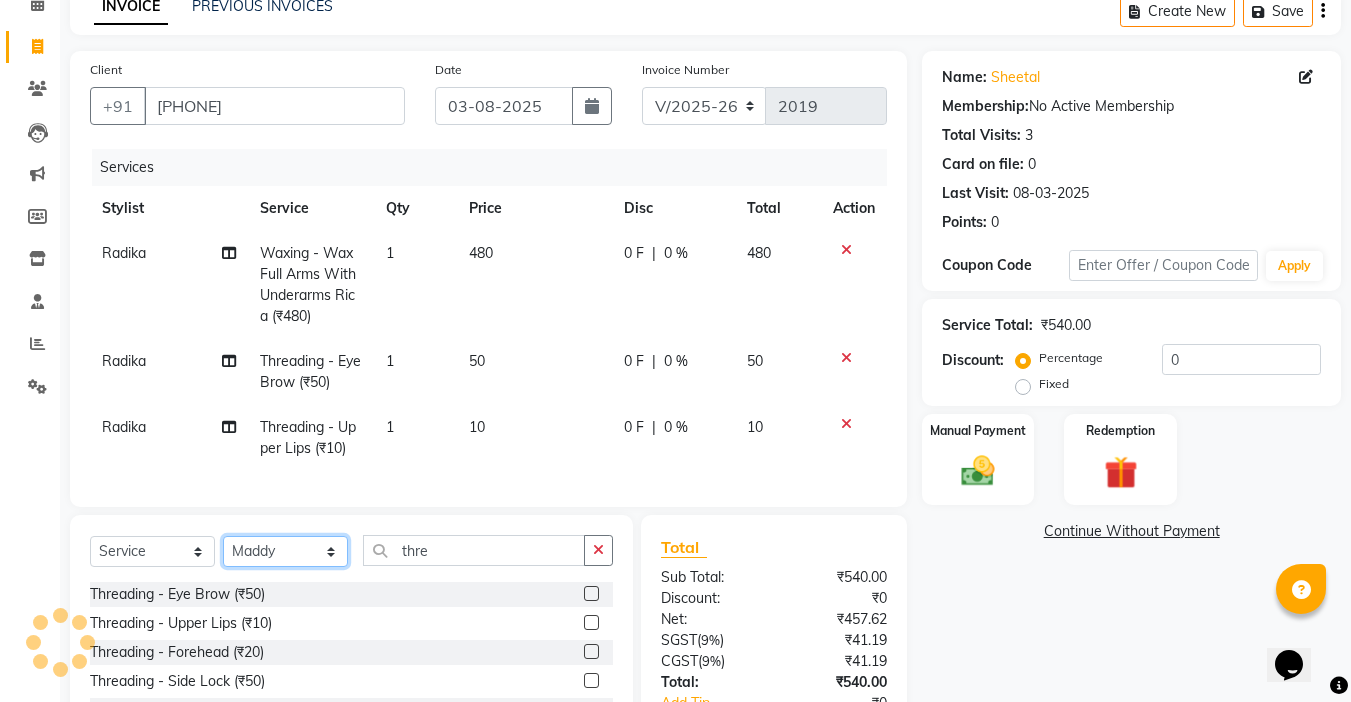click on "Select Stylist Abby aman  Anil anku Bobby company Deepak Deepika Gourav Heena ishu Jagdeesh kanchan Love preet Maddy Manpreet student Meenu Naina Nikita Palak Palak Sharma Radika Rajneesh Student Seema Shagun Shifali - Student Shweta  Sujata Surinder Paul Vansh Vikas Vishal" 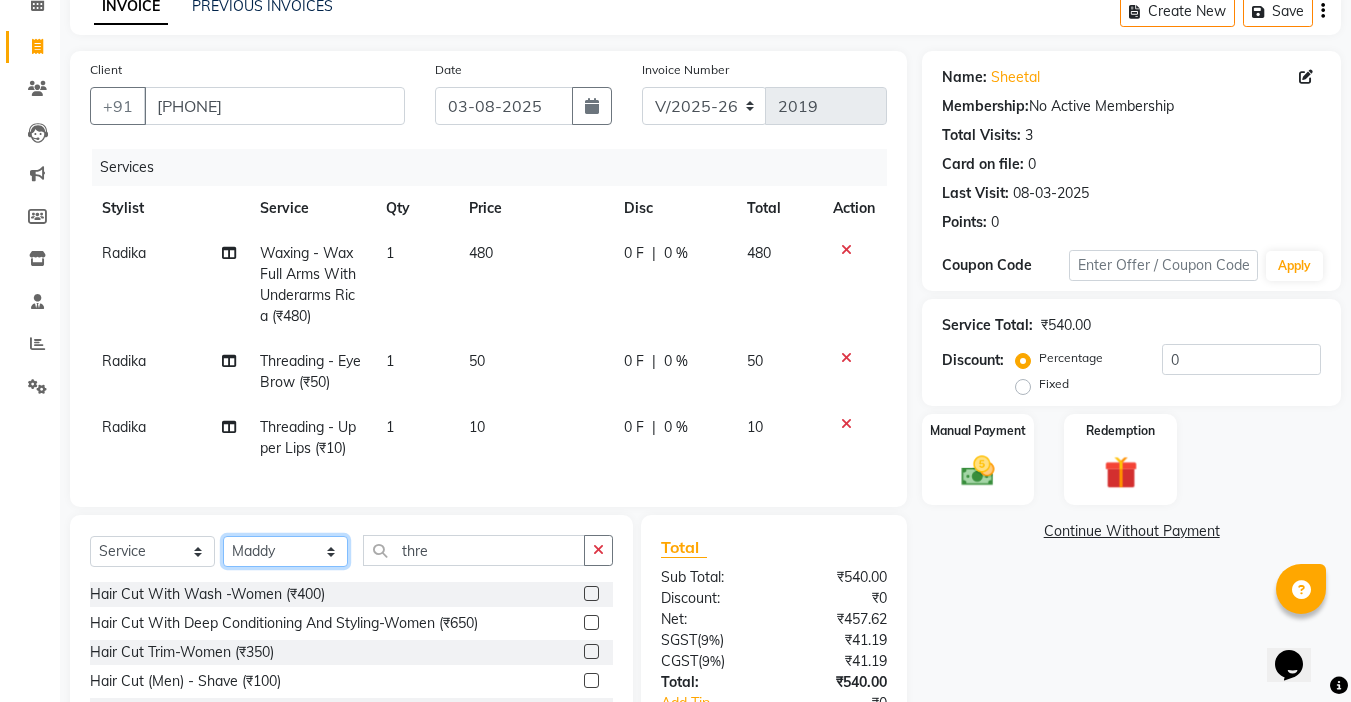 scroll, scrollTop: 252, scrollLeft: 0, axis: vertical 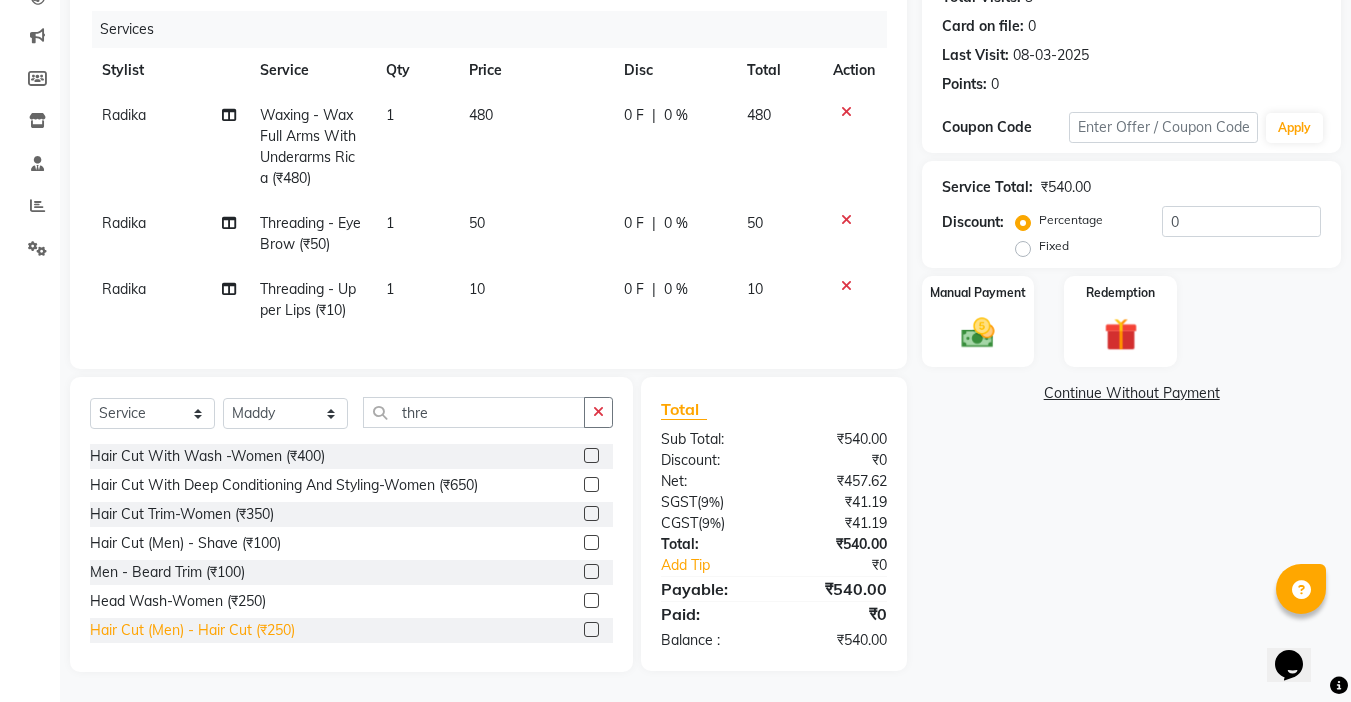 click on "Hair Cut  (Men)  -  Hair Cut (₹250)" 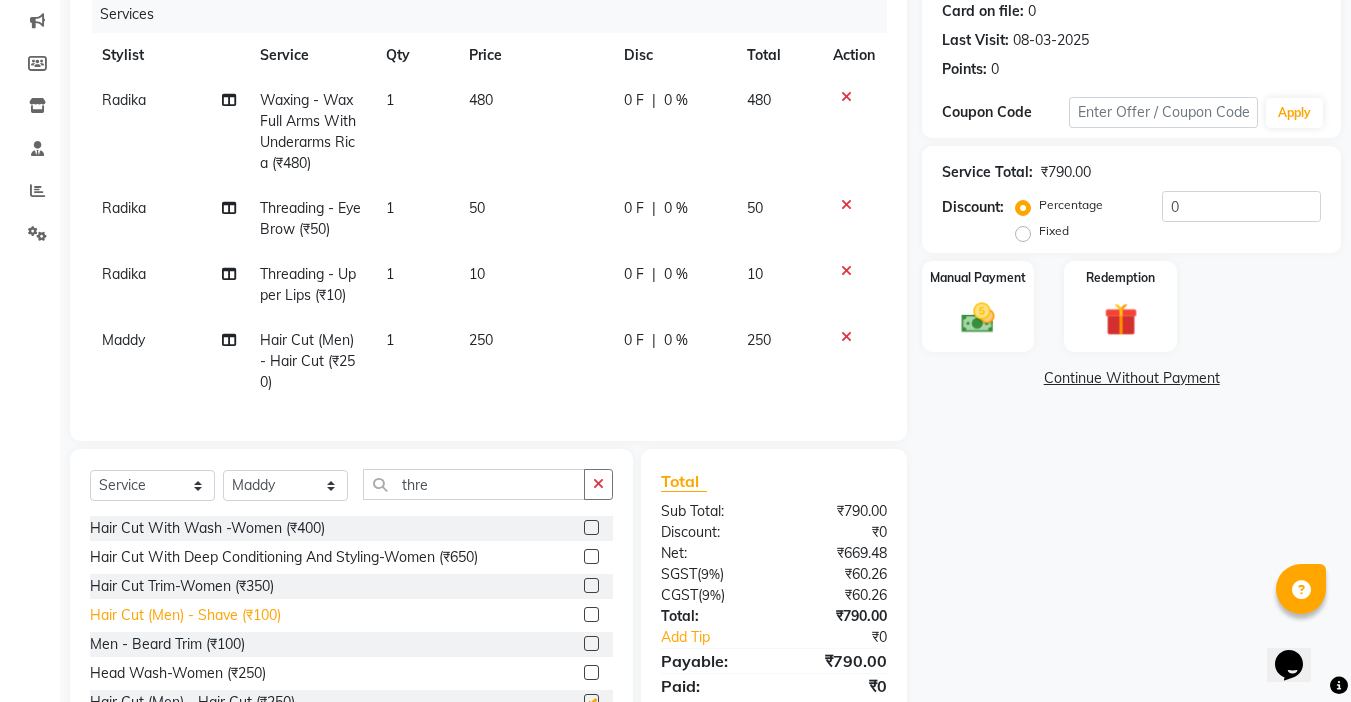 checkbox on "false" 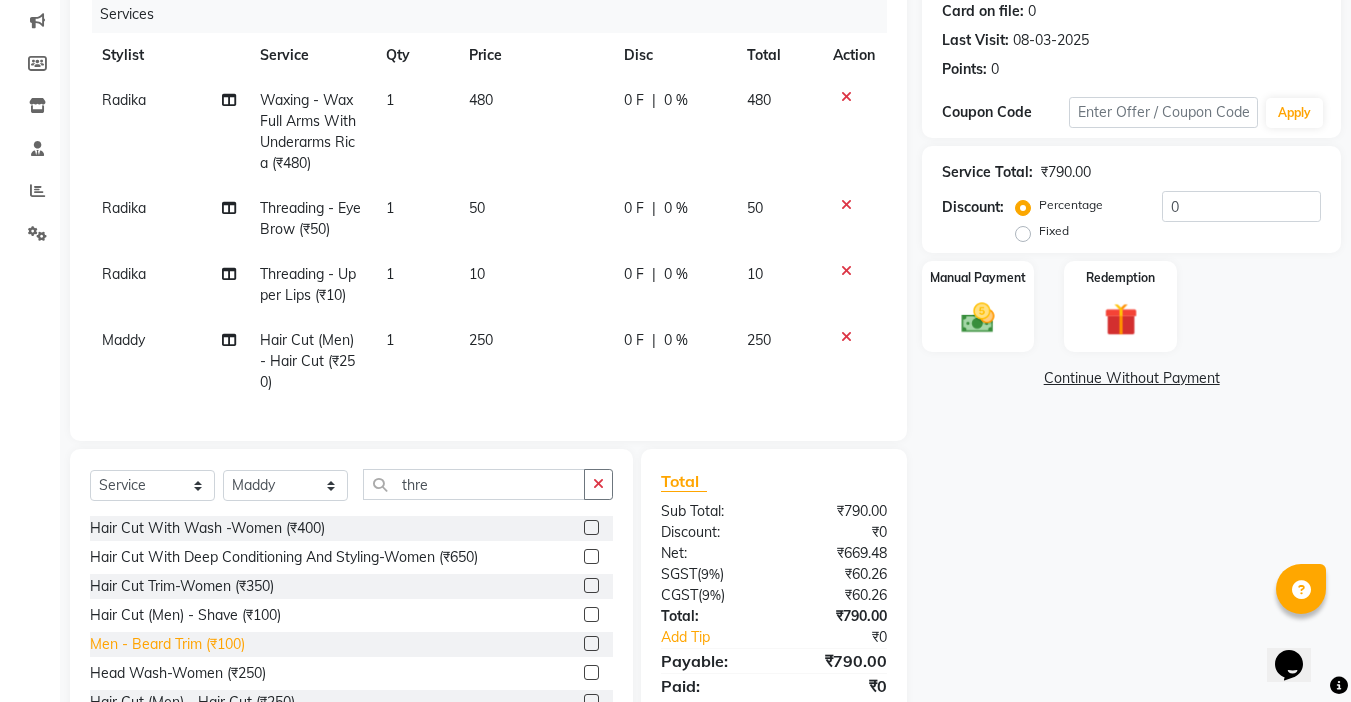 click on "Men  -  Beard Trim (₹100)" 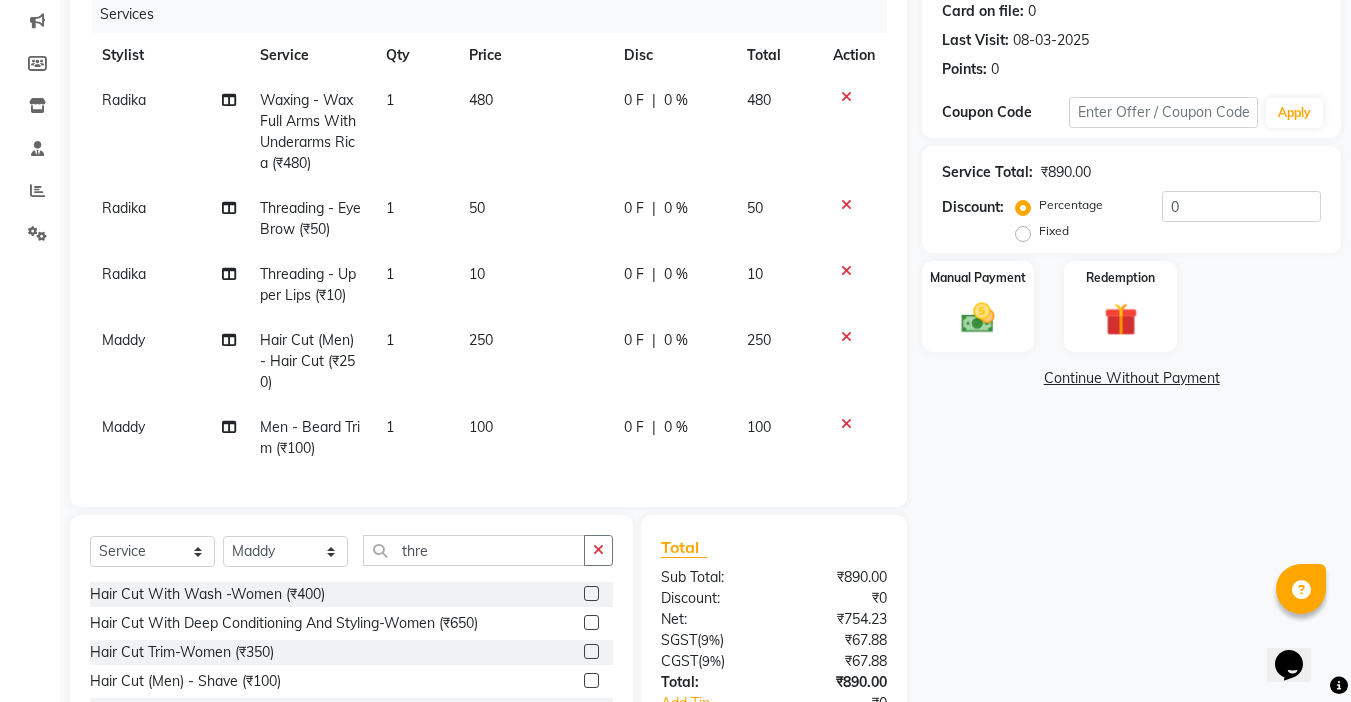 checkbox on "false" 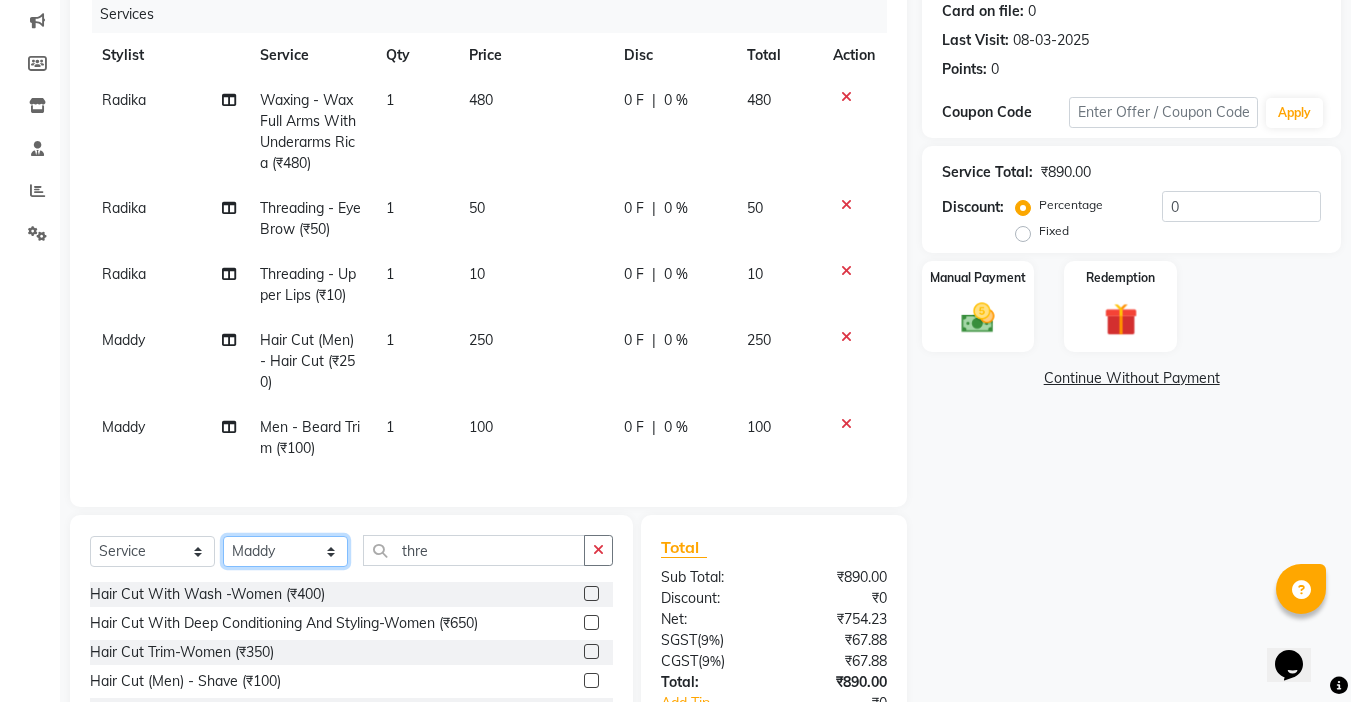 click on "Select Stylist Abby aman  Anil anku Bobby company Deepak Deepika Gourav Heena ishu Jagdeesh kanchan Love preet Maddy Manpreet student Meenu Naina Nikita Palak Palak Sharma Radika Rajneesh Student Seema Shagun Shifali - Student Shweta  Sujata Surinder Paul Vansh Vikas Vishal" 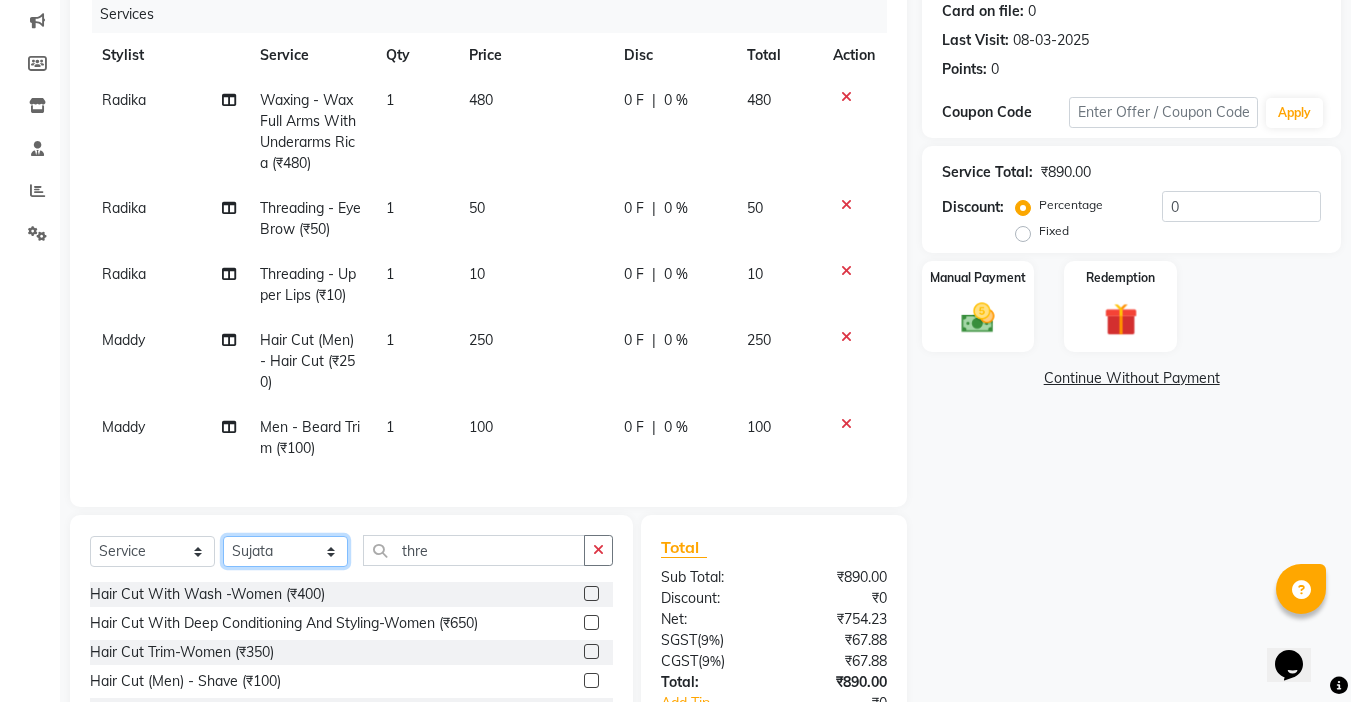 click on "Select Stylist Abby aman  Anil anku Bobby company Deepak Deepika Gourav Heena ishu Jagdeesh kanchan Love preet Maddy Manpreet student Meenu Naina Nikita Palak Palak Sharma Radika Rajneesh Student Seema Shagun Shifali - Student Shweta  Sujata Surinder Paul Vansh Vikas Vishal" 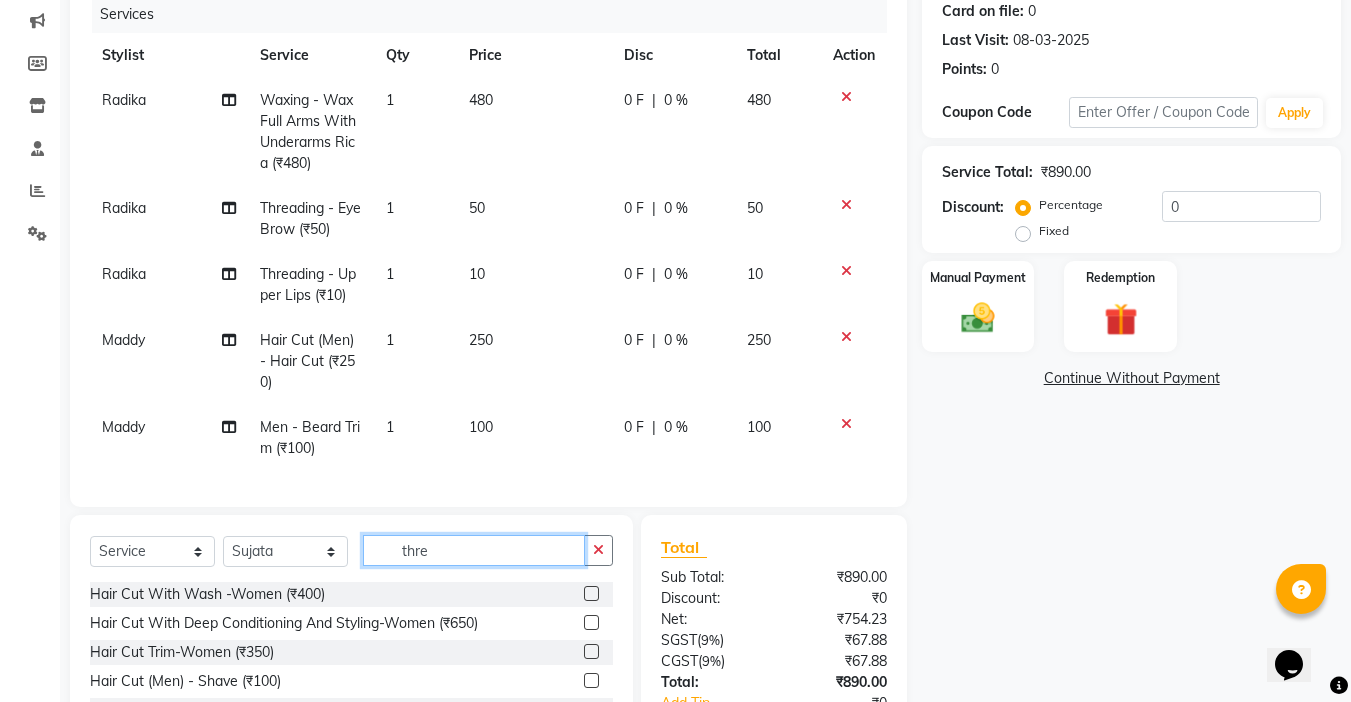 click on "thre" 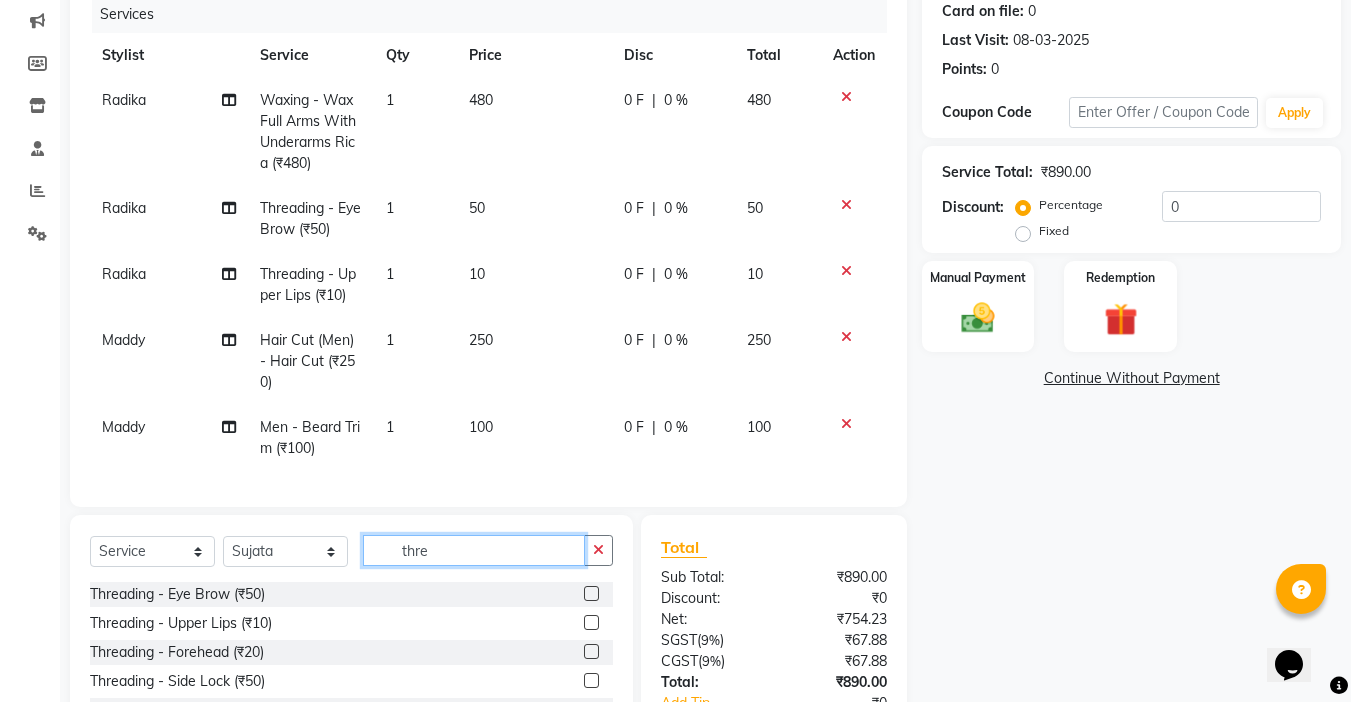 scroll, scrollTop: 6, scrollLeft: 0, axis: vertical 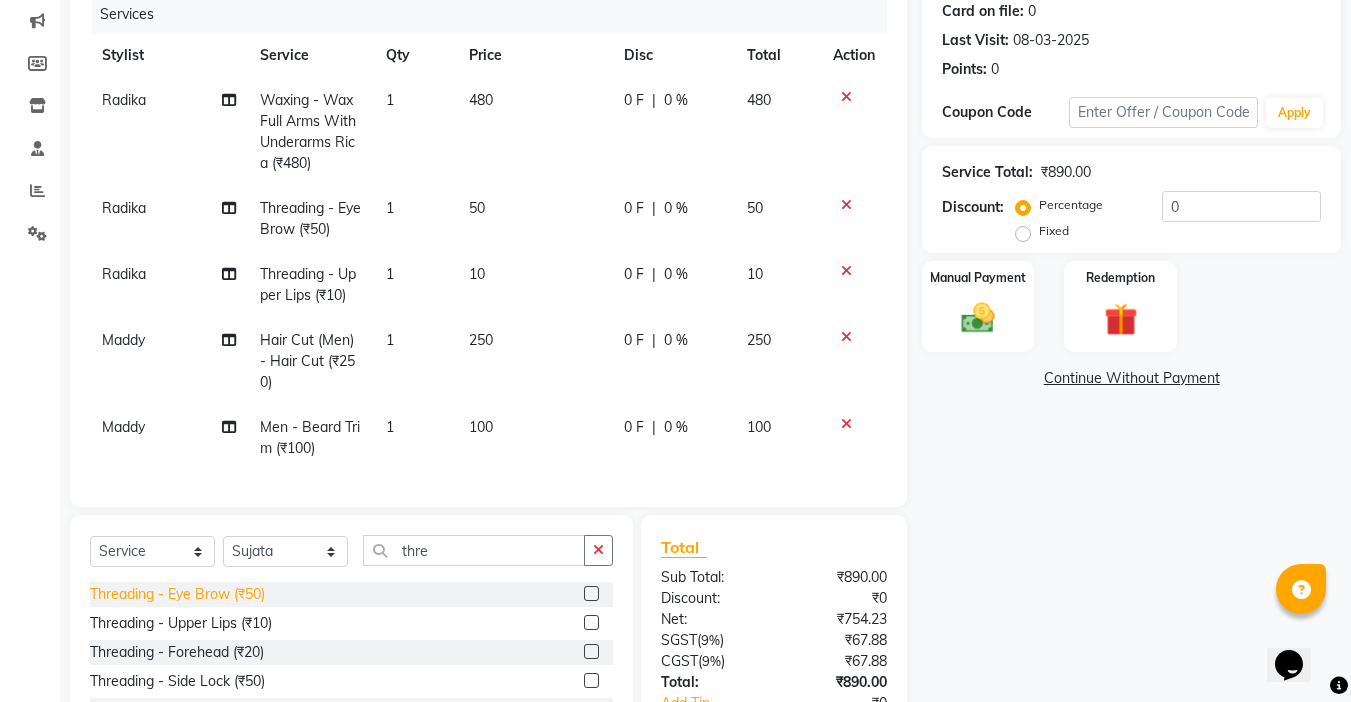 click on "Threading   -  Eye Brow (₹50)" 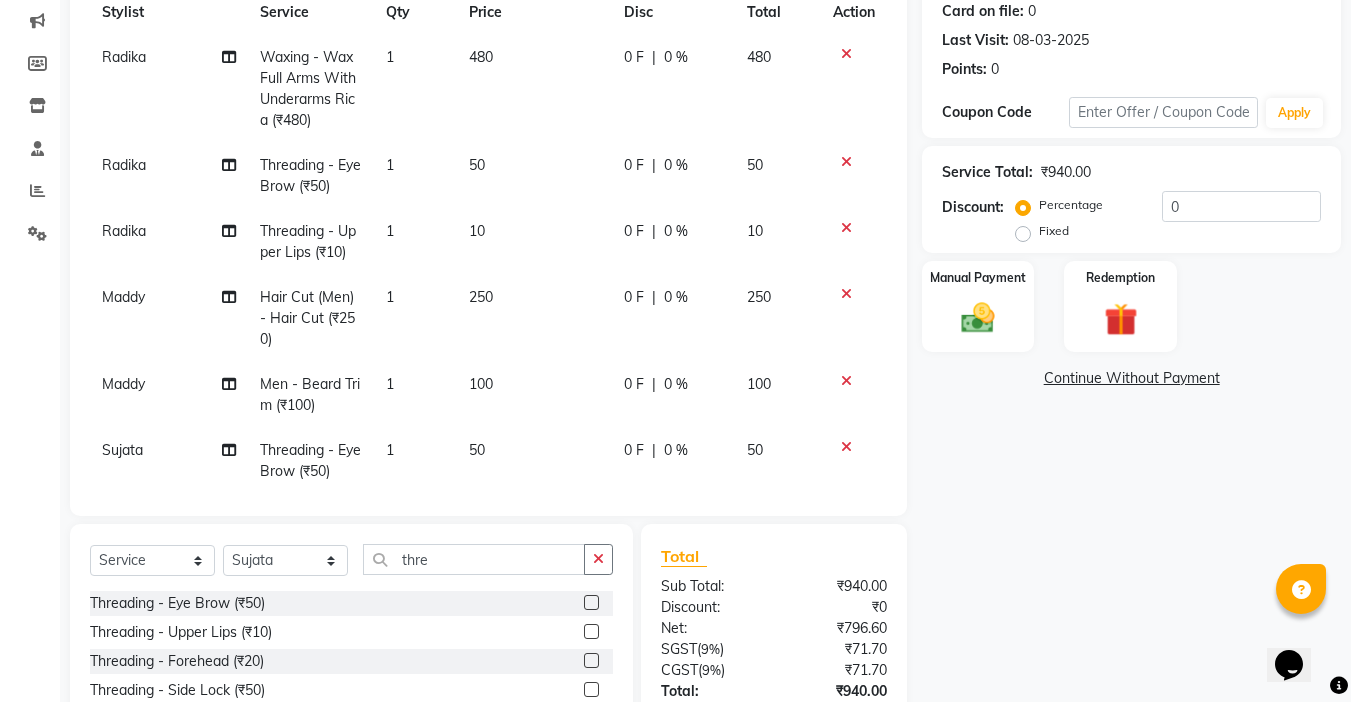 scroll, scrollTop: 72, scrollLeft: 0, axis: vertical 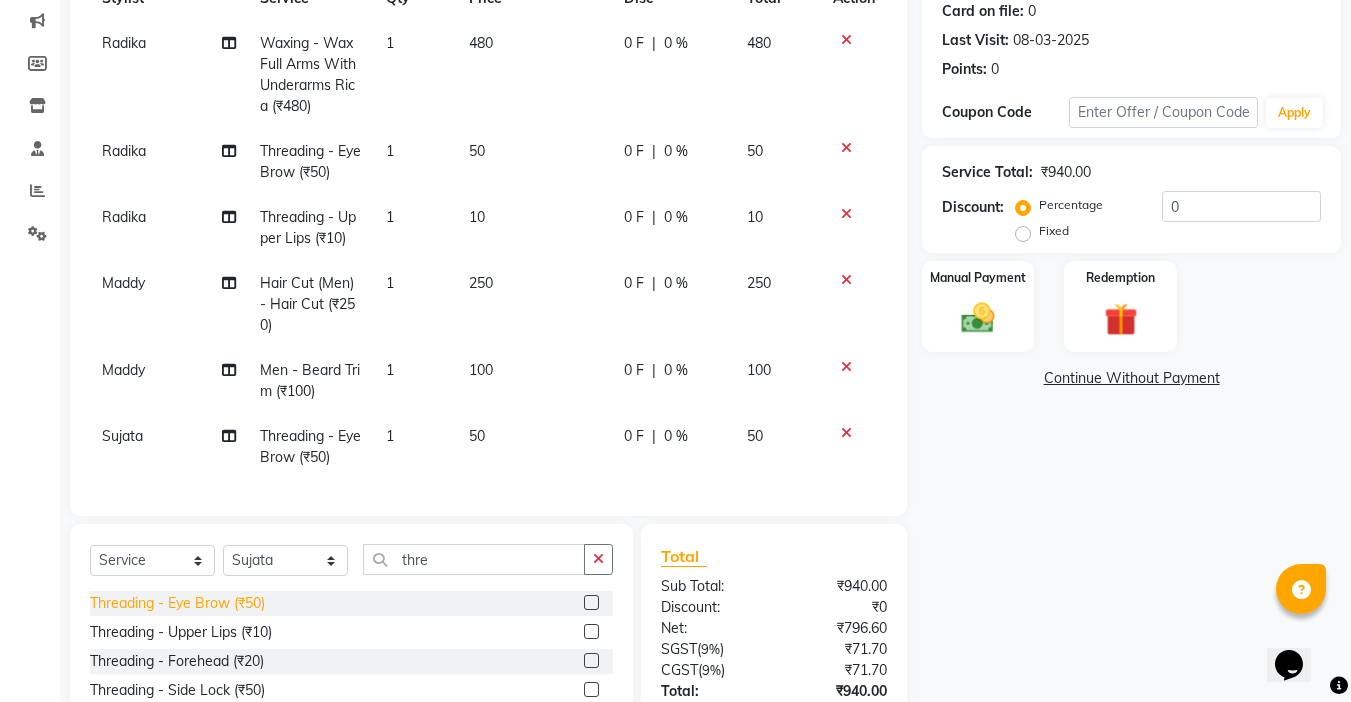 click on "Threading   -  Eye Brow (₹50)" 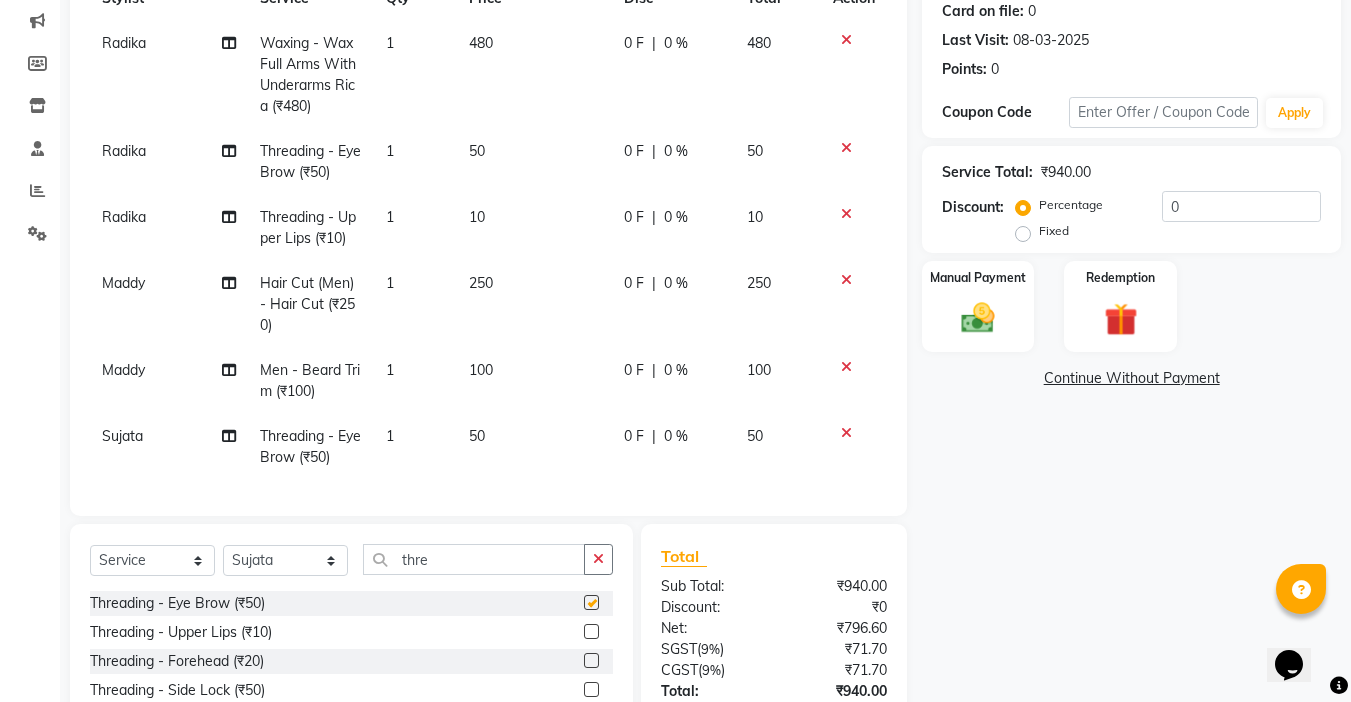 checkbox on "false" 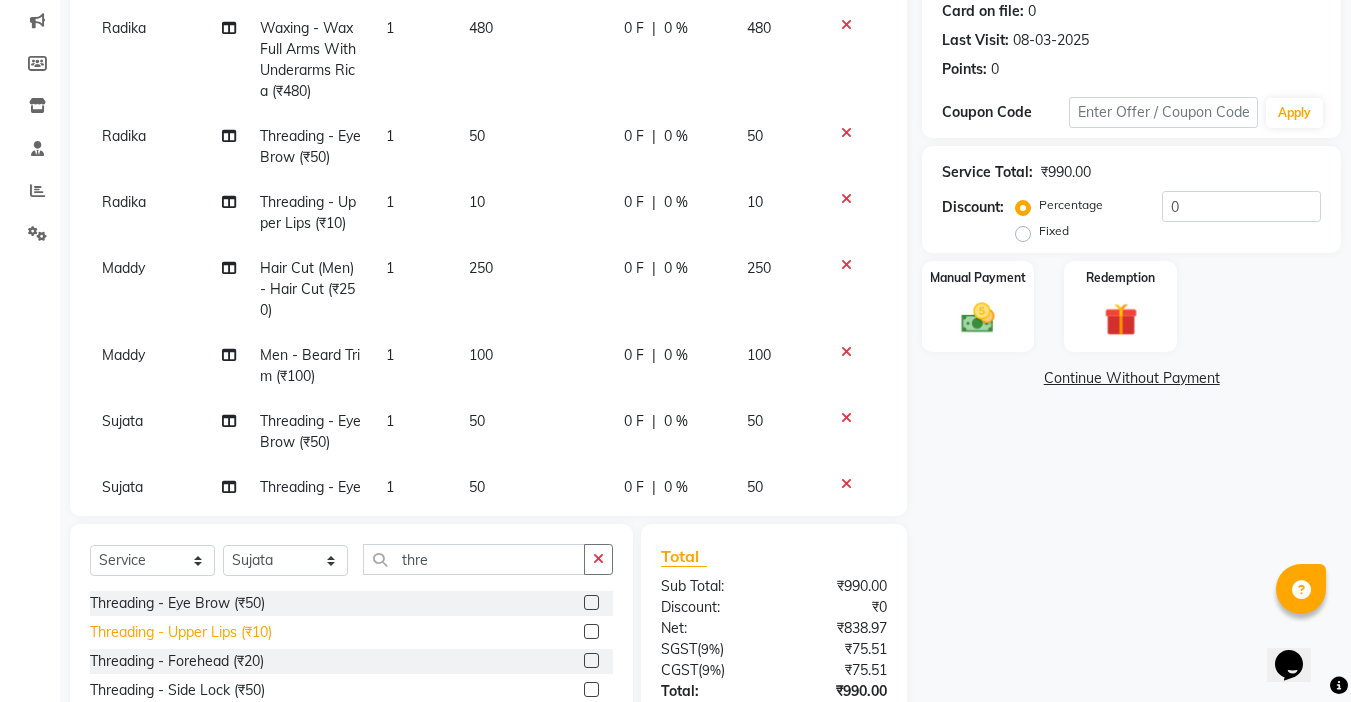 click on "Threading   -  Upper Lips (₹10)" 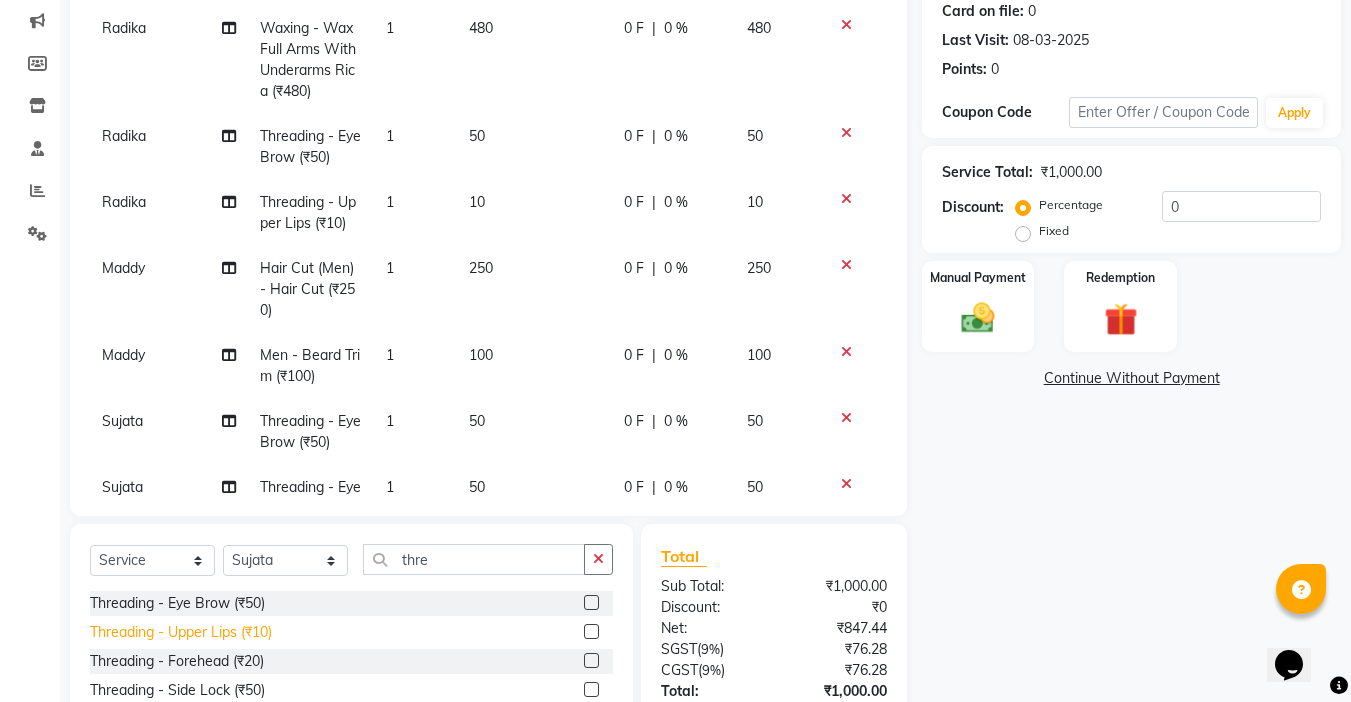 click on "Threading   -  Upper Lips (₹10)" 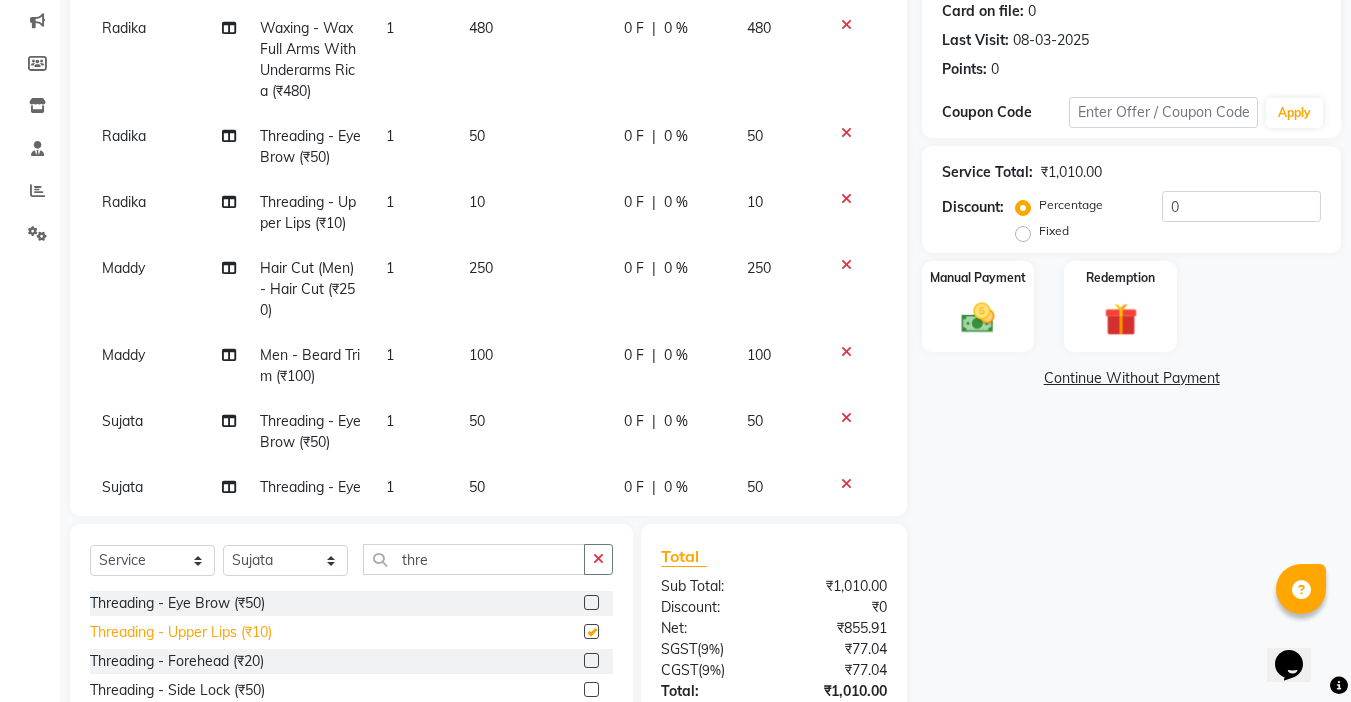 checkbox on "false" 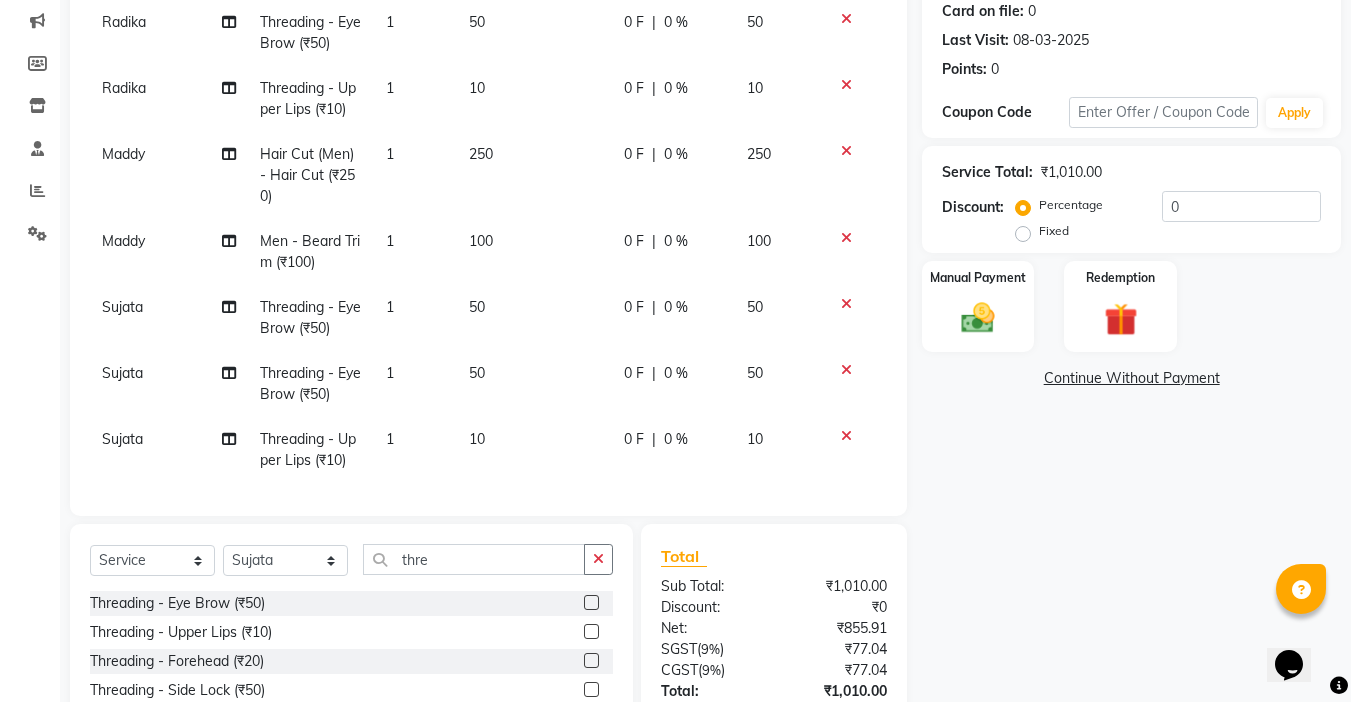 scroll, scrollTop: 270, scrollLeft: 0, axis: vertical 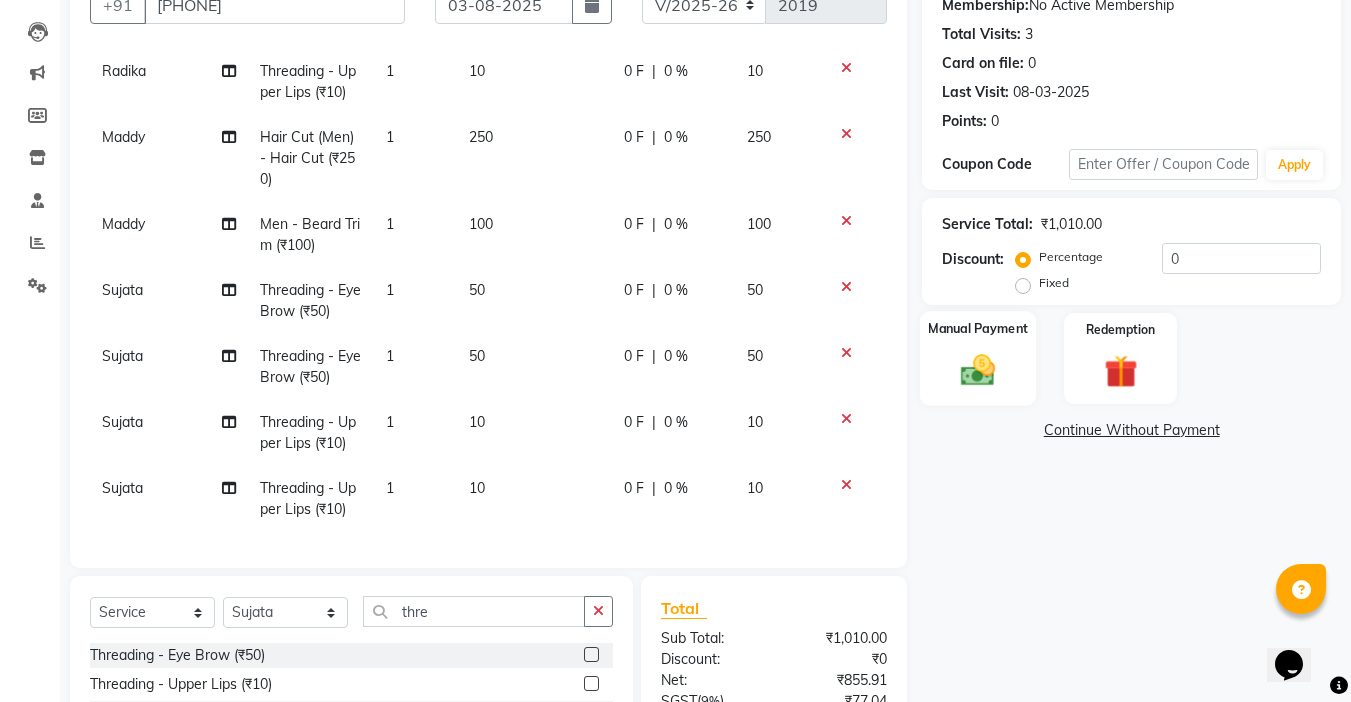 click 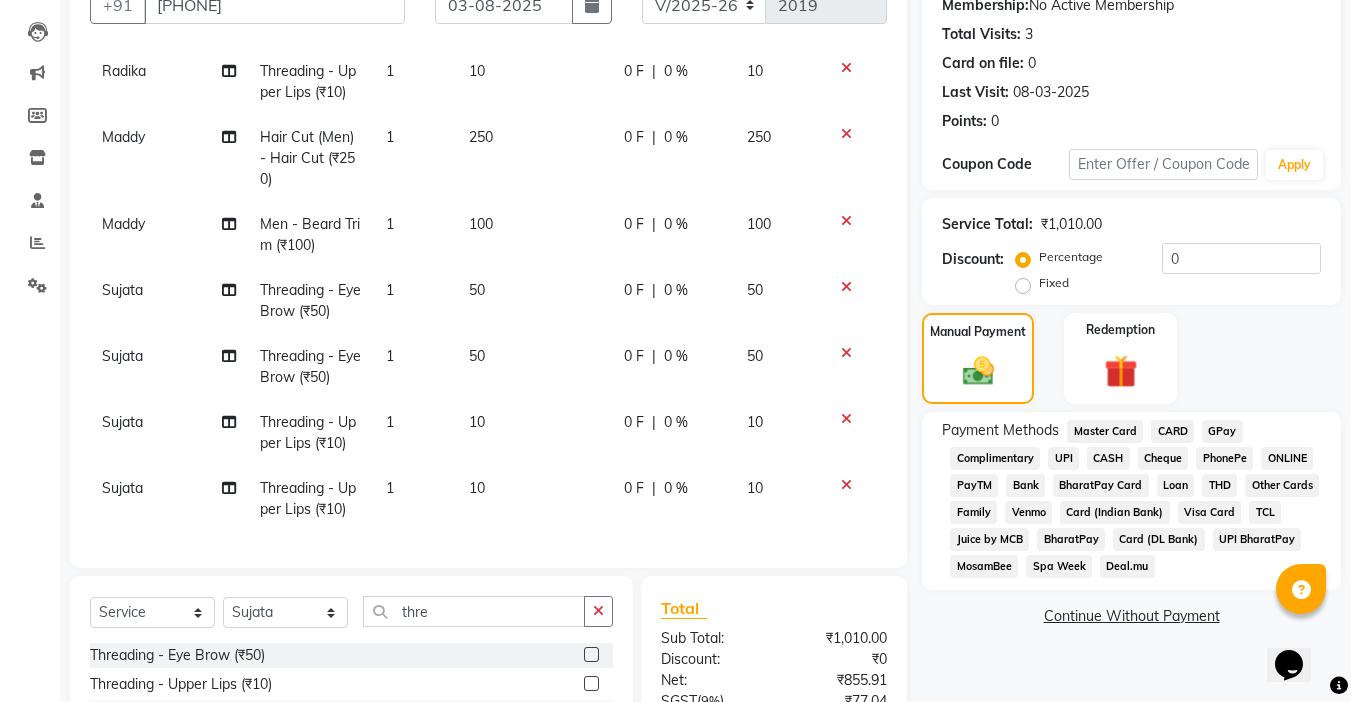 click on "Fixed" 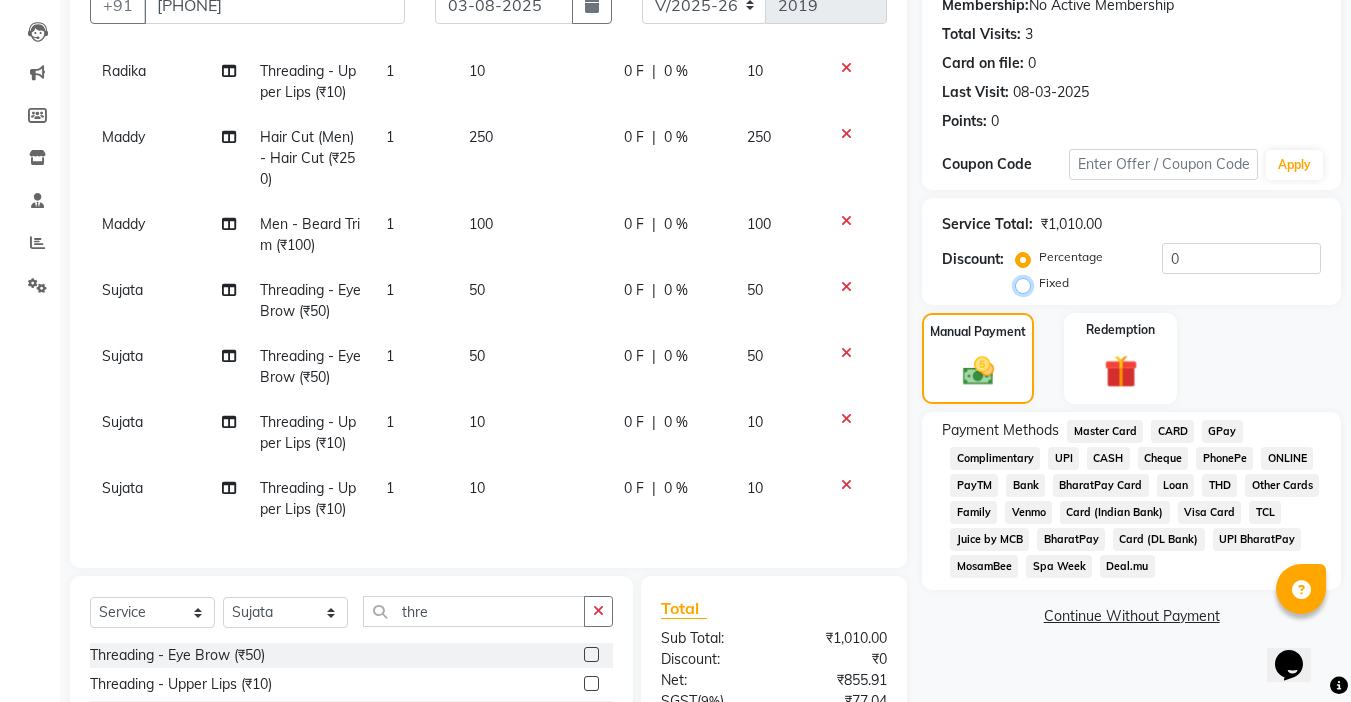 click on "Fixed" at bounding box center [1027, 283] 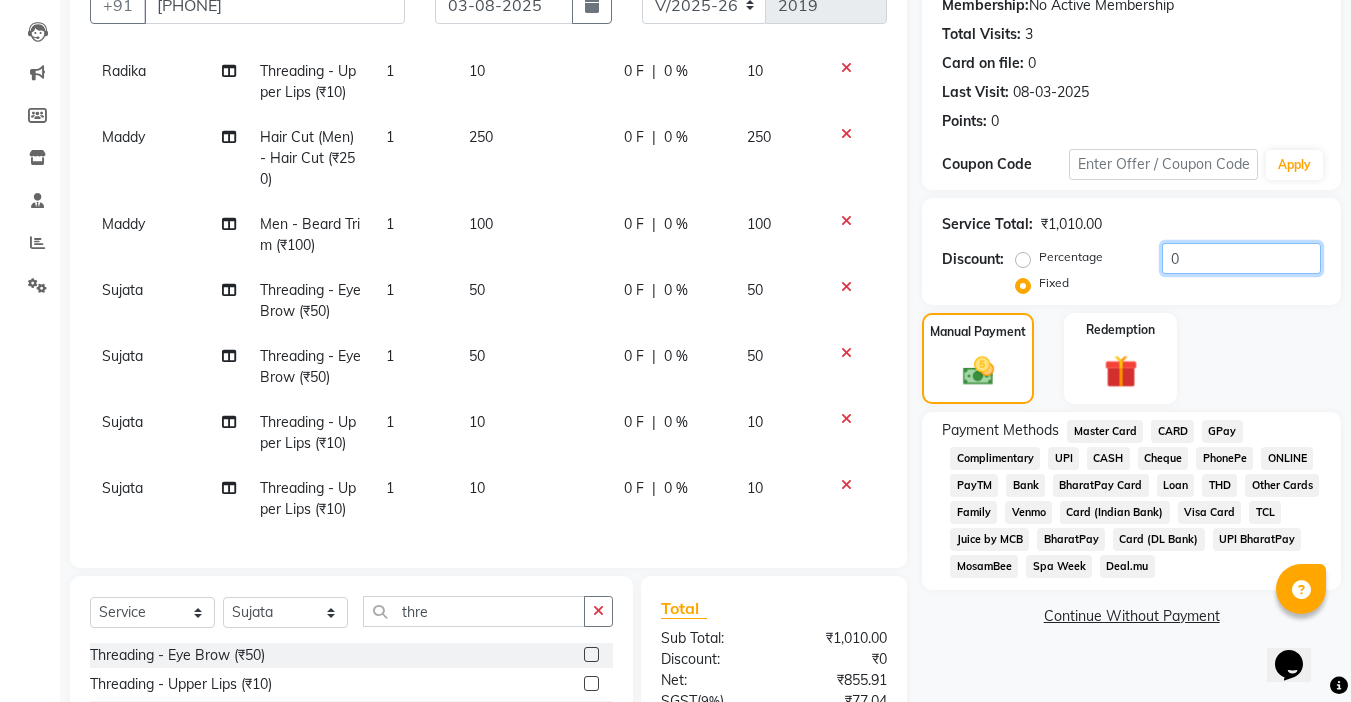 drag, startPoint x: 1189, startPoint y: 264, endPoint x: 1096, endPoint y: 264, distance: 93 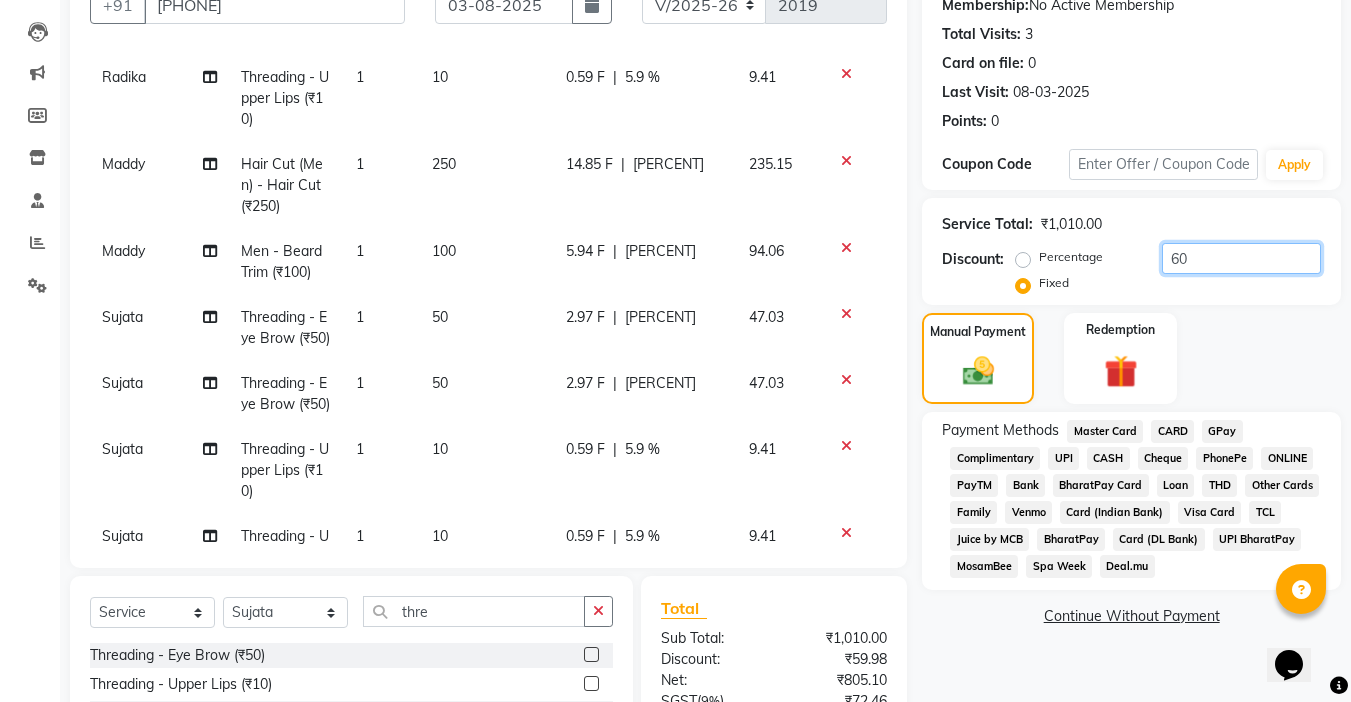 type on "60" 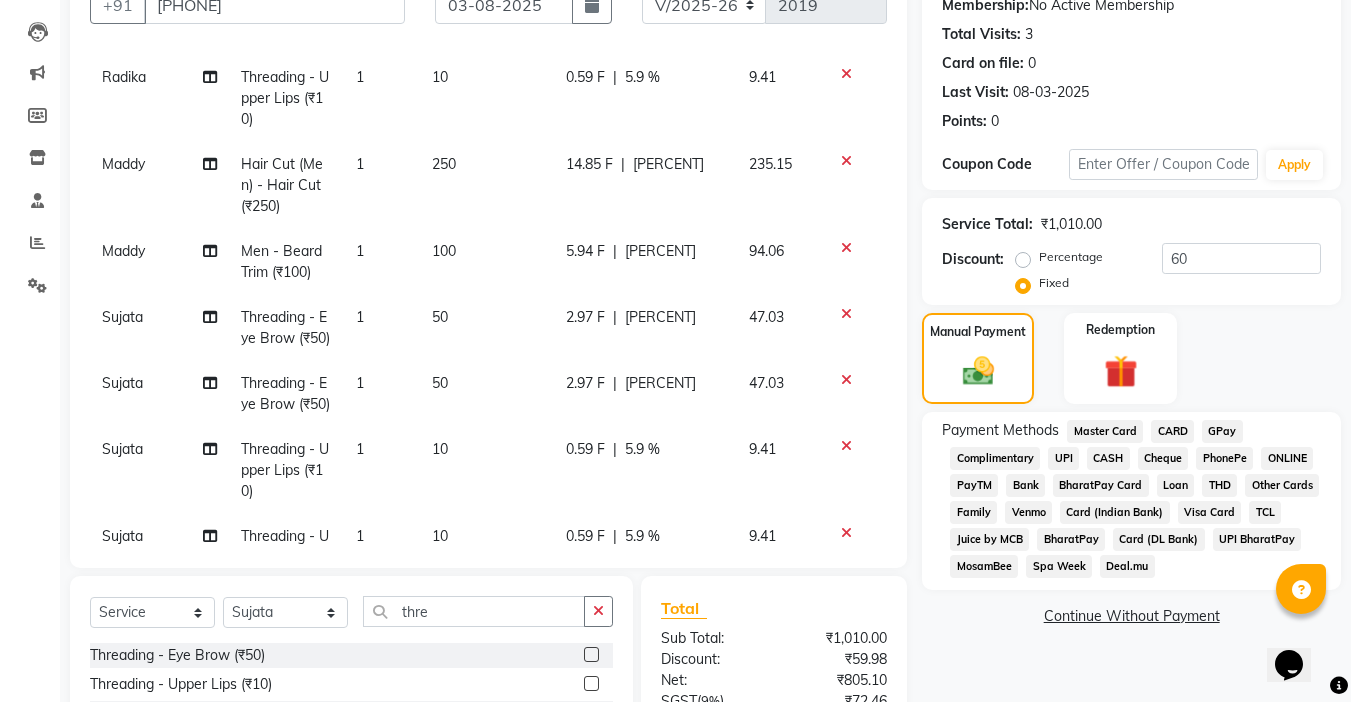 click on "CASH" 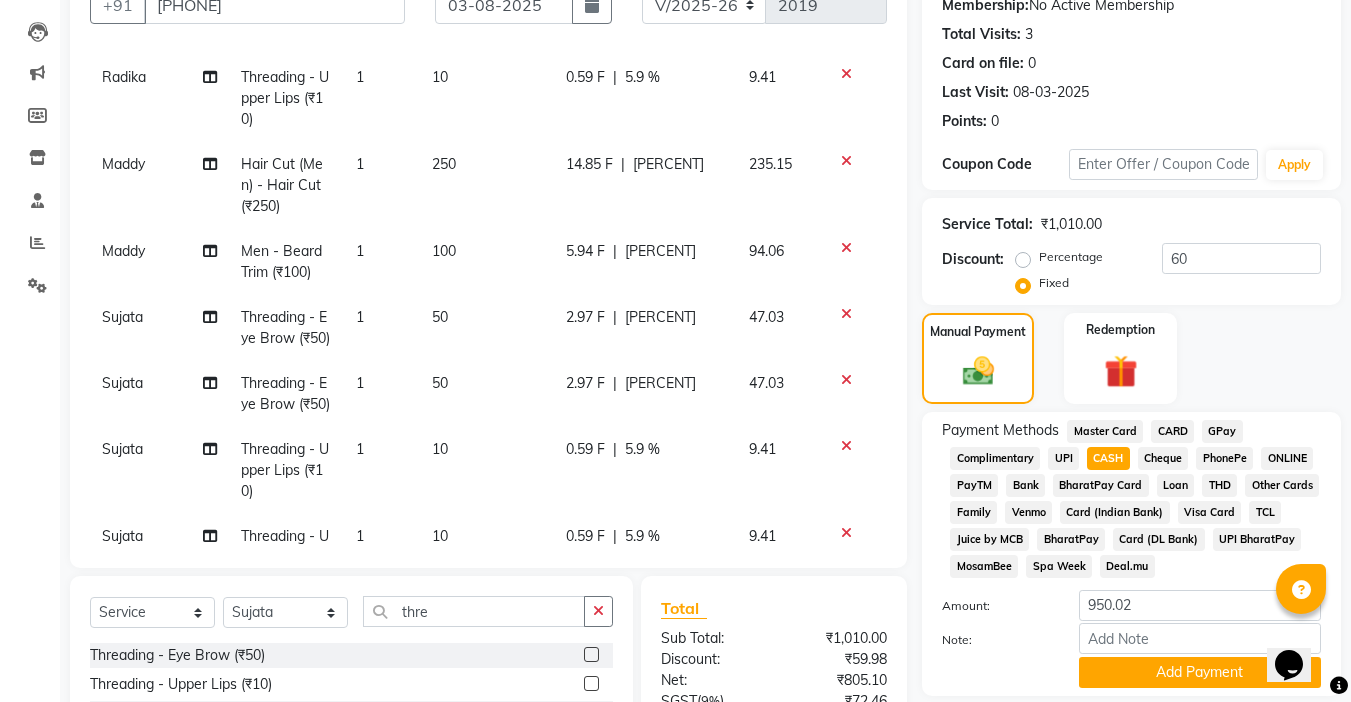 scroll, scrollTop: 398, scrollLeft: 0, axis: vertical 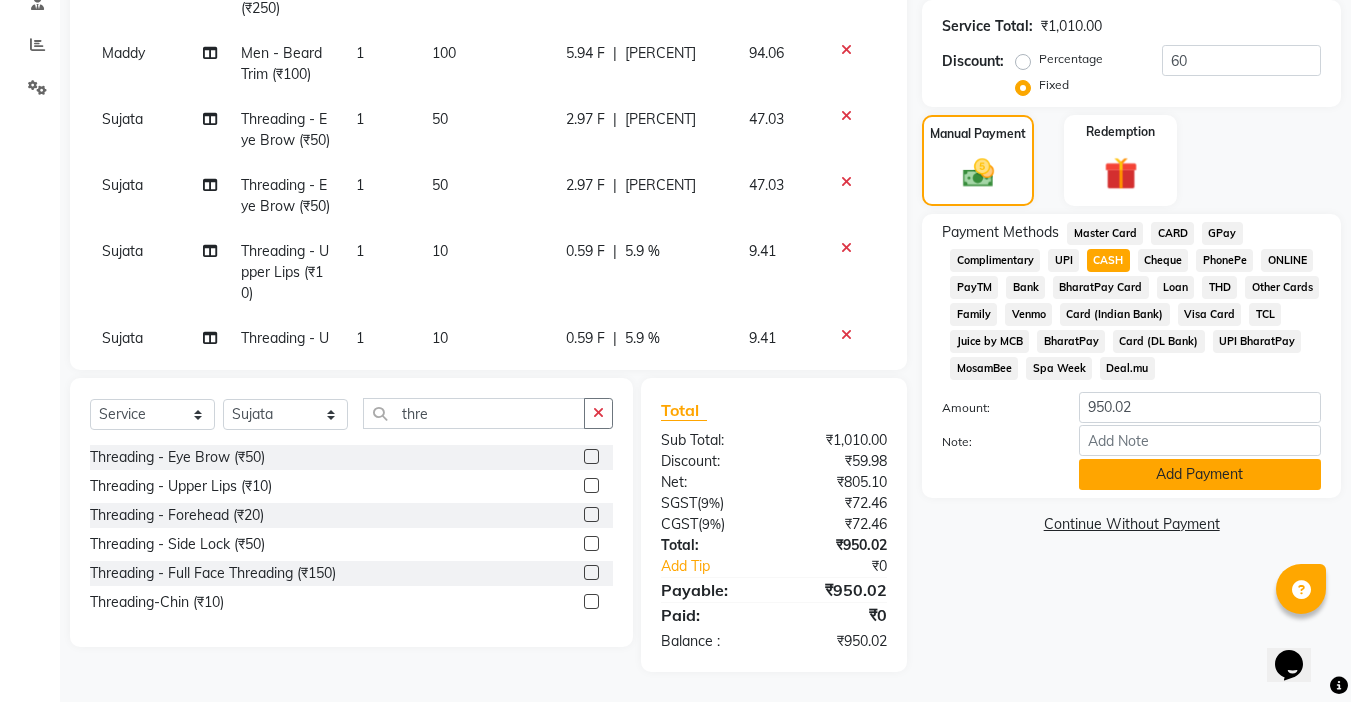click on "Add Payment" 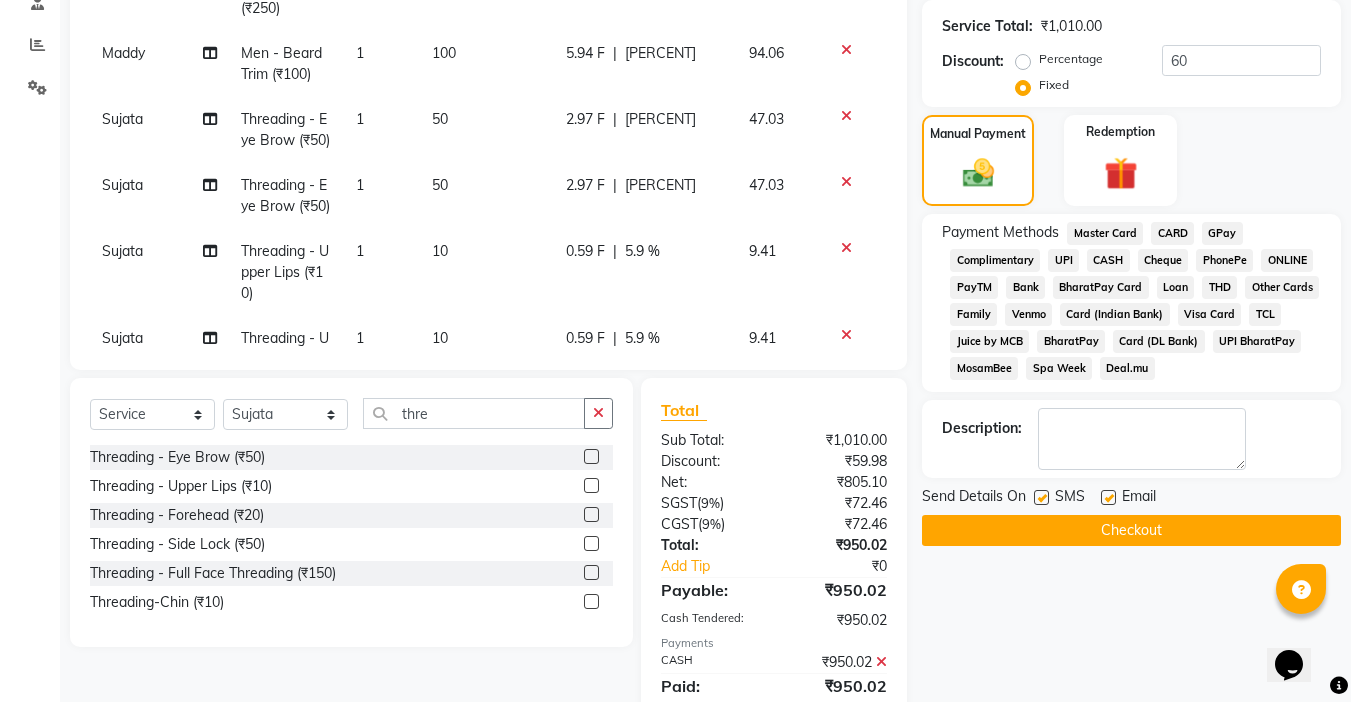 click 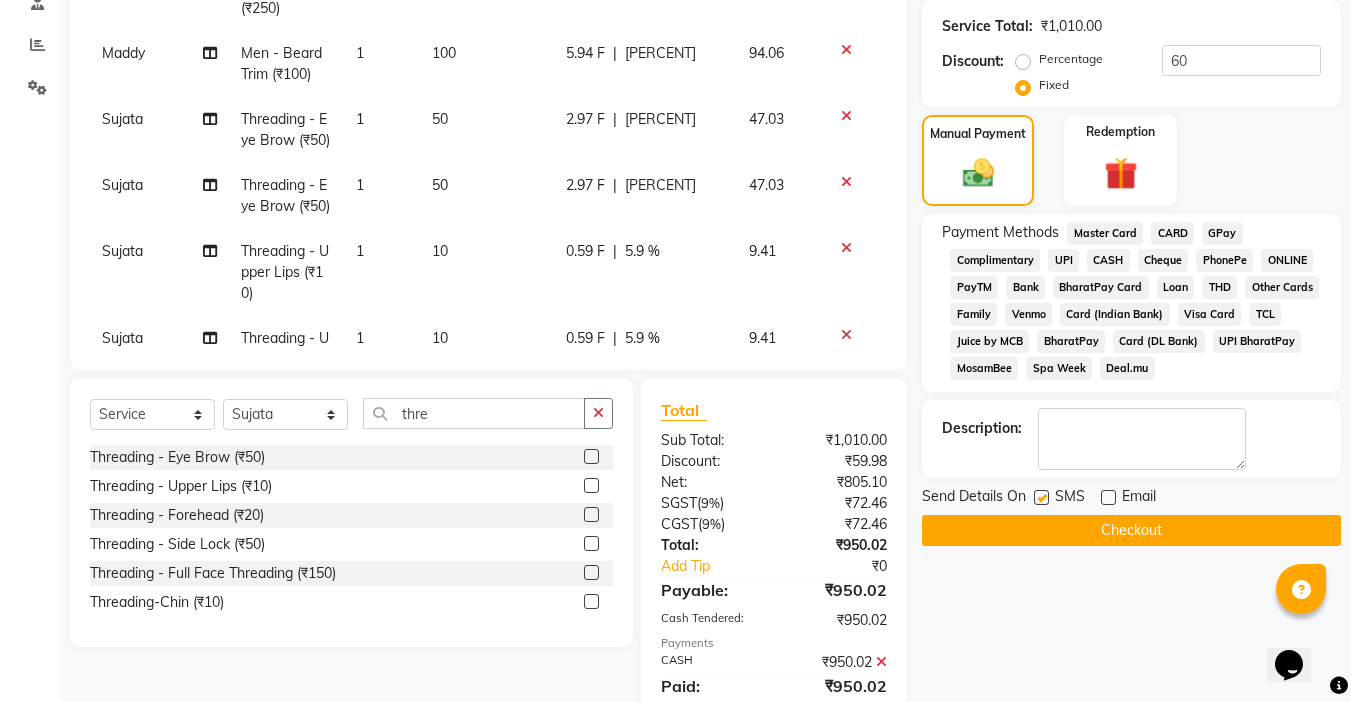 click 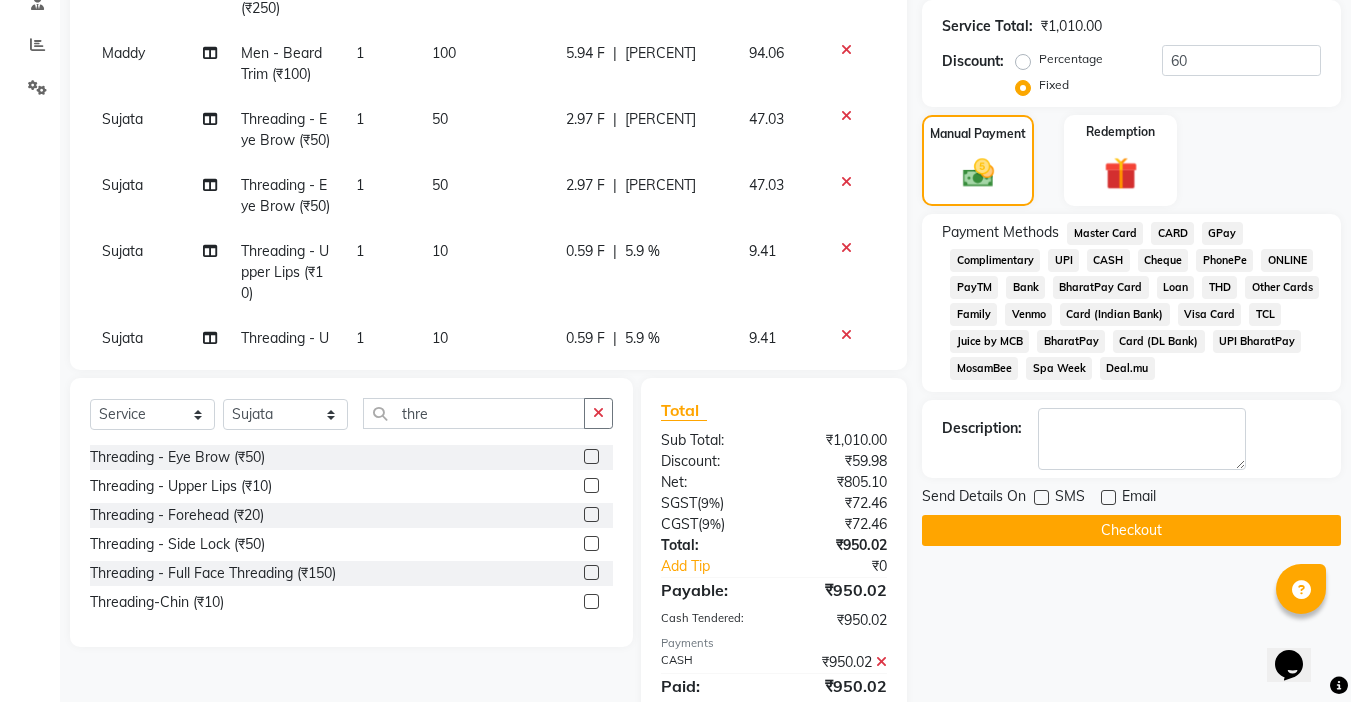 click on "Checkout" 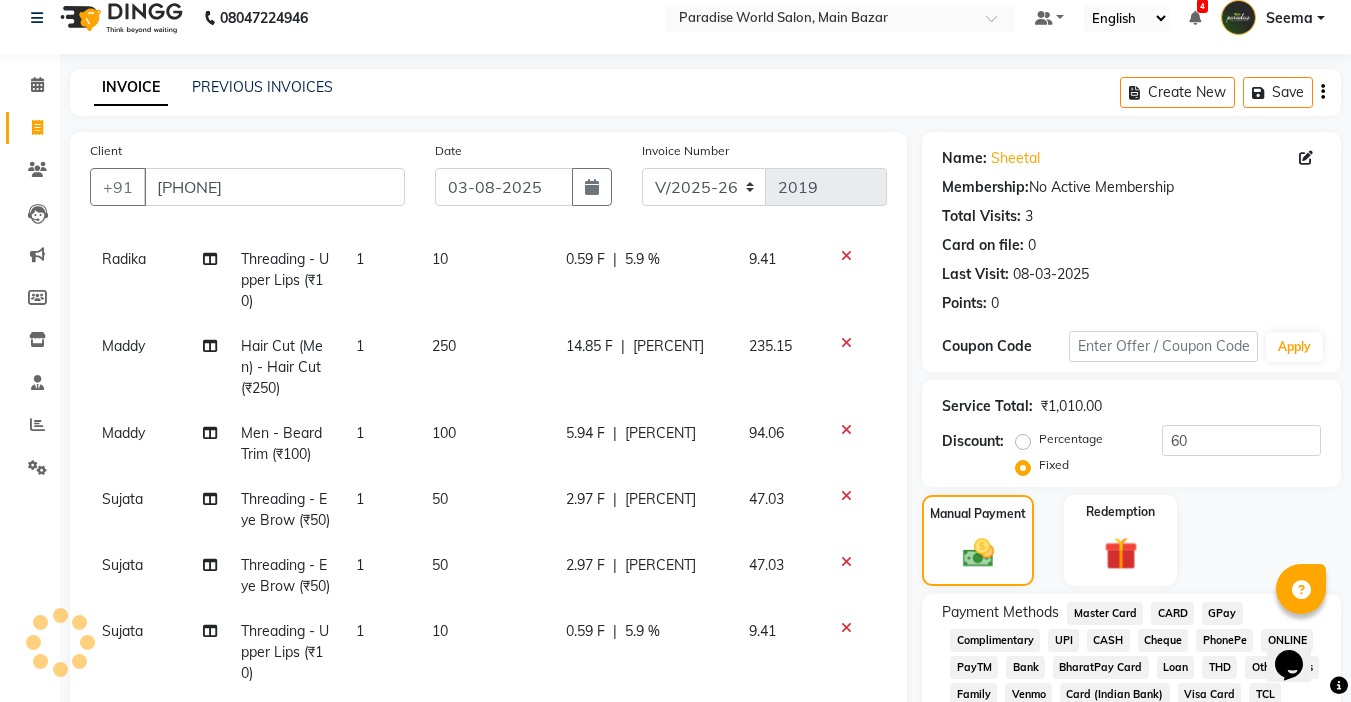 scroll, scrollTop: 0, scrollLeft: 0, axis: both 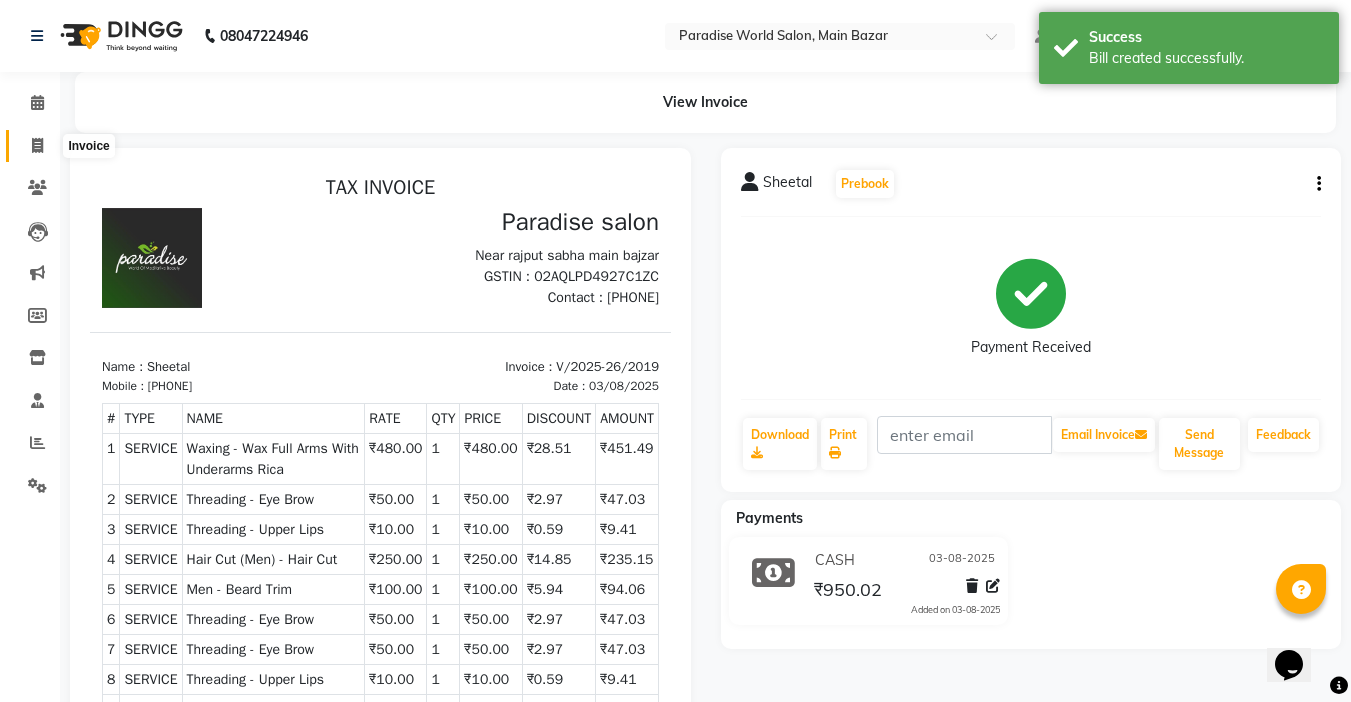 click 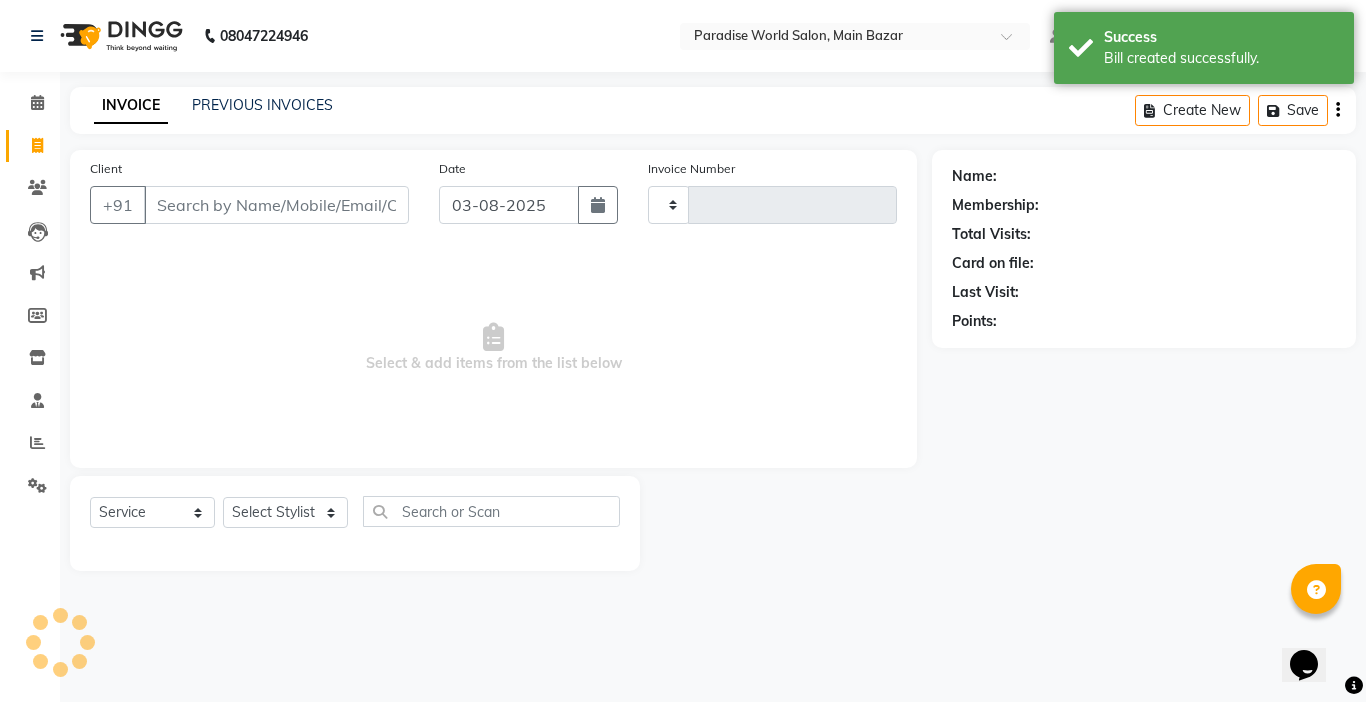 type on "2020" 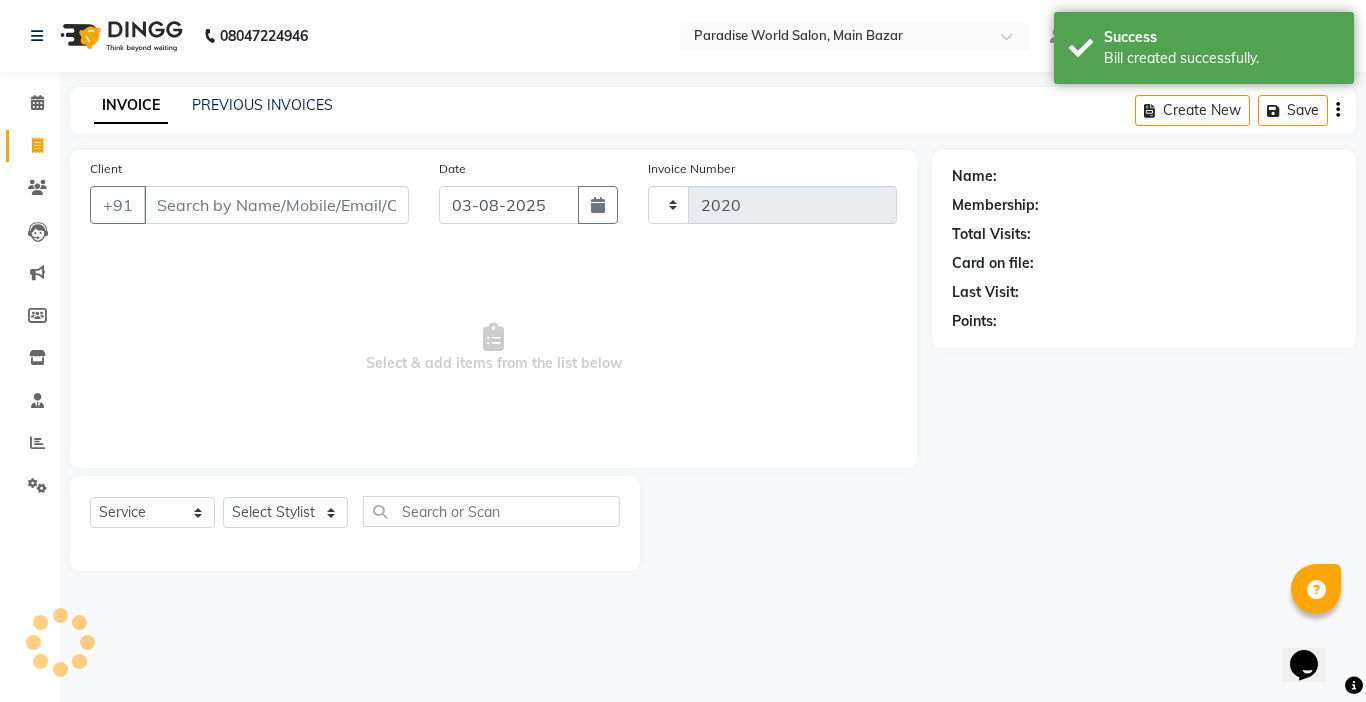 select on "4451" 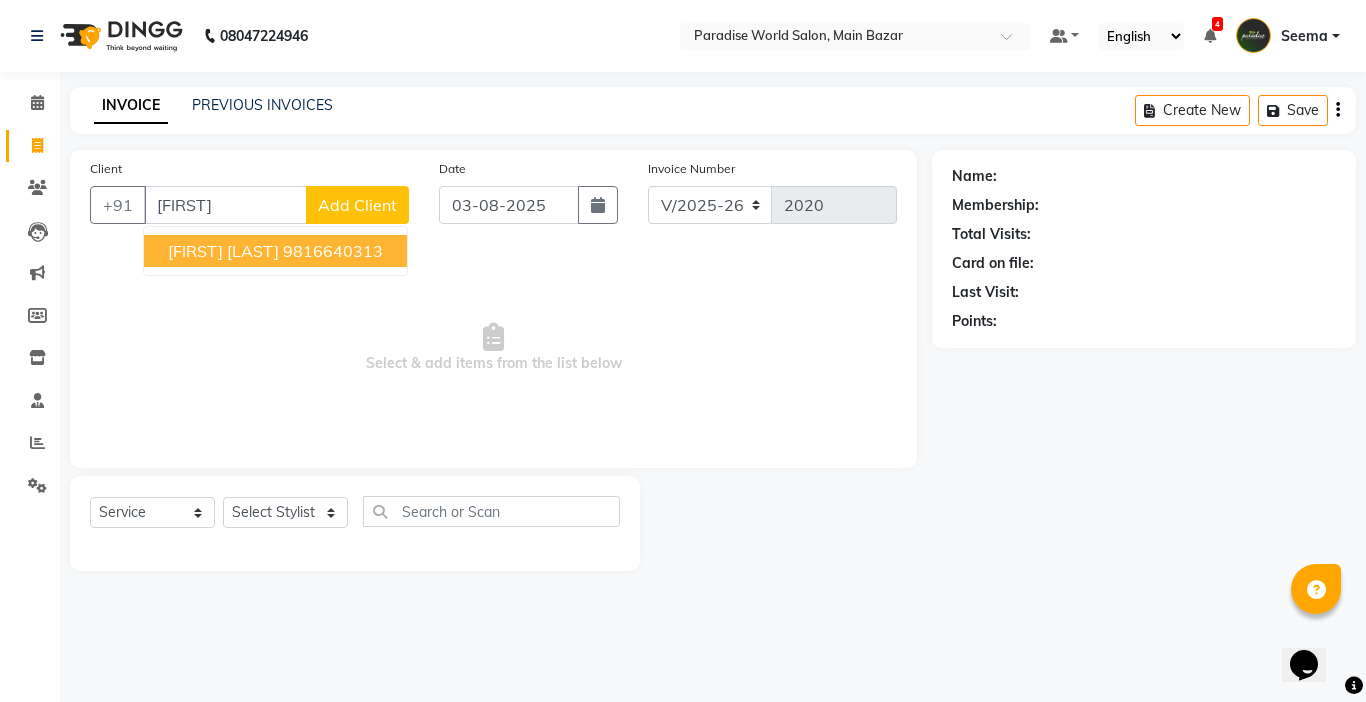 click on "bobby verma" at bounding box center [223, 251] 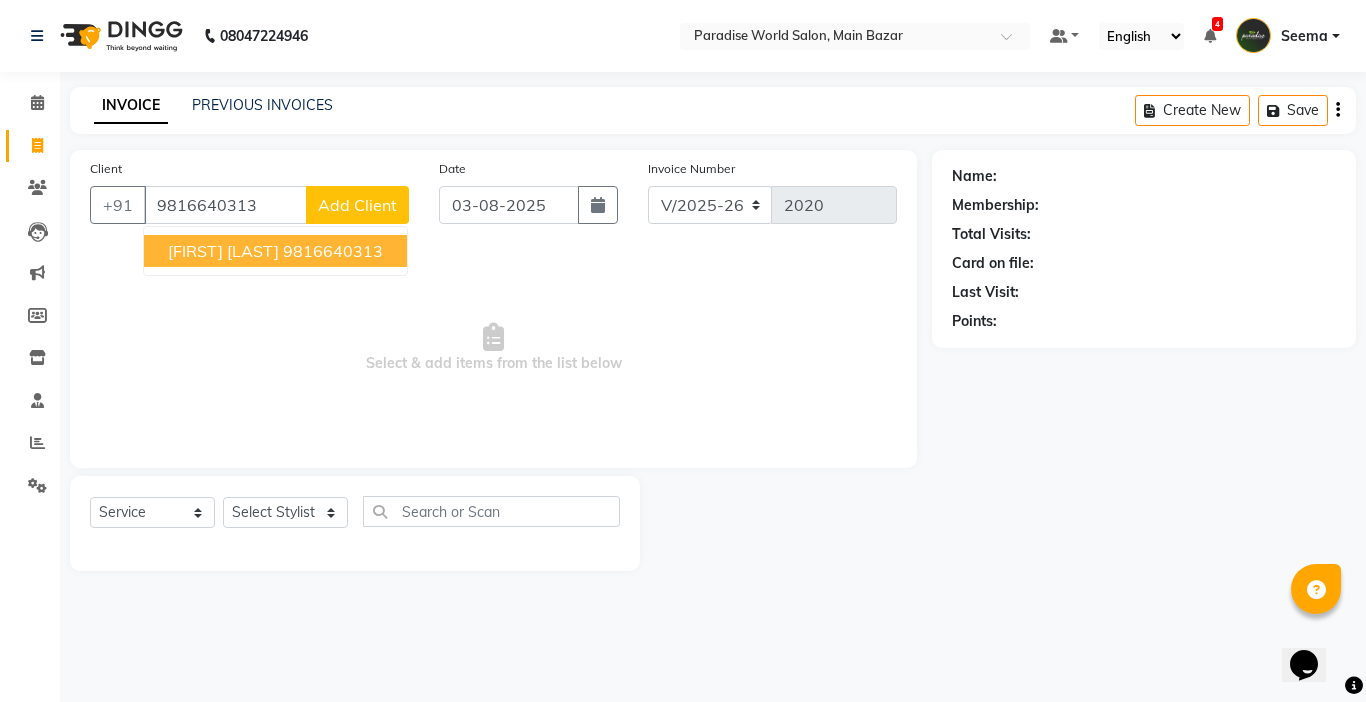 type on "9816640313" 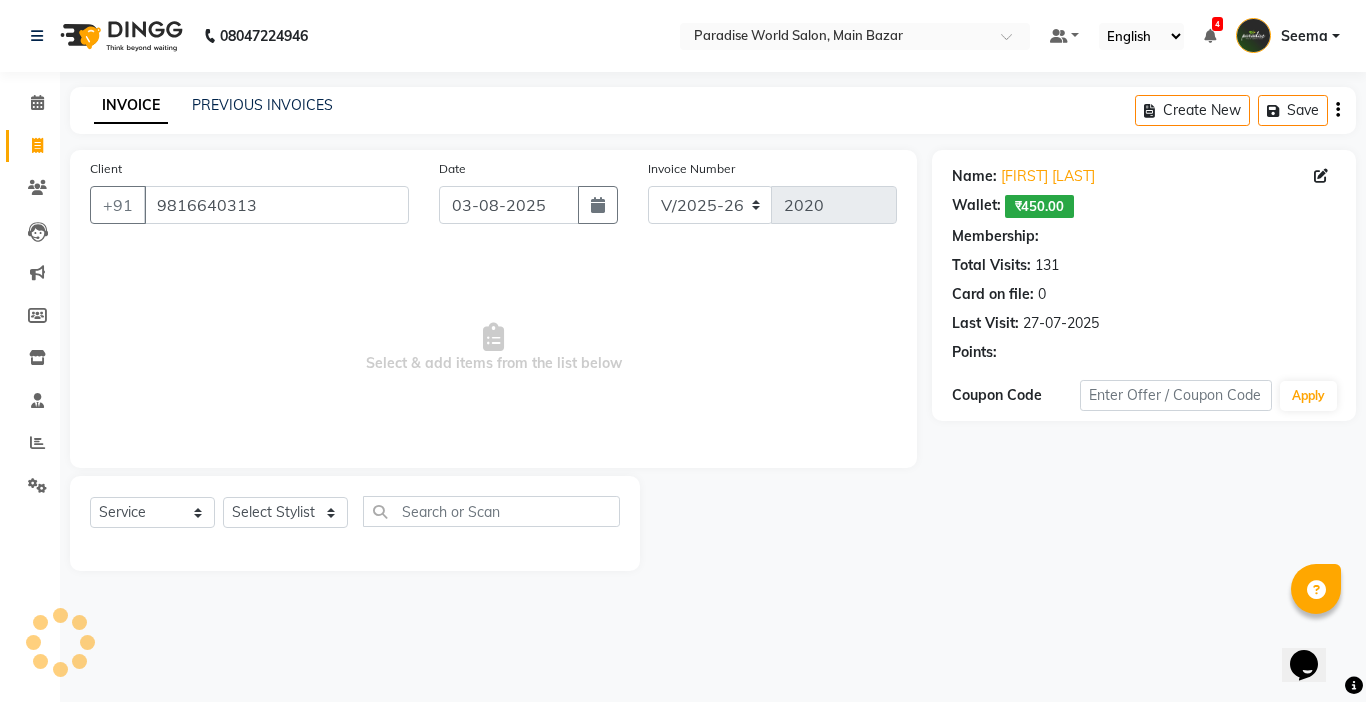 select on "1: Object" 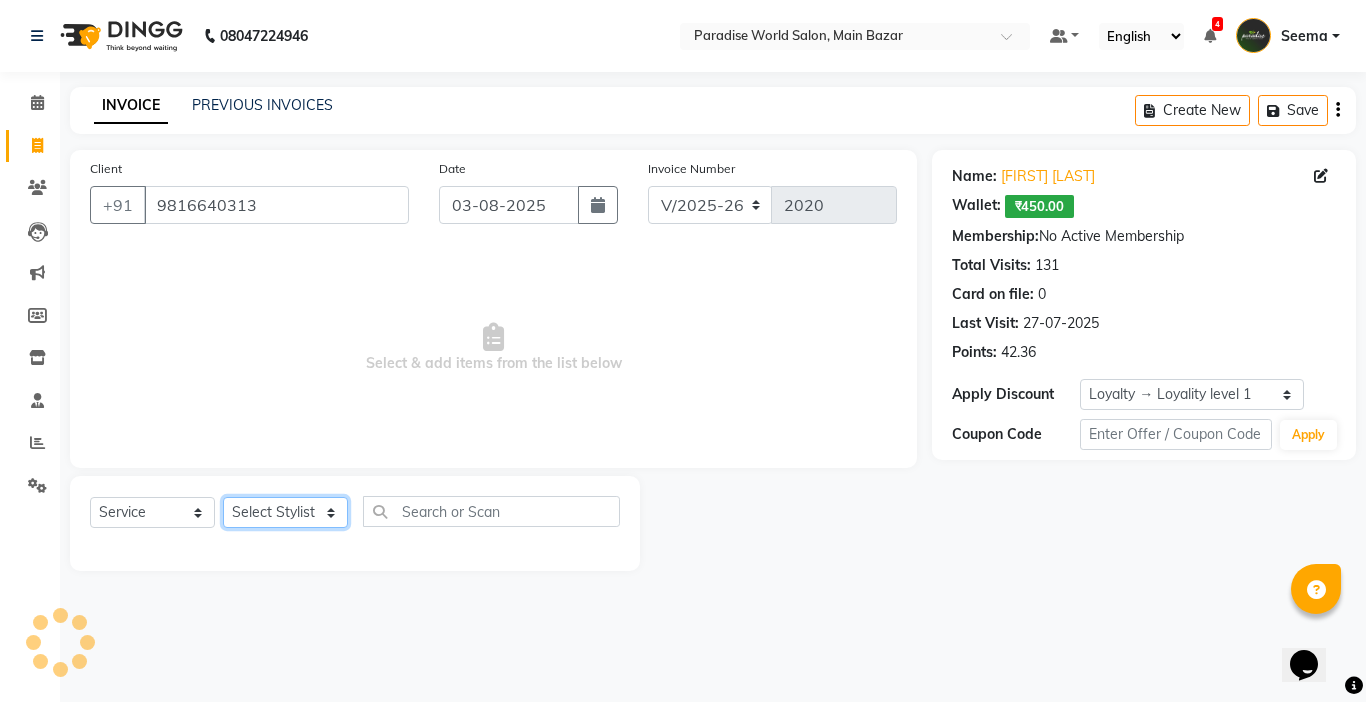 click on "Select Stylist Abby aman  Anil anku Bobby company Deepak Deepika Gourav Heena ishu Jagdeesh kanchan Love preet Maddy Manpreet student Meenu Naina Nikita Palak Palak Sharma Radika Rajneesh Student Seema Shagun Shifali - Student Shweta  Sujata Surinder Paul Vansh Vikas Vishal" 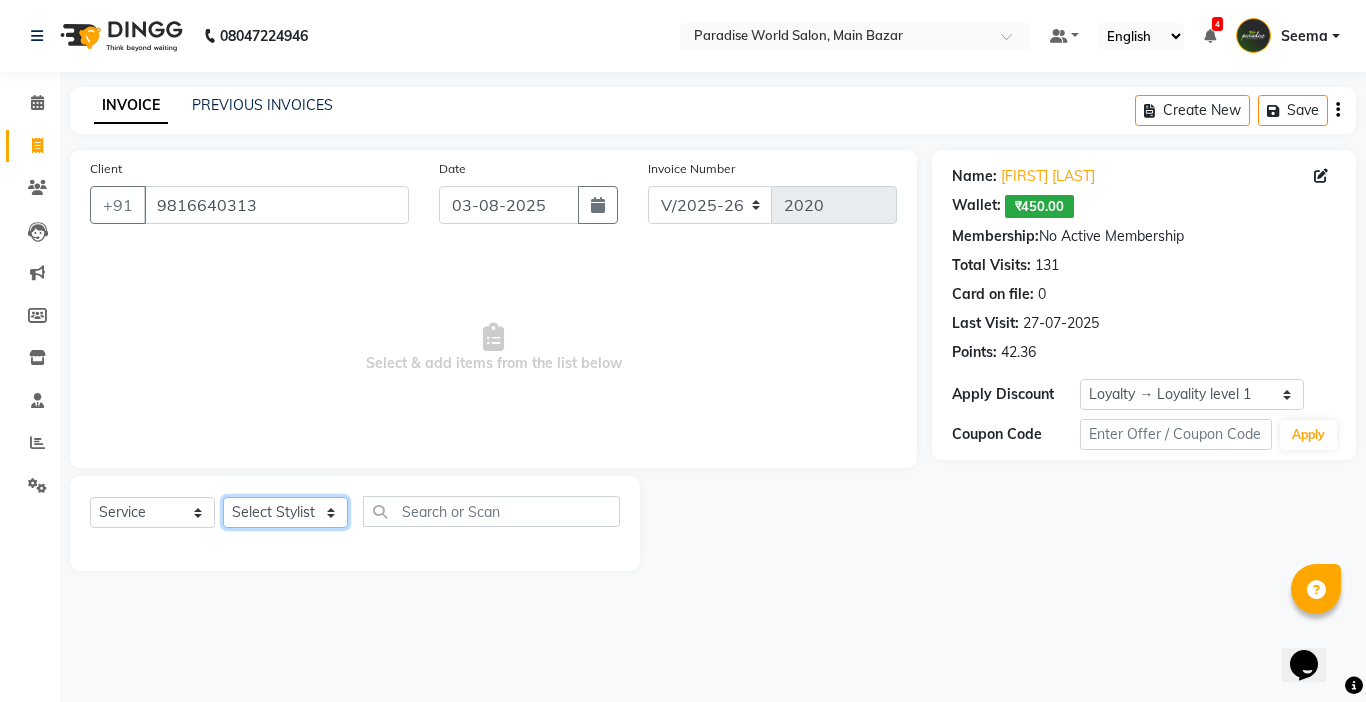 select on "24941" 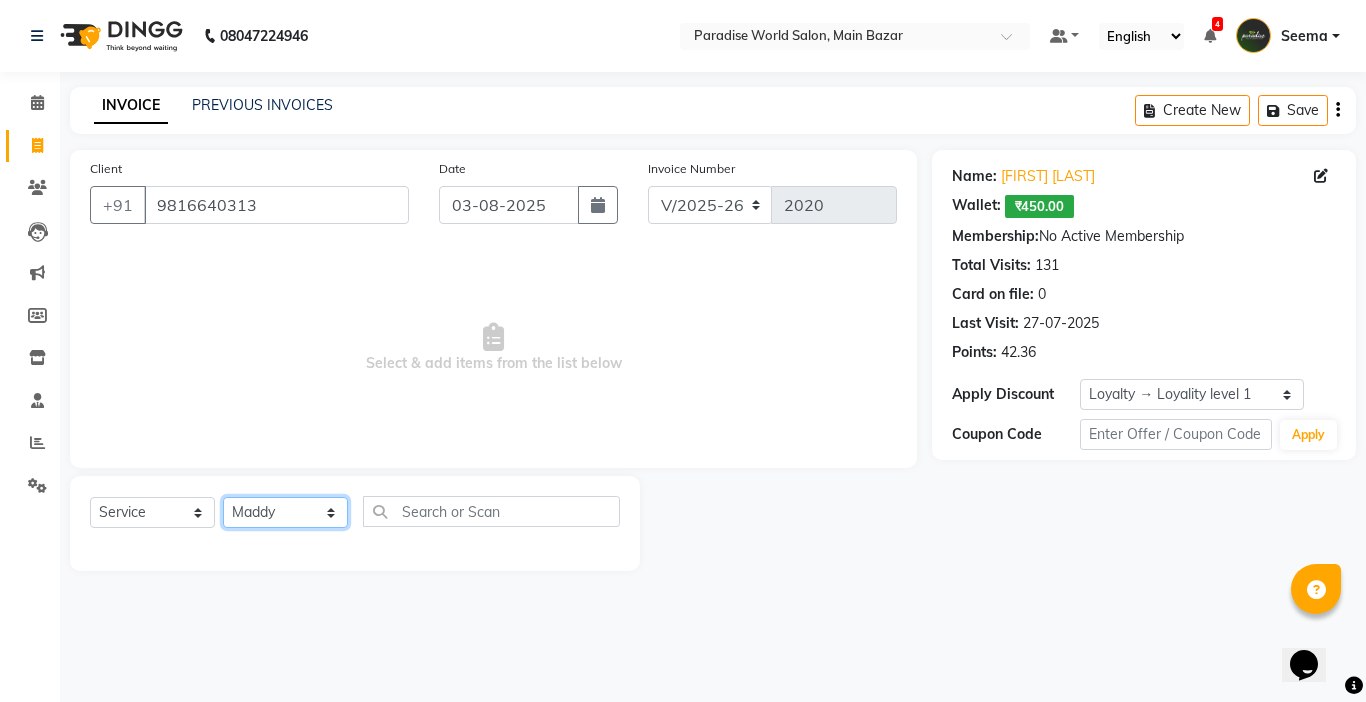 click on "Select Stylist Abby aman  Anil anku Bobby company Deepak Deepika Gourav Heena ishu Jagdeesh kanchan Love preet Maddy Manpreet student Meenu Naina Nikita Palak Palak Sharma Radika Rajneesh Student Seema Shagun Shifali - Student Shweta  Sujata Surinder Paul Vansh Vikas Vishal" 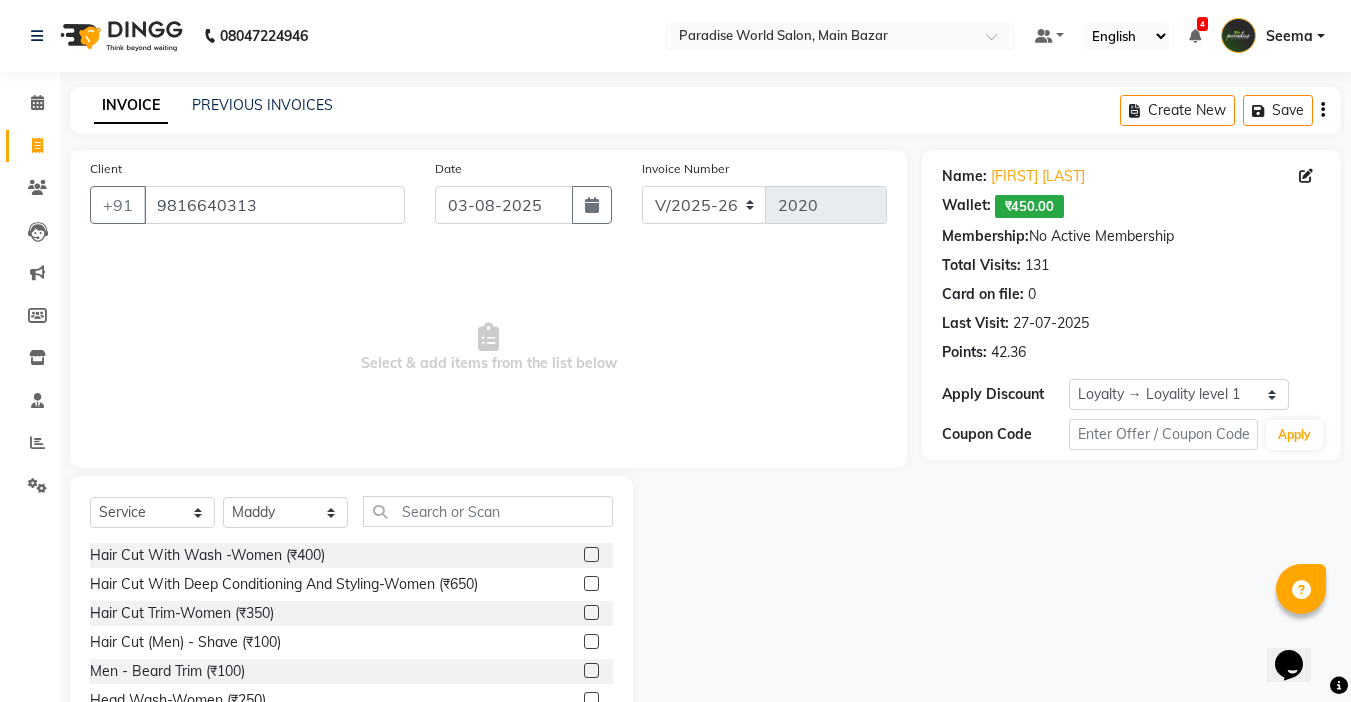click on "Select  Service  Product  Membership  Package Voucher Prepaid Gift Card  Select Stylist Abby aman  Anil anku Bobby company Deepak Deepika Gourav Heena ishu Jagdeesh kanchan Love preet Maddy Manpreet student Meenu Naina Nikita Palak Palak Sharma Radika Rajneesh Student Seema Shagun Shifali - Student Shweta  Sujata Surinder Paul Vansh Vikas Vishal Hair Cut With Wash -Women (₹400)  Hair Cut With Deep Conditioning And Styling-Women (₹650)  Hair Cut Trim-Women (₹350)  Hair Cut  (Men)  -  Shave (₹100)  Men  -  Beard Trim (₹100)  Head Wash-Women (₹250)  Hair Cut  (Men)  -  Hair Cut (₹250)  Baby girl hair cut (₹150)  Baby boy Hair  (₹100)  Hair patch service (₹1000)  hair style men (₹50)  Flick cut (₹100)  Hair Patch Wash (₹200)  Hair Wash With Deep Conditioning And Blow Dryer (₹150)  Head Wash With Blow Dryer (₹350)  Blow Dryer-women (₹250)  Hair Style Women onward (₹550)  Hair Patch Ladies (₹25000)  Split-ends (₹550)  Hair Patch MEN-Onward (₹7500)  Pluming gents (₹1000)" 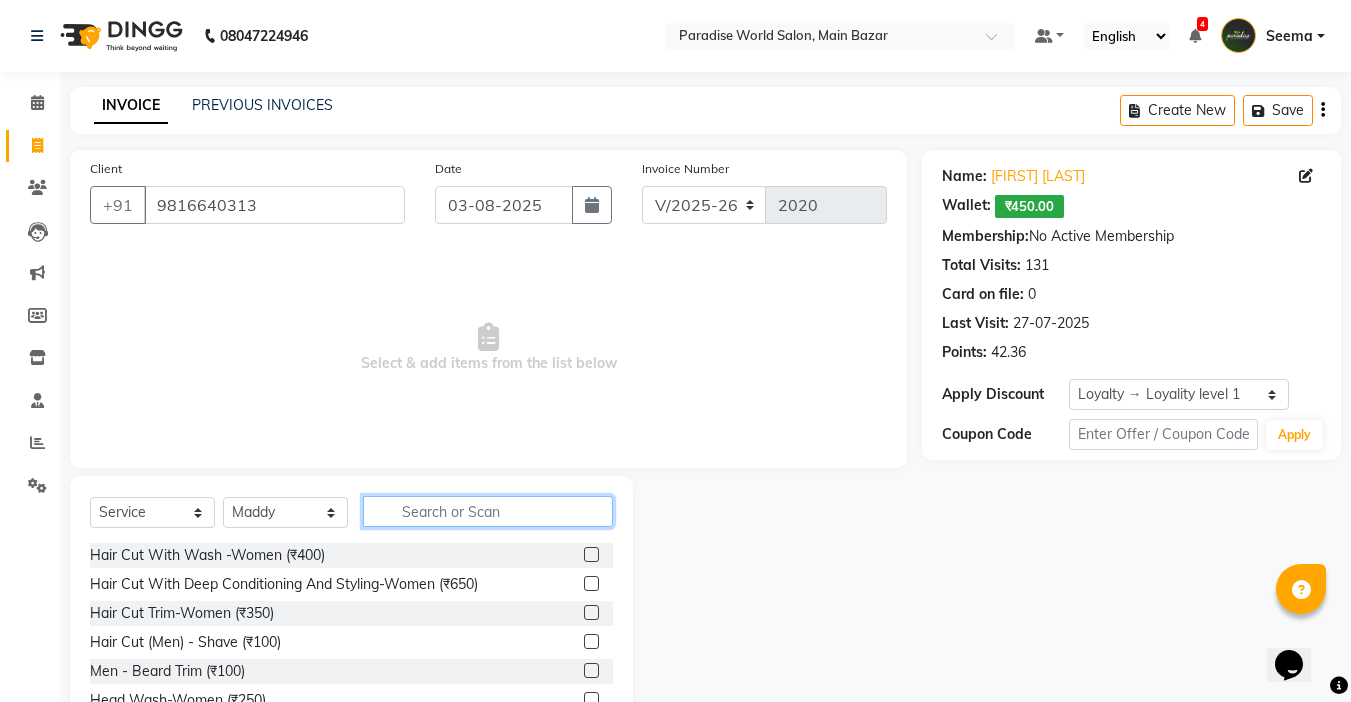 click 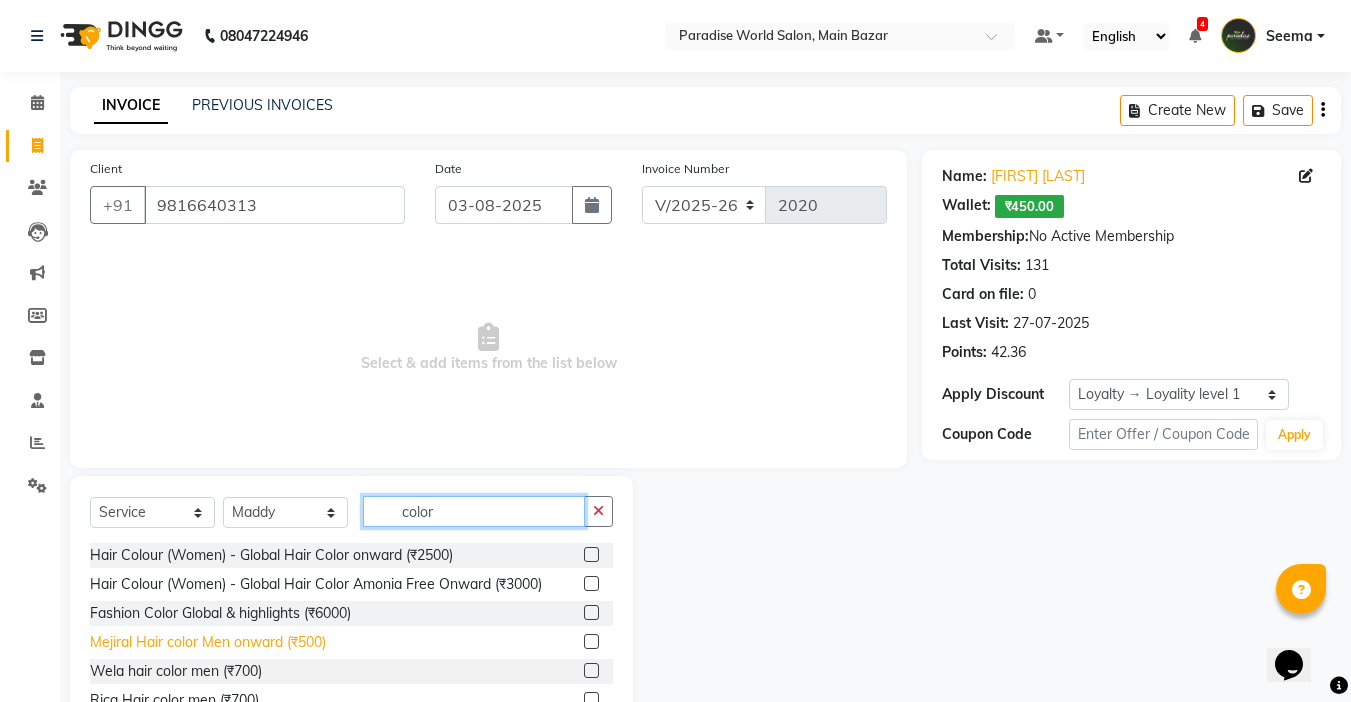 type on "color" 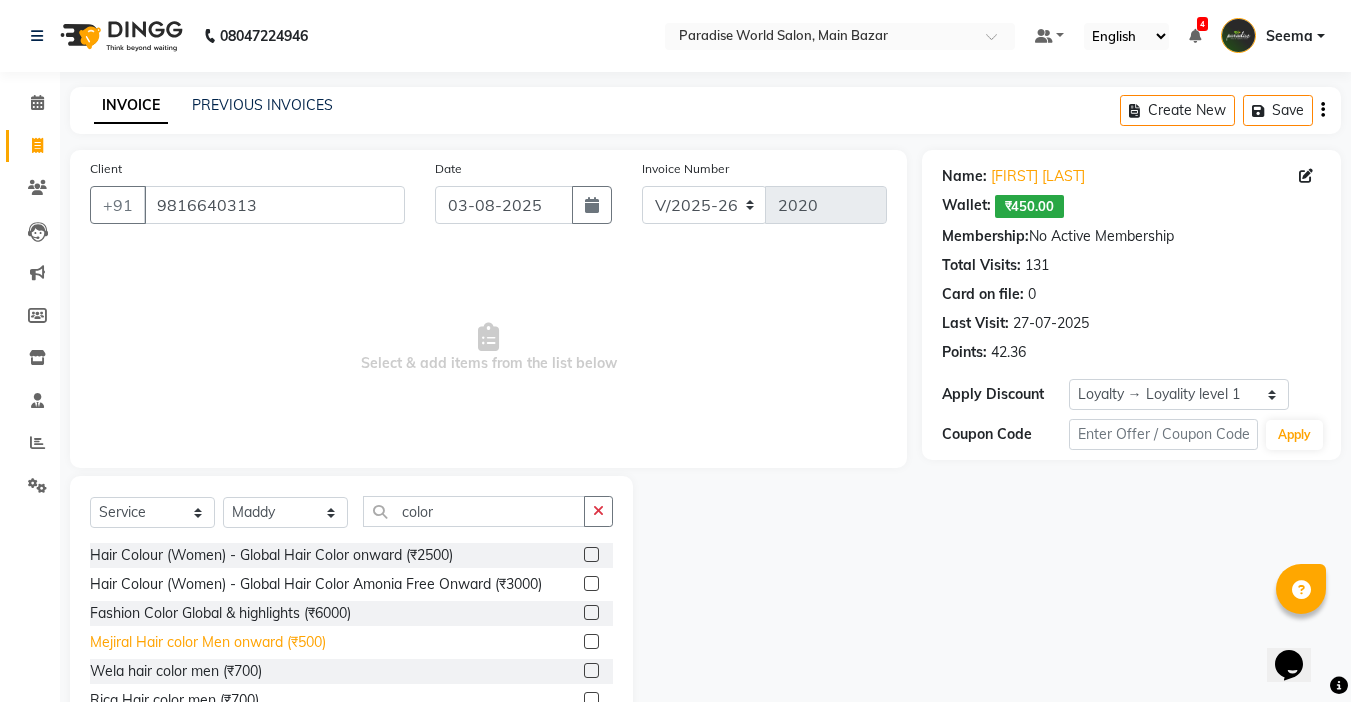 click on "Mejiral Hair color Men onward (₹500)" 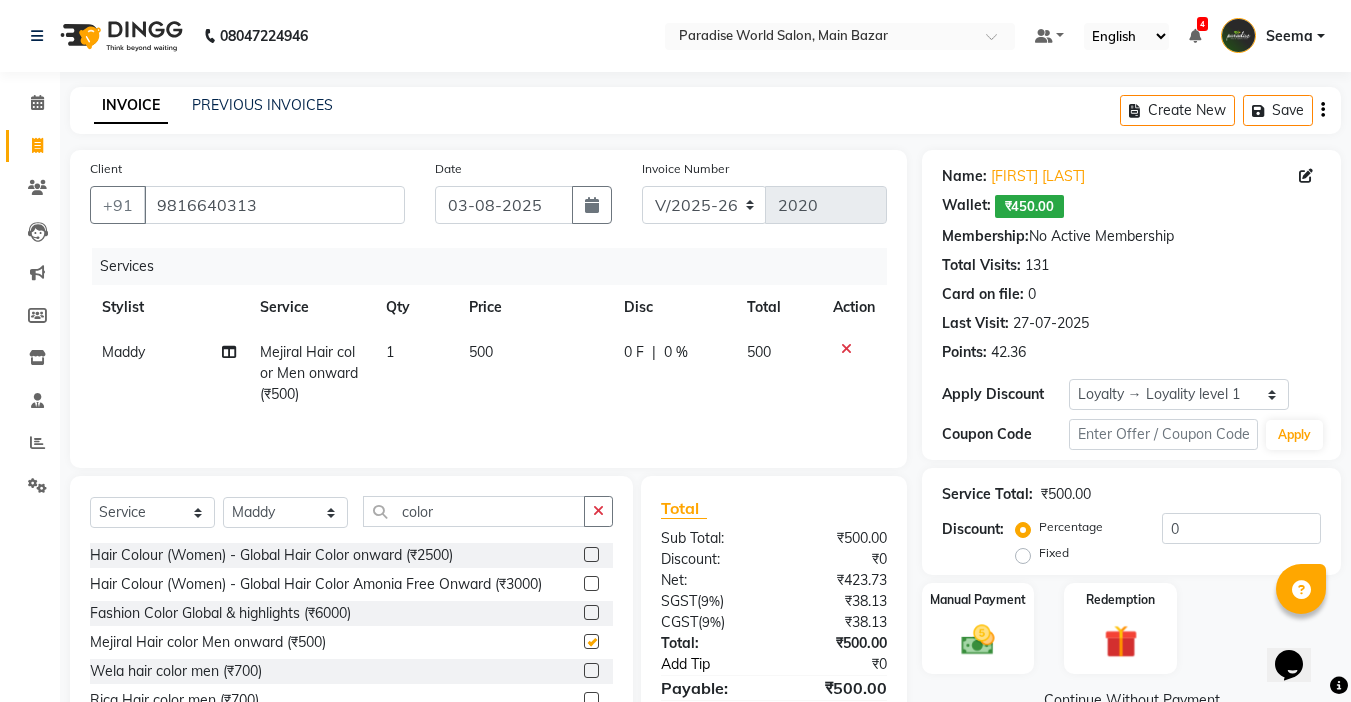 checkbox on "false" 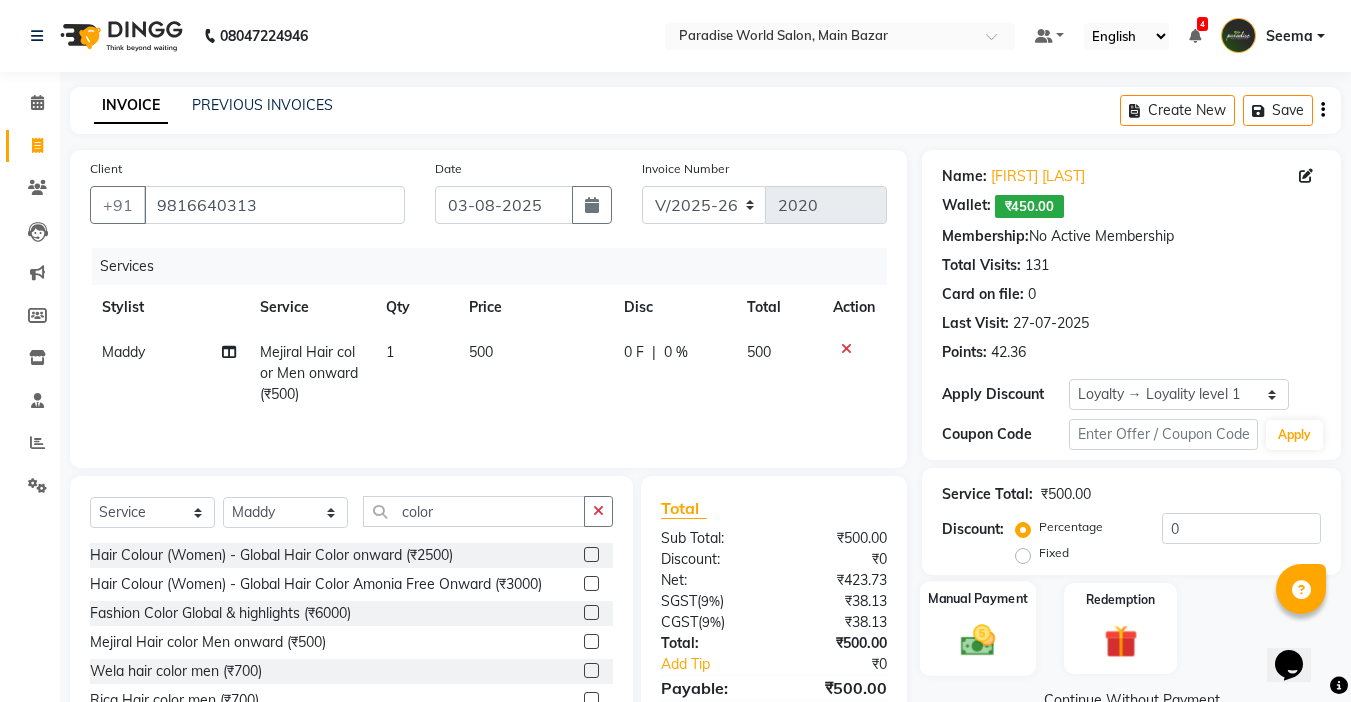 click 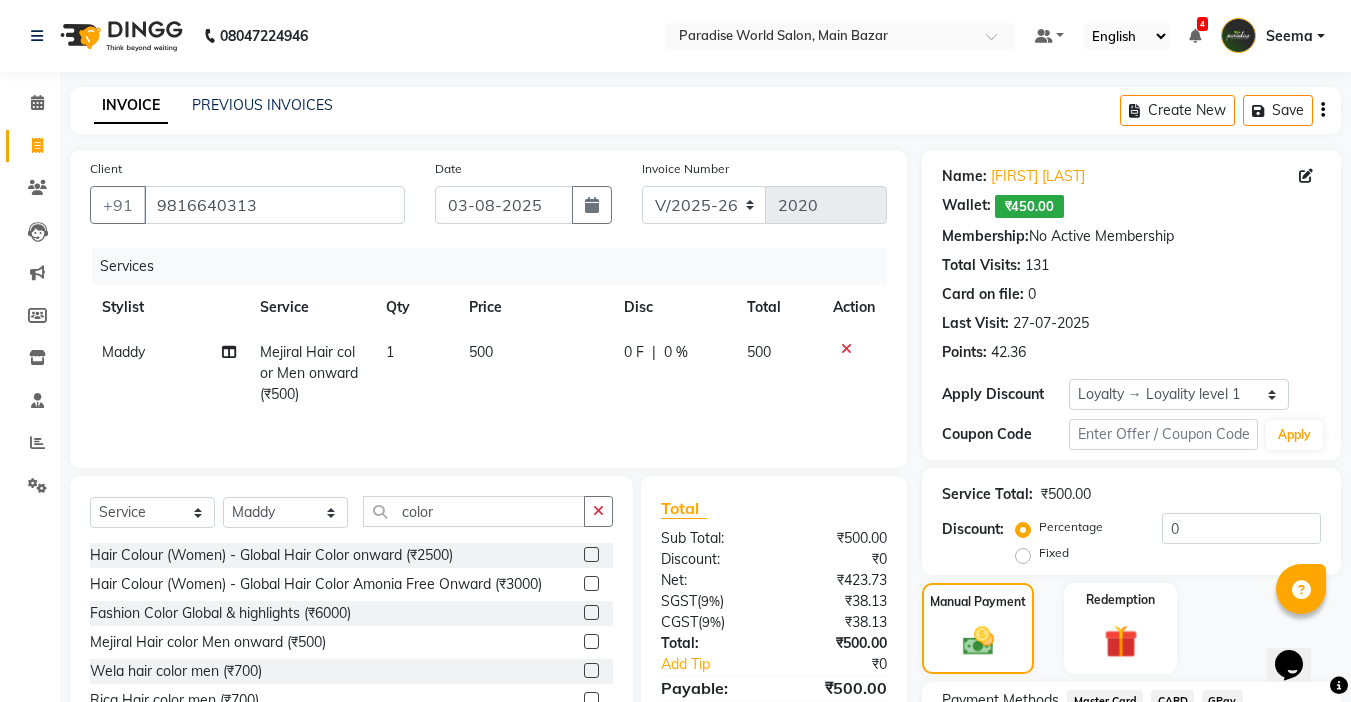 scroll, scrollTop: 229, scrollLeft: 0, axis: vertical 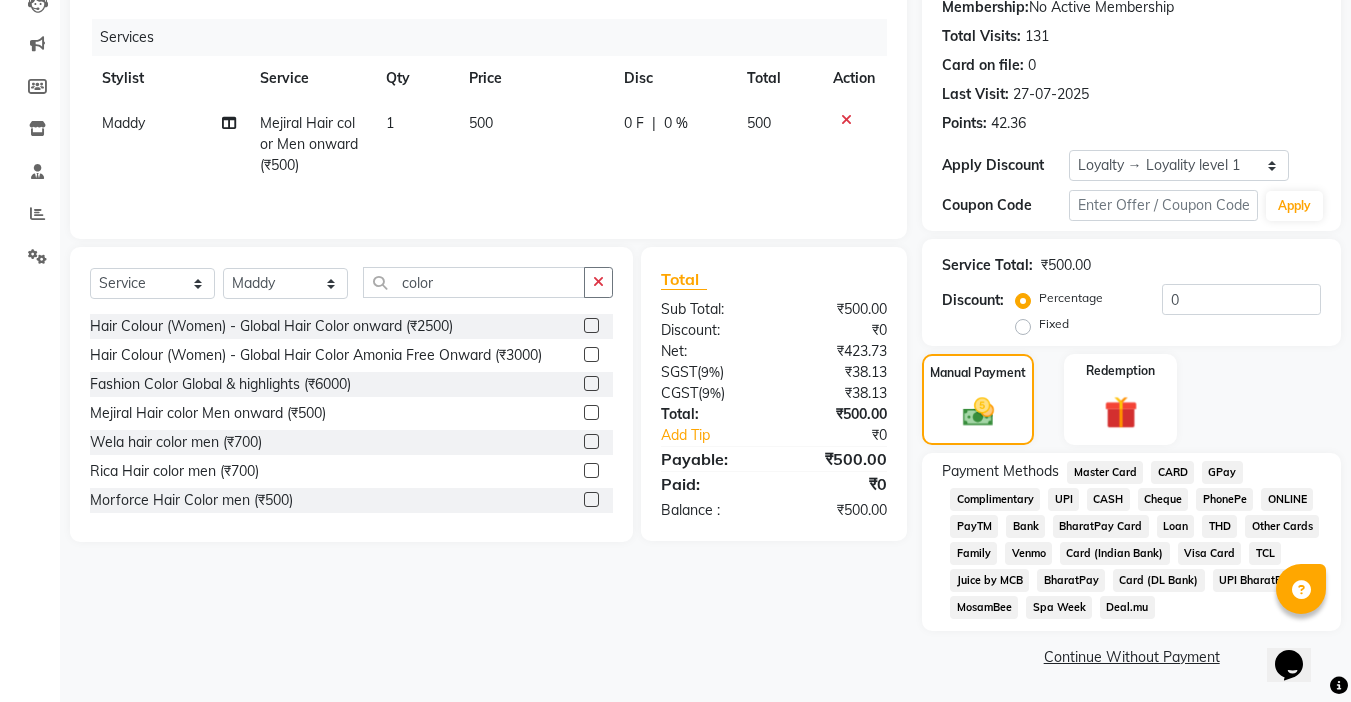 click on "CASH" 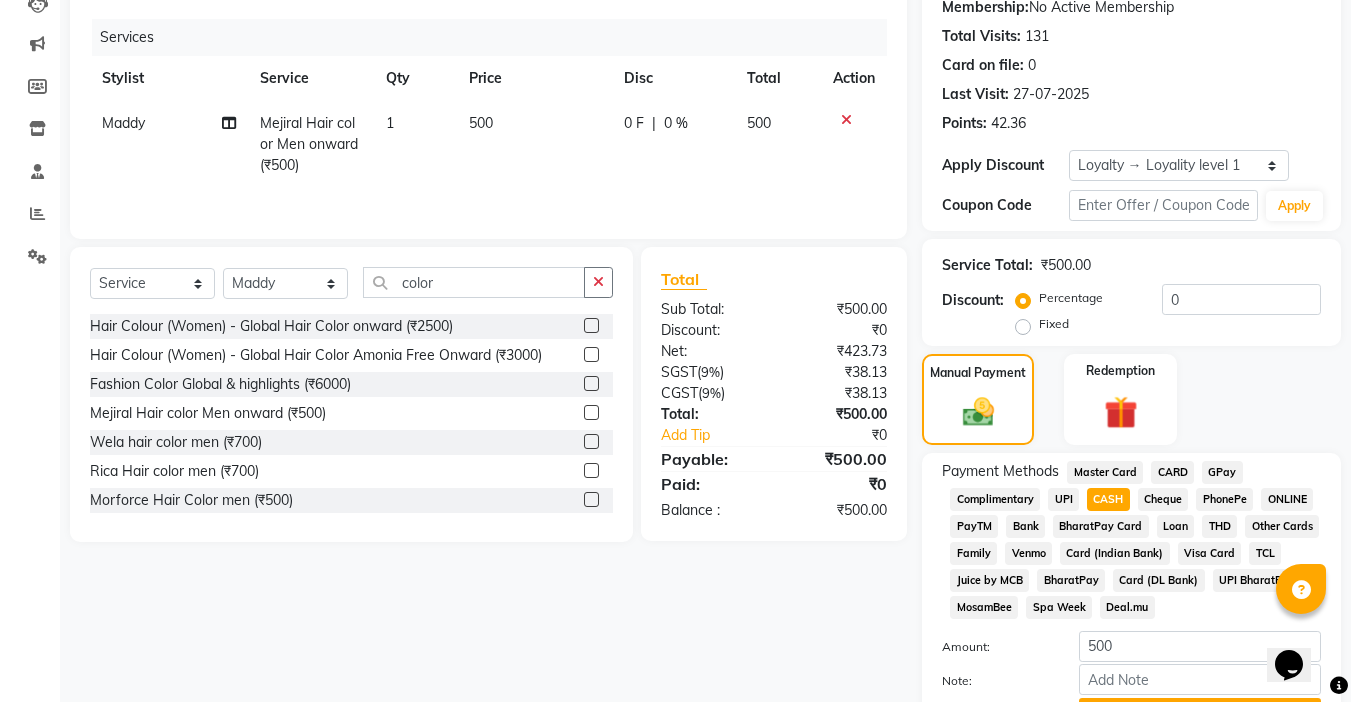 scroll, scrollTop: 335, scrollLeft: 0, axis: vertical 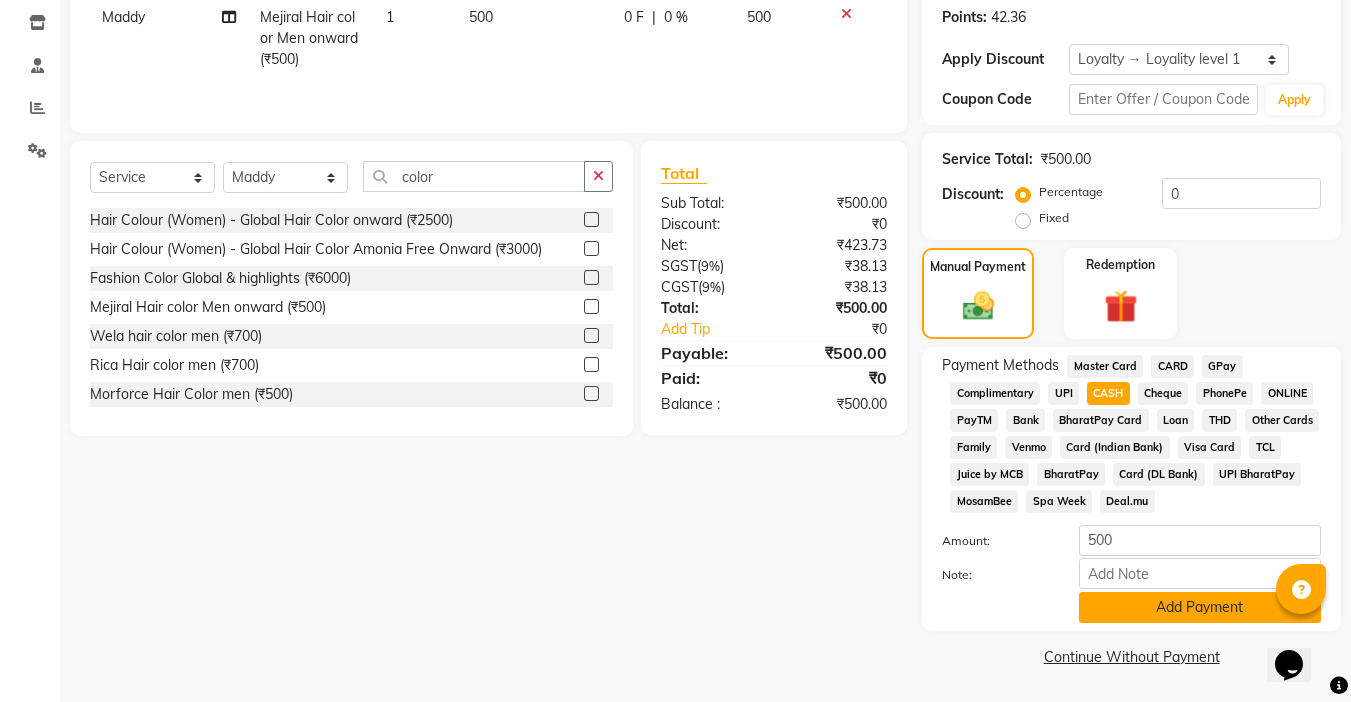 click on "Add Payment" 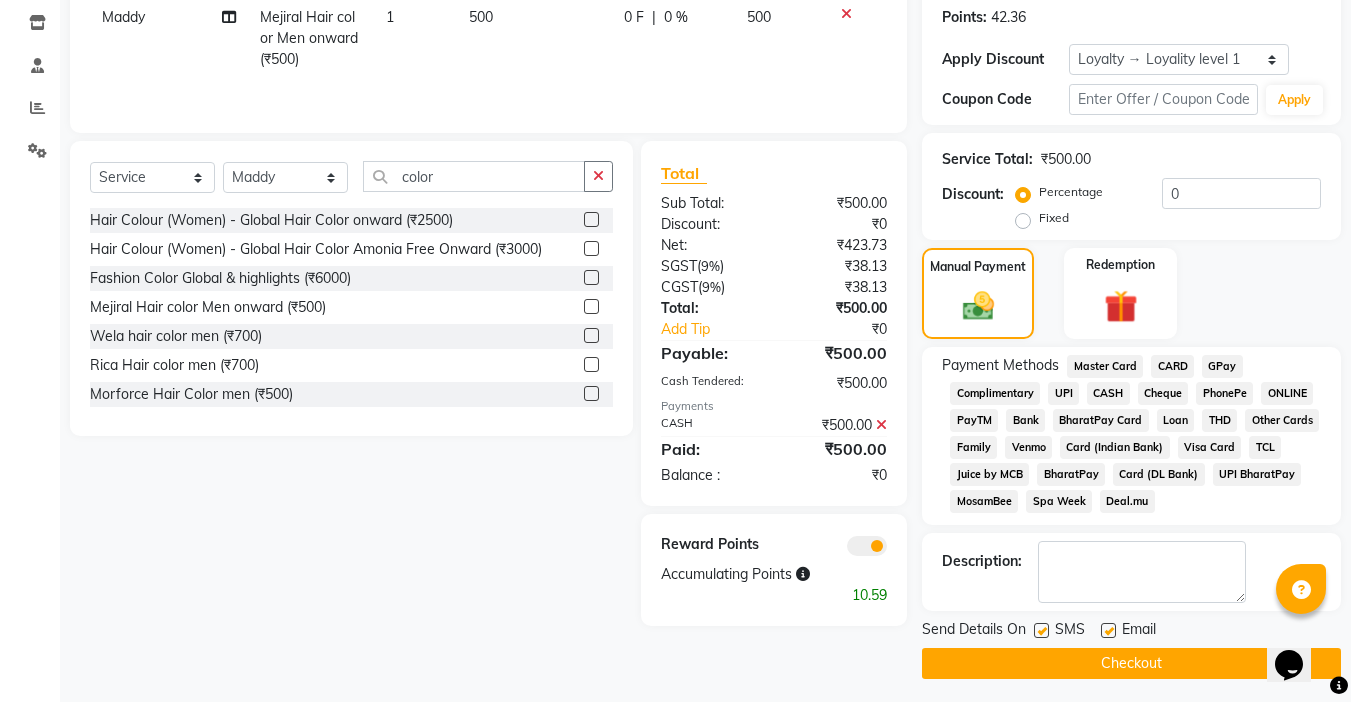 click on "Email" 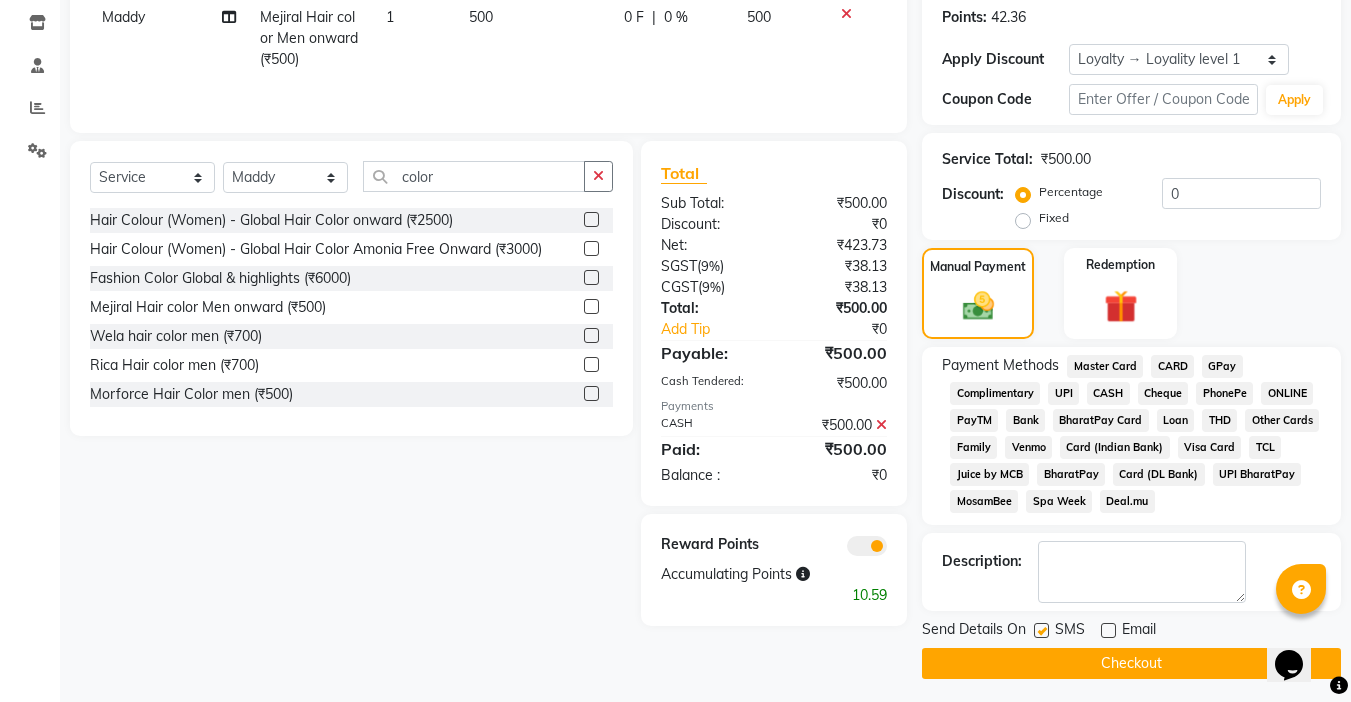click 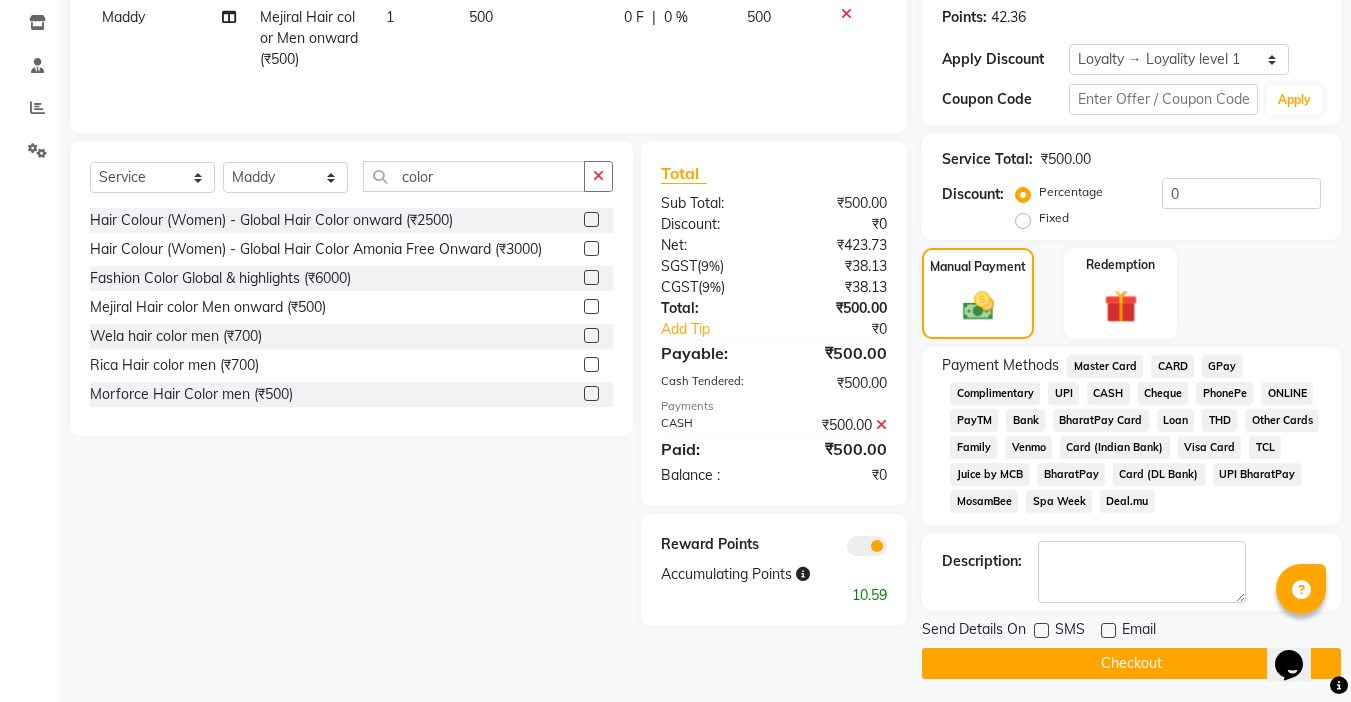 click on "Checkout" 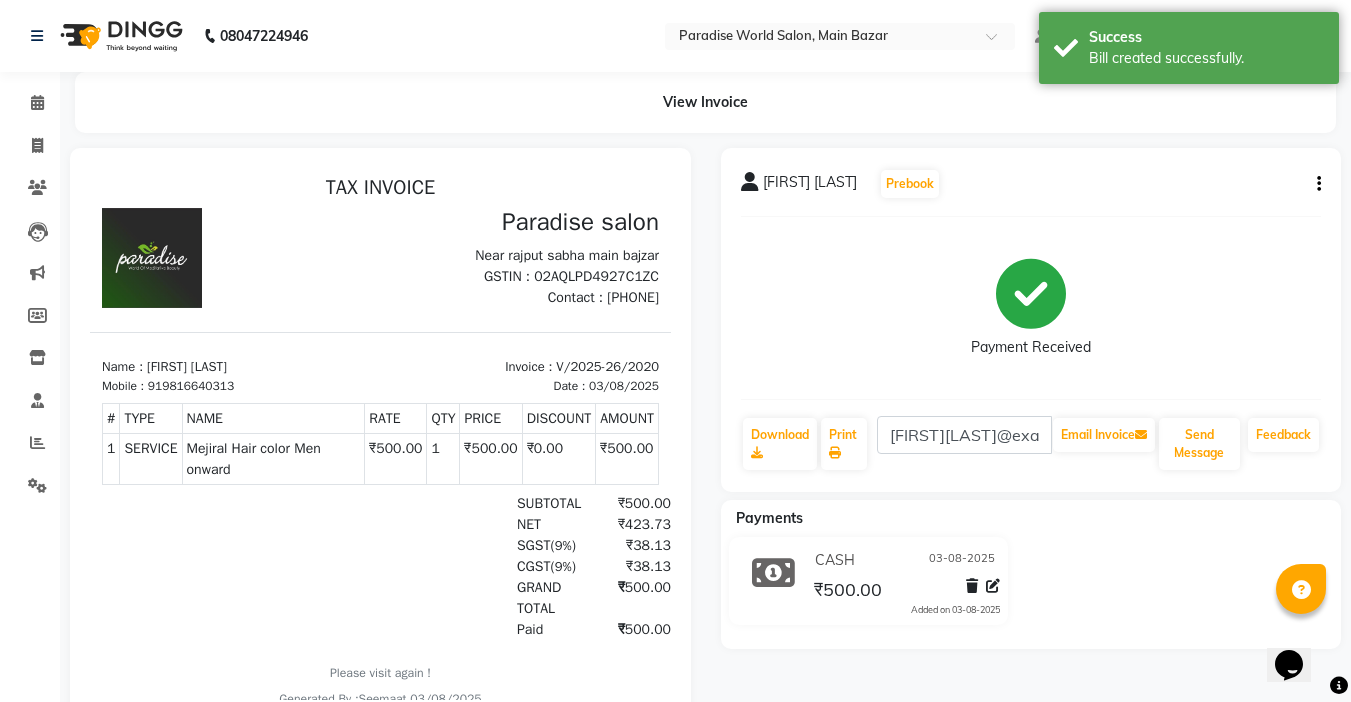scroll, scrollTop: 0, scrollLeft: 0, axis: both 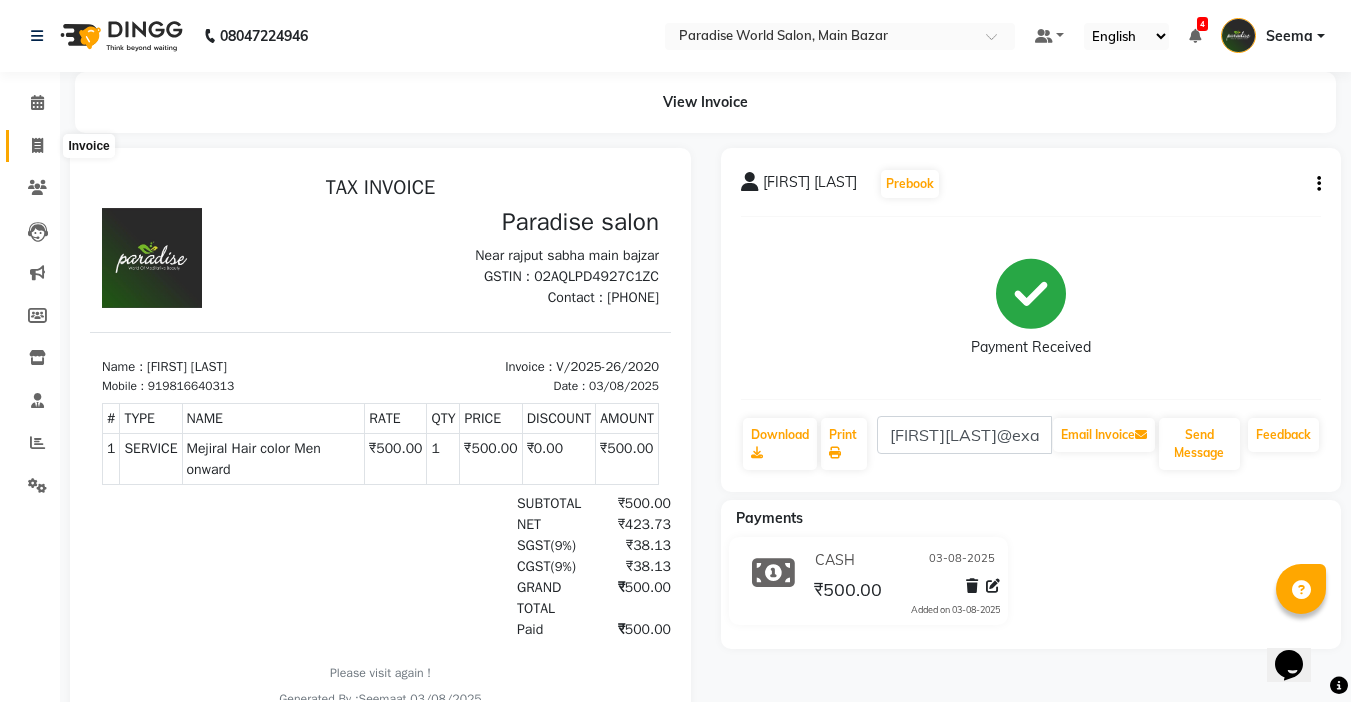 click 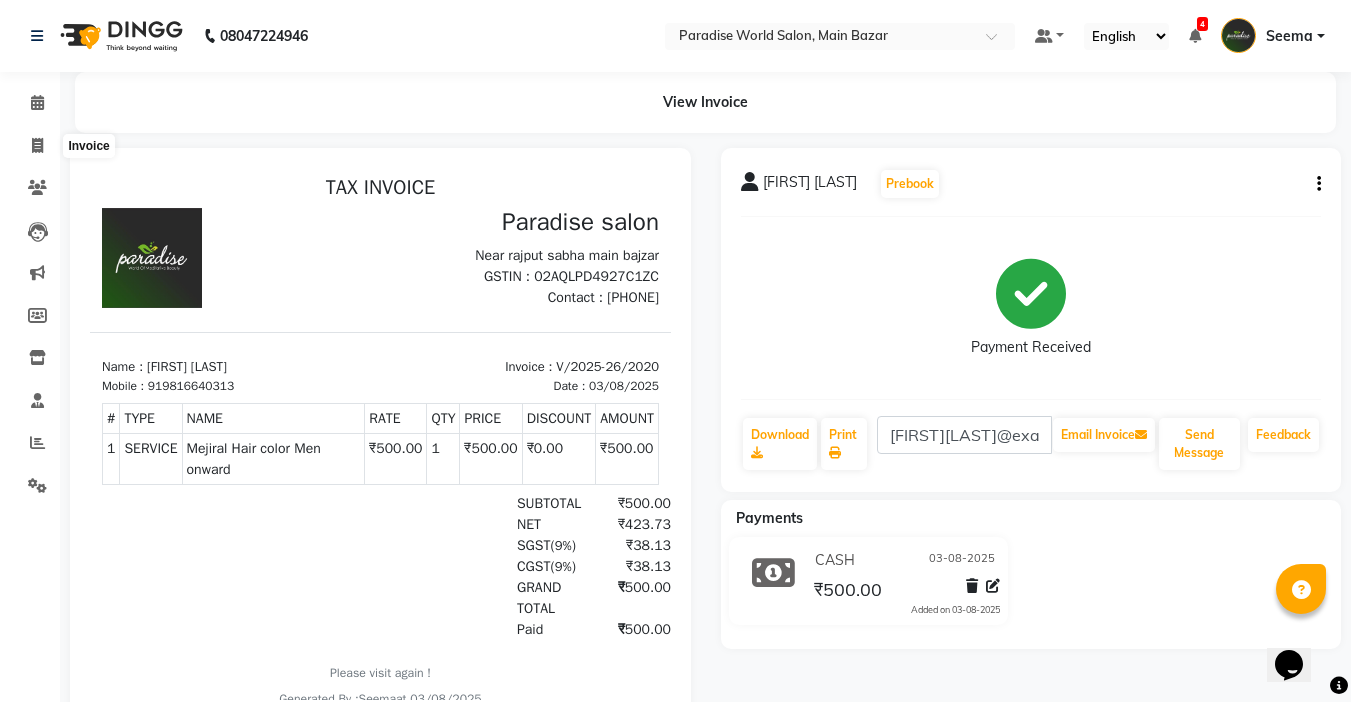 select on "service" 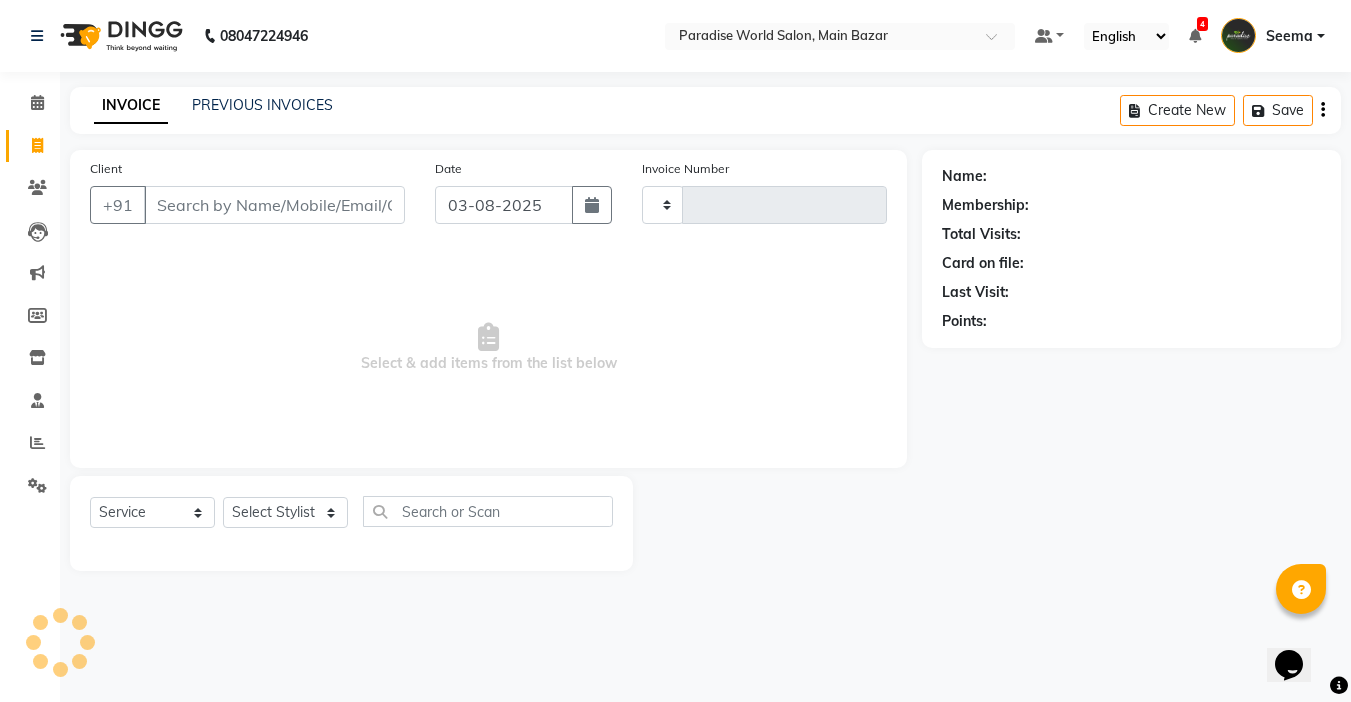 type on "2021" 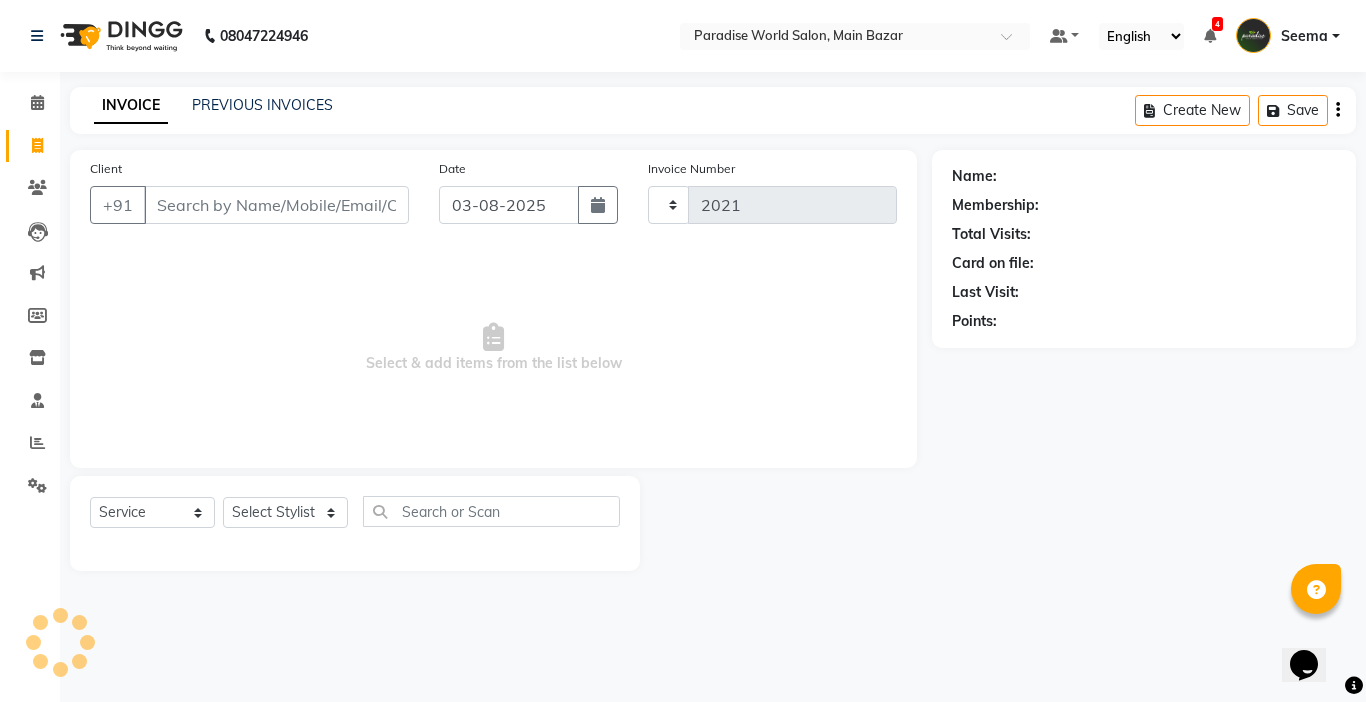 select on "4451" 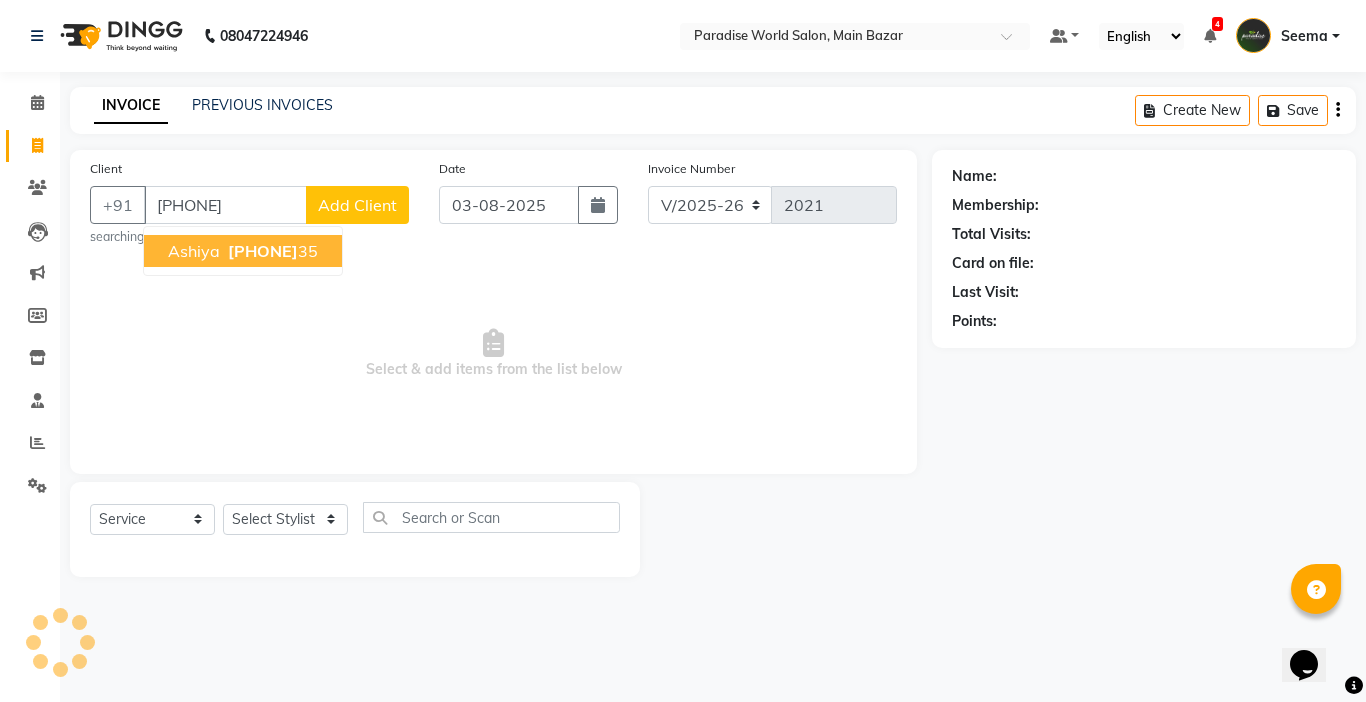 type on "9418967835" 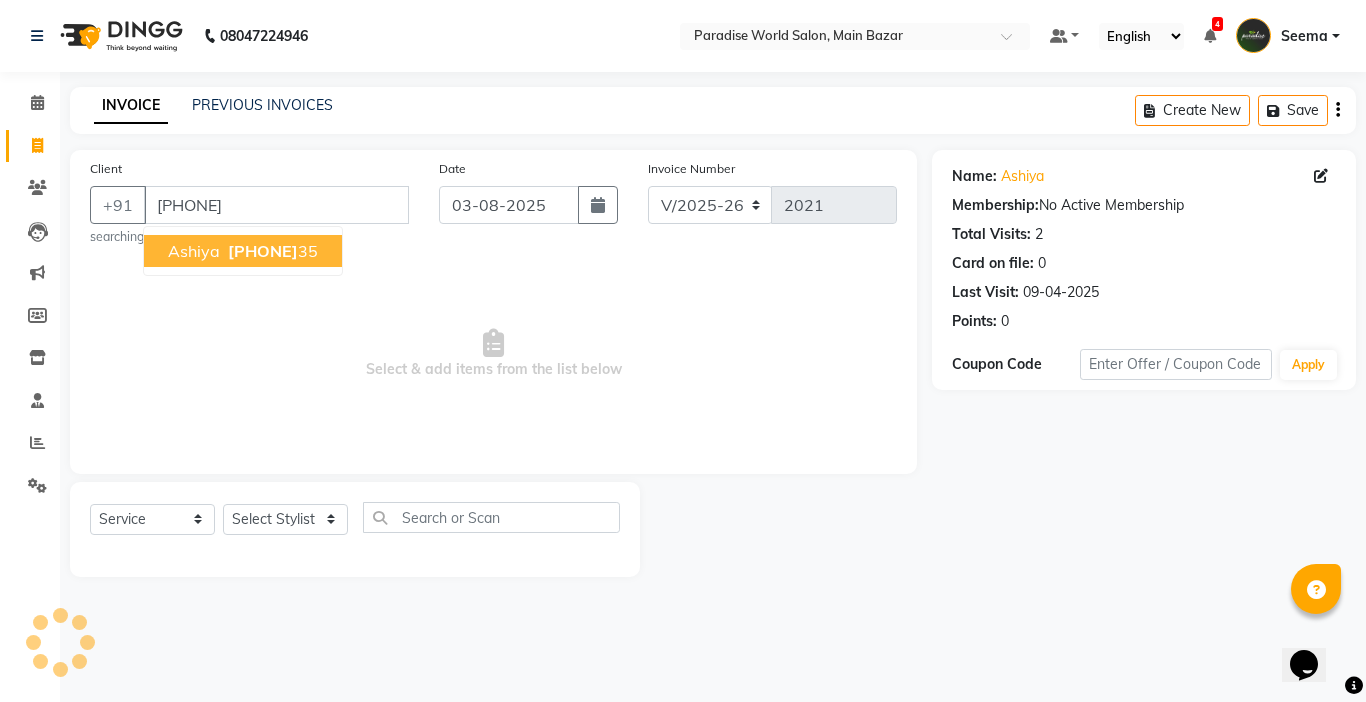click on "94189678" at bounding box center (263, 251) 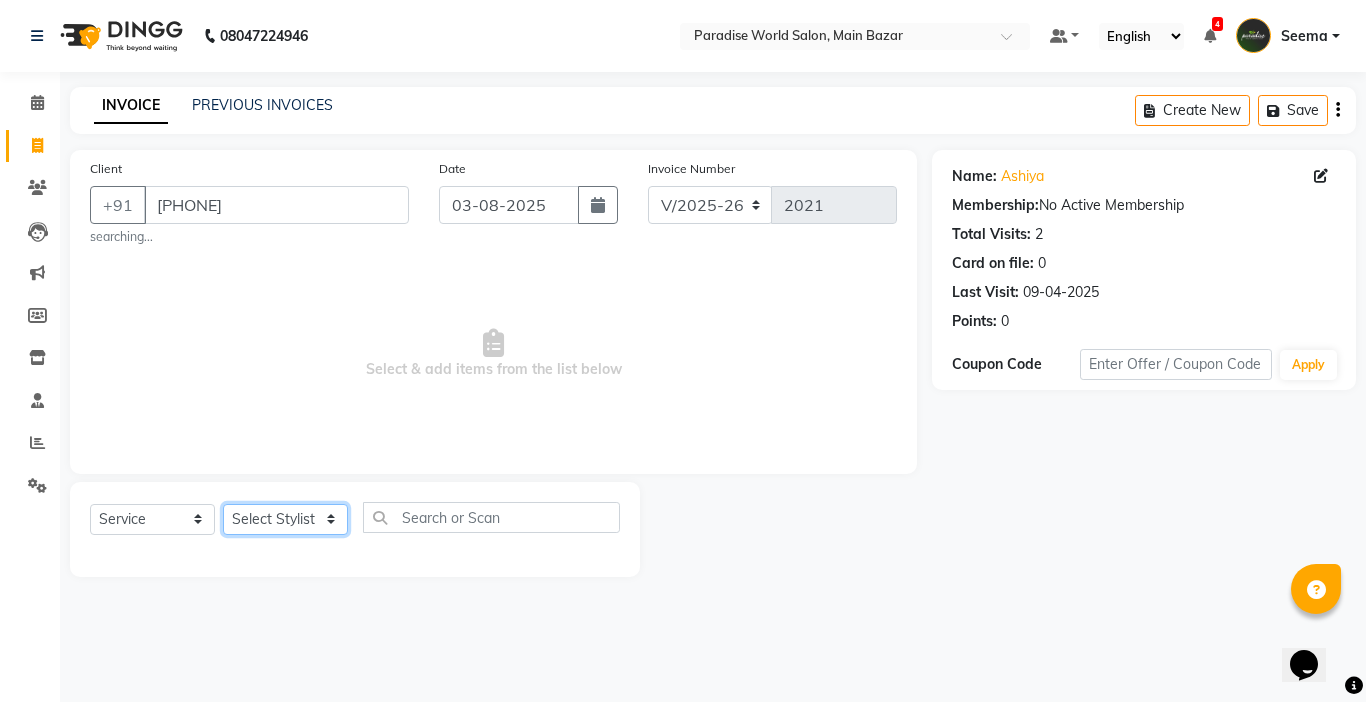 click on "Select Stylist Abby aman  Anil anku Bobby company Deepak Deepika Gourav Heena ishu Jagdeesh kanchan Love preet Maddy Manpreet student Meenu Naina Nikita Palak Palak Sharma Radika Rajneesh Student Seema Shagun Shifali - Student Shweta  Sujata Surinder Paul Vansh Vikas Vishal" 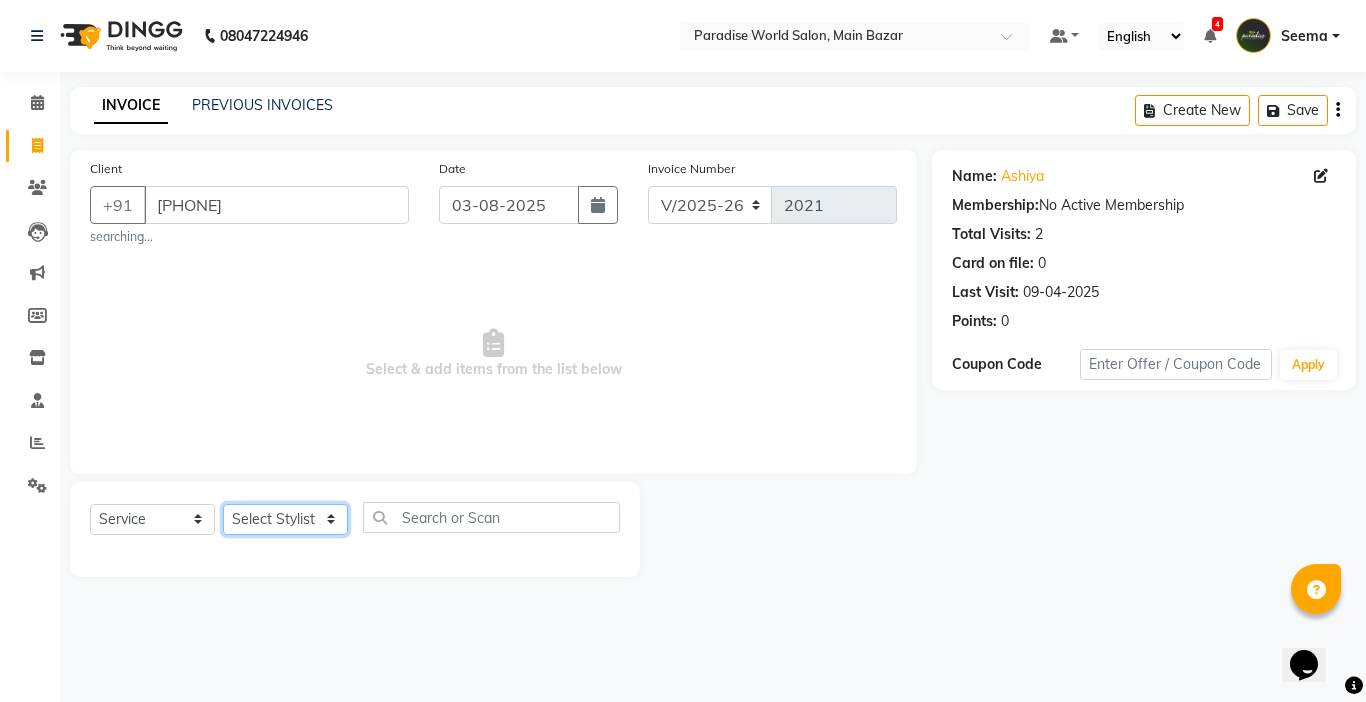 select on "24941" 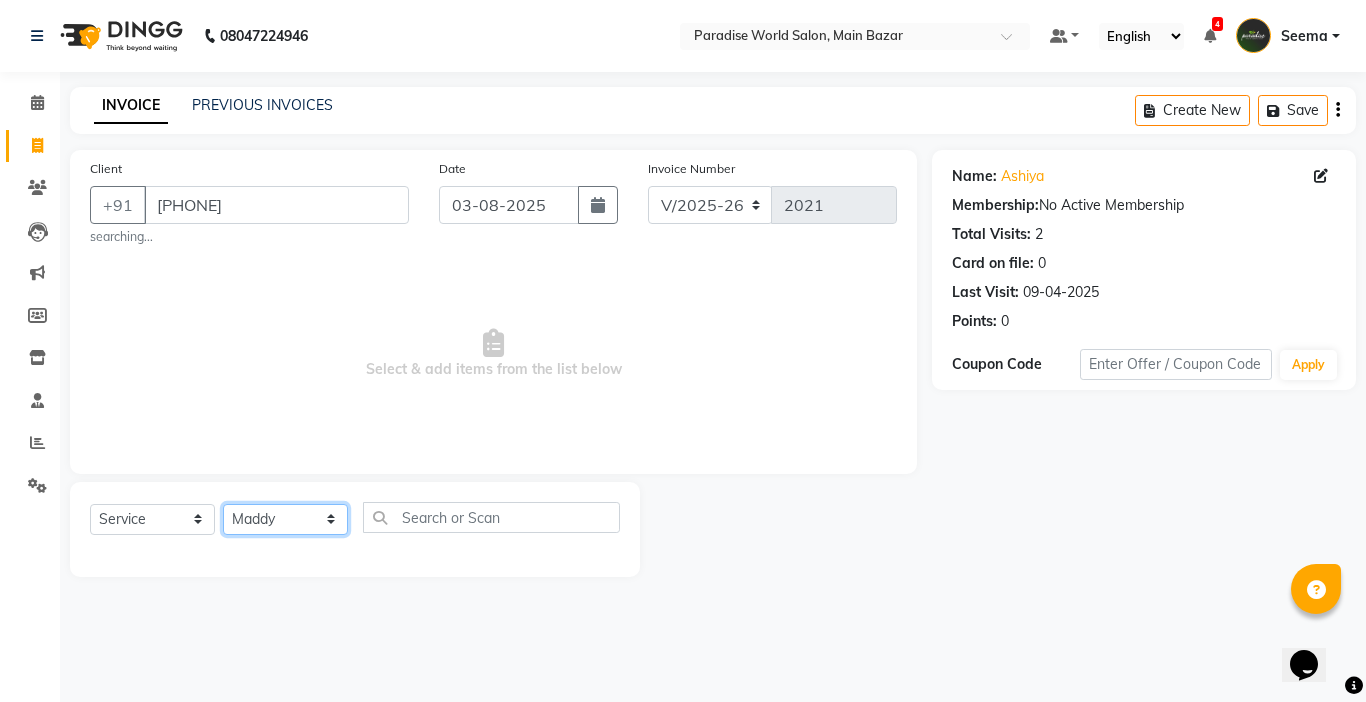 click on "Select Stylist Abby aman  Anil anku Bobby company Deepak Deepika Gourav Heena ishu Jagdeesh kanchan Love preet Maddy Manpreet student Meenu Naina Nikita Palak Palak Sharma Radika Rajneesh Student Seema Shagun Shifali - Student Shweta  Sujata Surinder Paul Vansh Vikas Vishal" 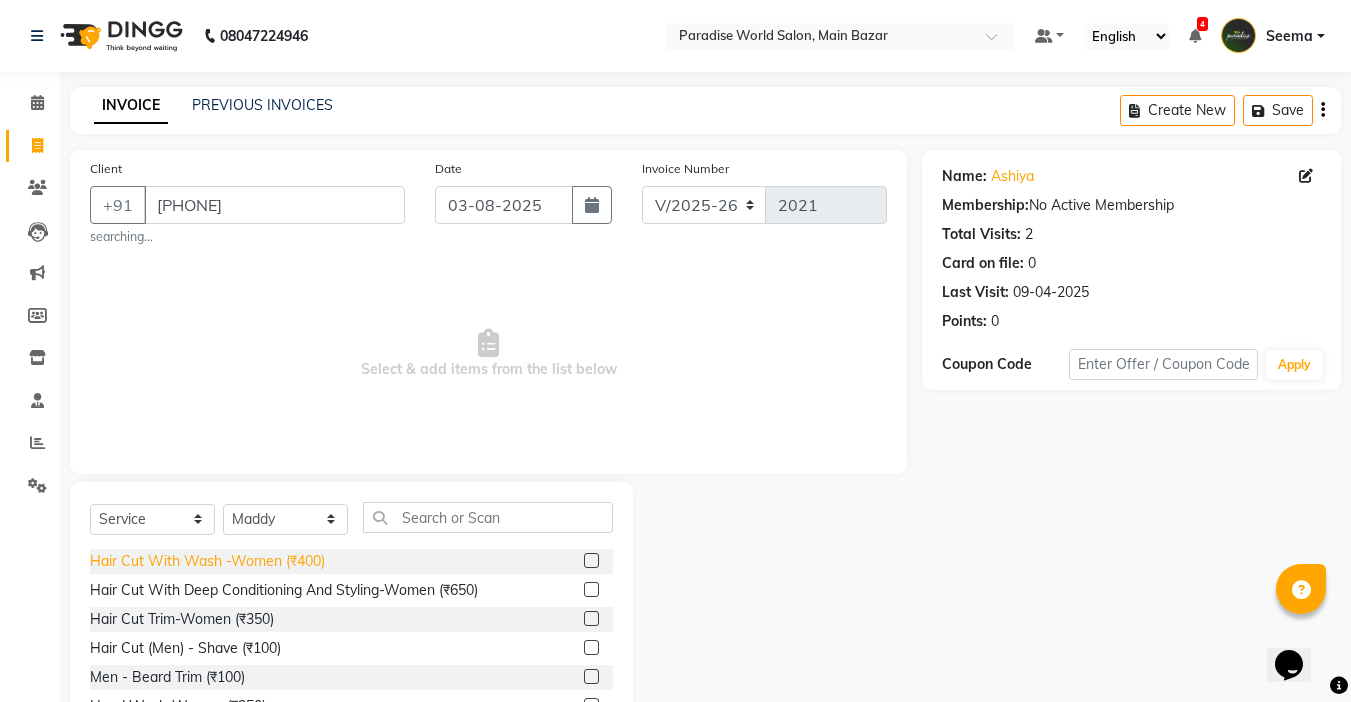 click on "Hair Cut With Wash -Women (₹400)" 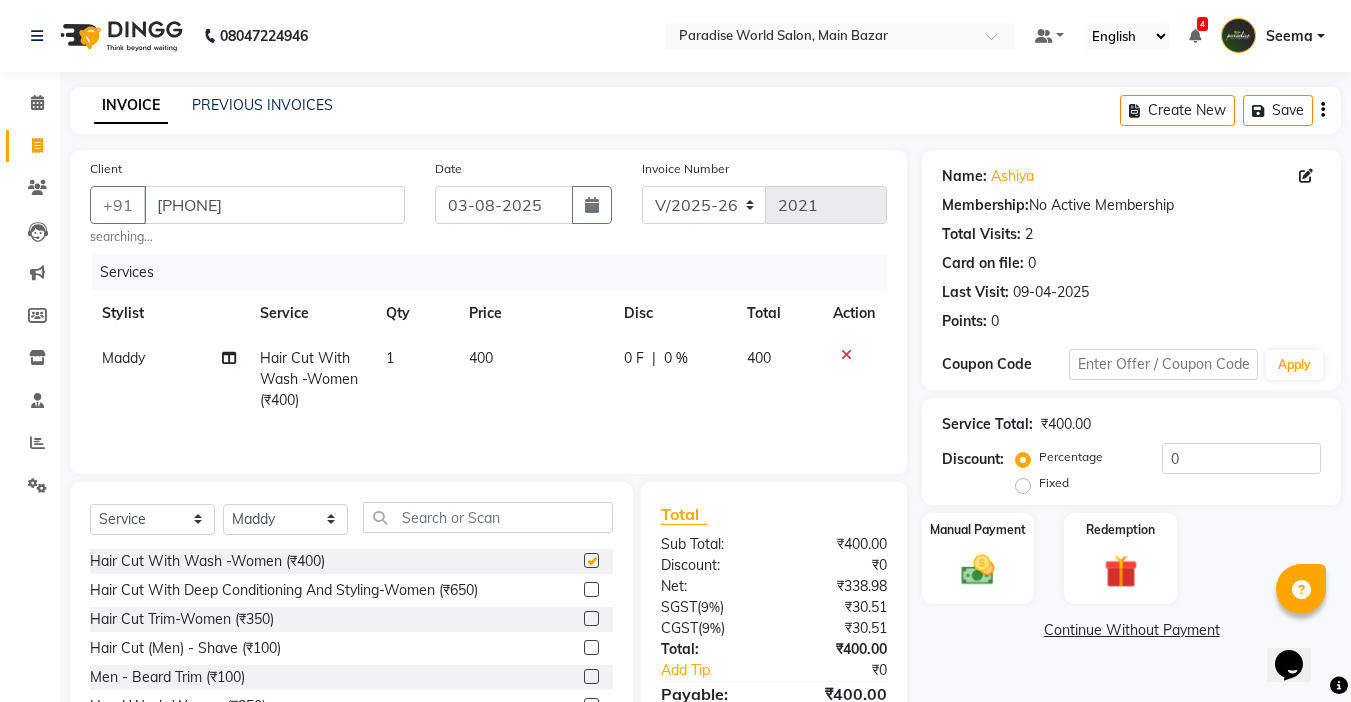 checkbox on "false" 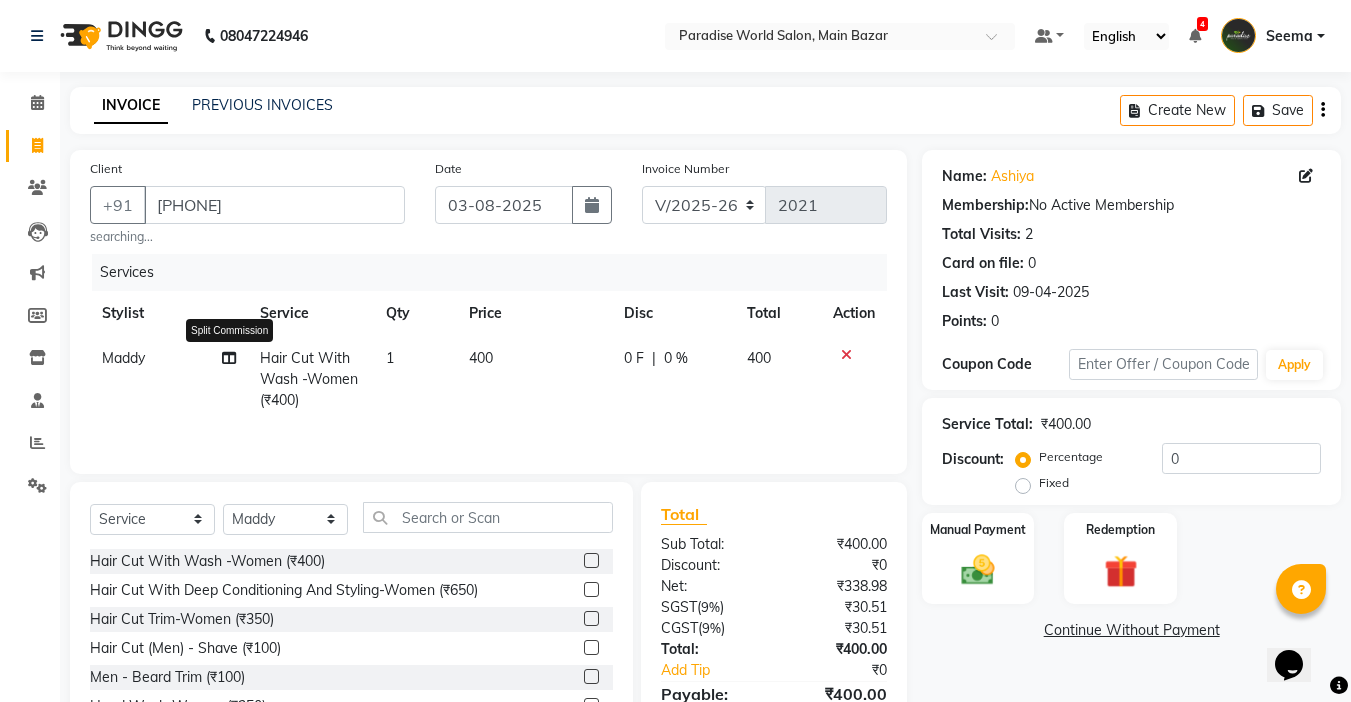 click 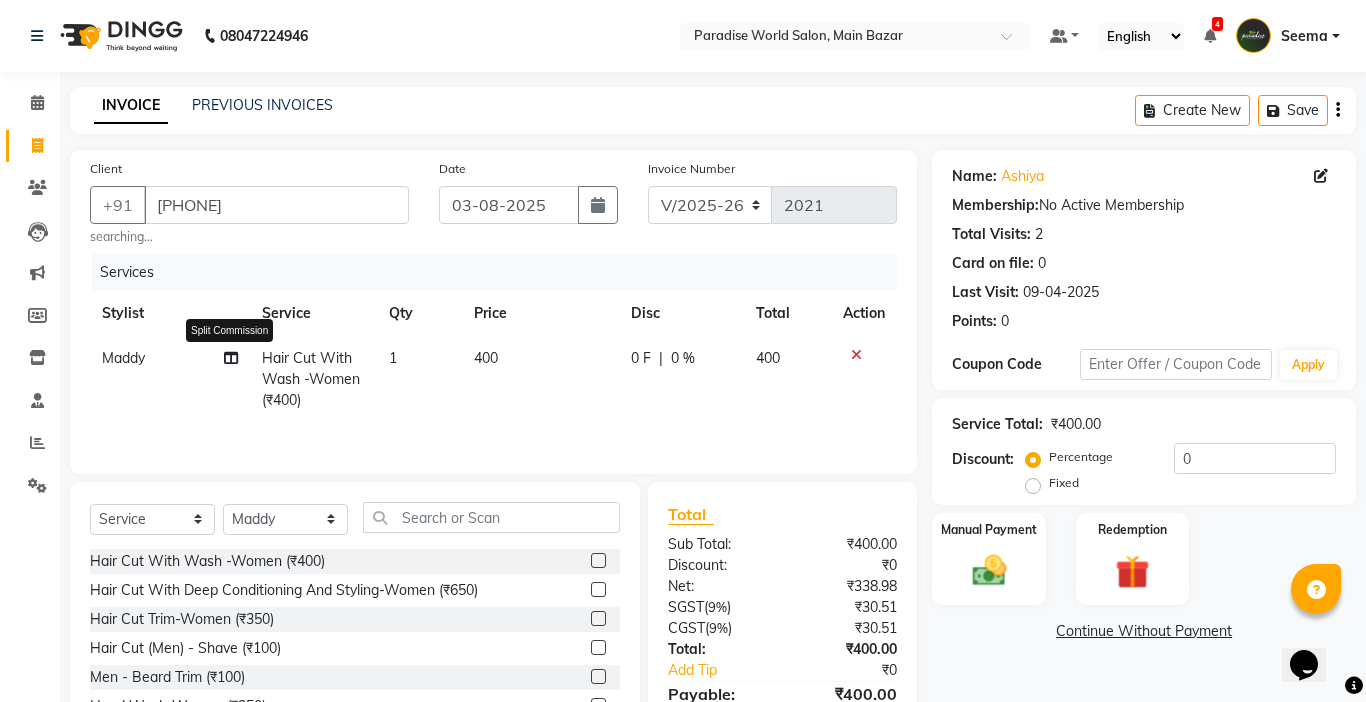select on "24941" 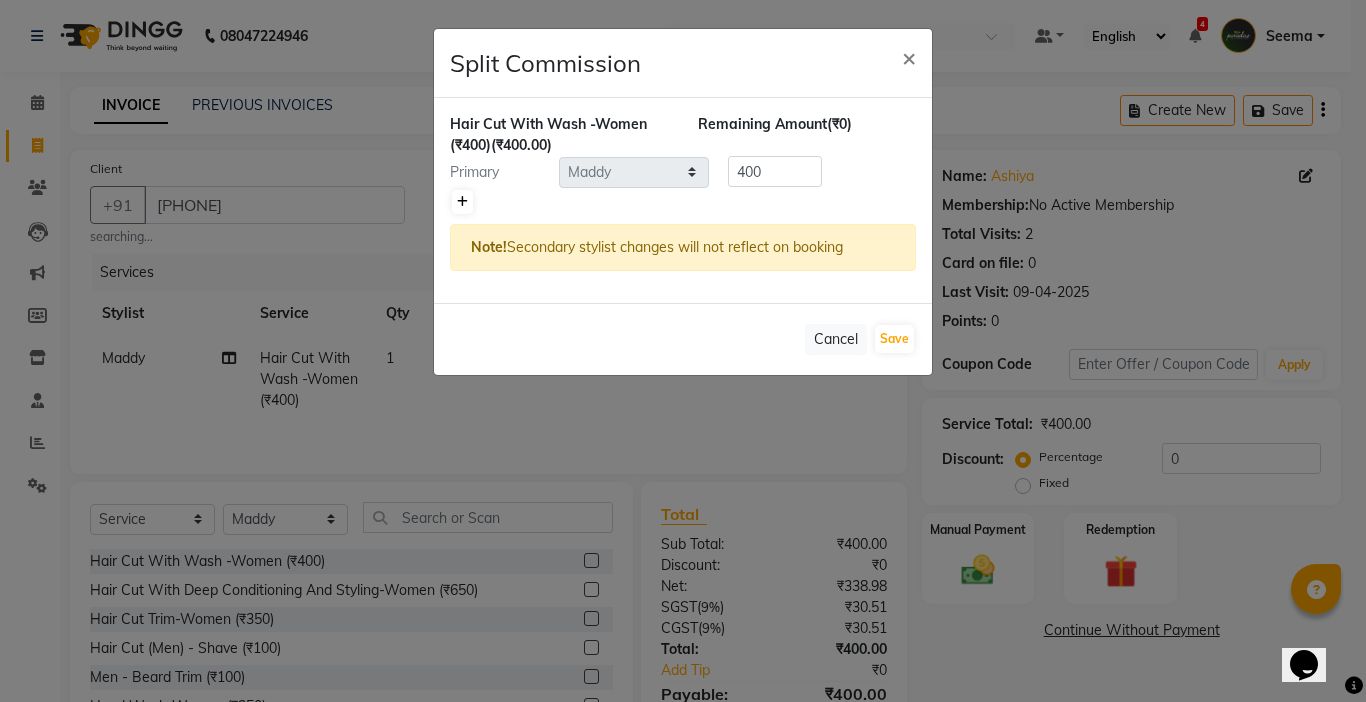 click 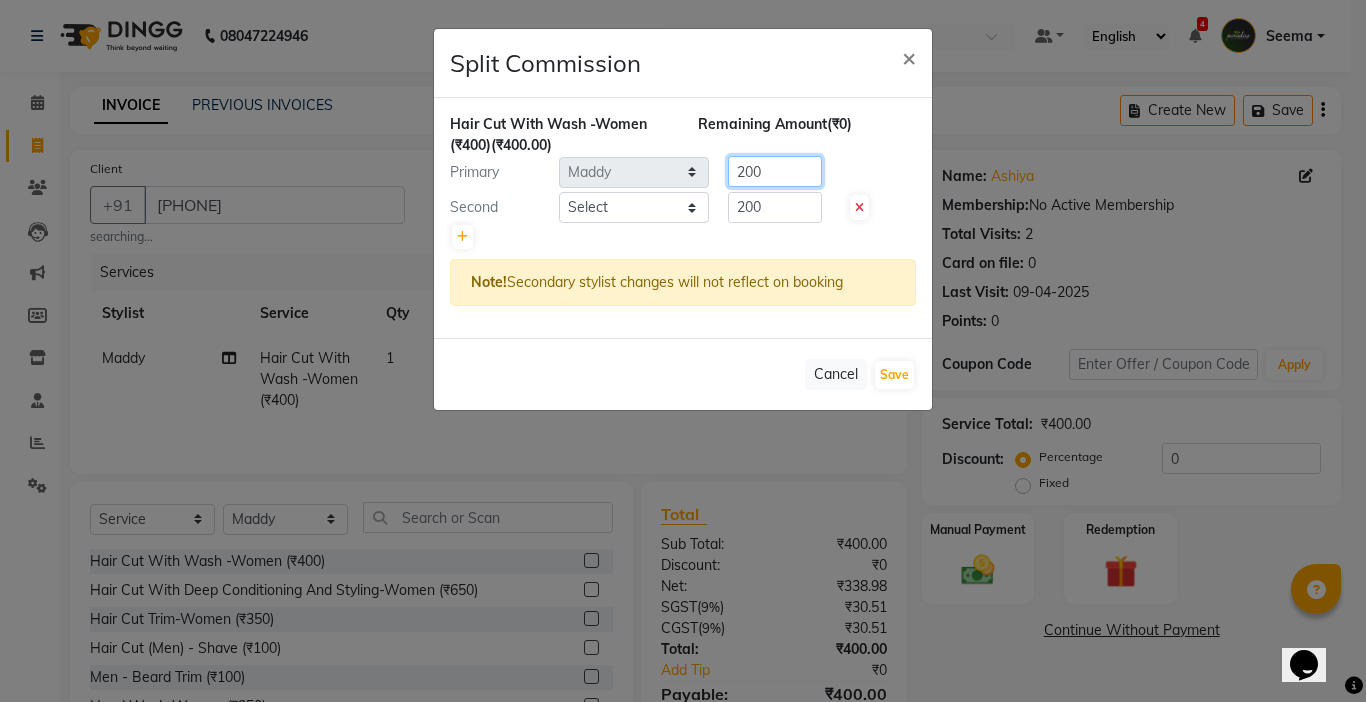 click on "Primary Select  Abby   aman    Anil   anku   Bobby   company   Deepak   Deepika   Gourav   Heena   ishu   Jagdeesh   kanchan   Love preet   Maddy   Manpreet student   Meenu   Naina   Nikita   Palak   Palak Sharma   Radika   Rajneesh Student   Seema   Shagun   Shifali - Student   Shweta    Sujata   Surinder Paul   Vansh   Vikas   Vishal  200" 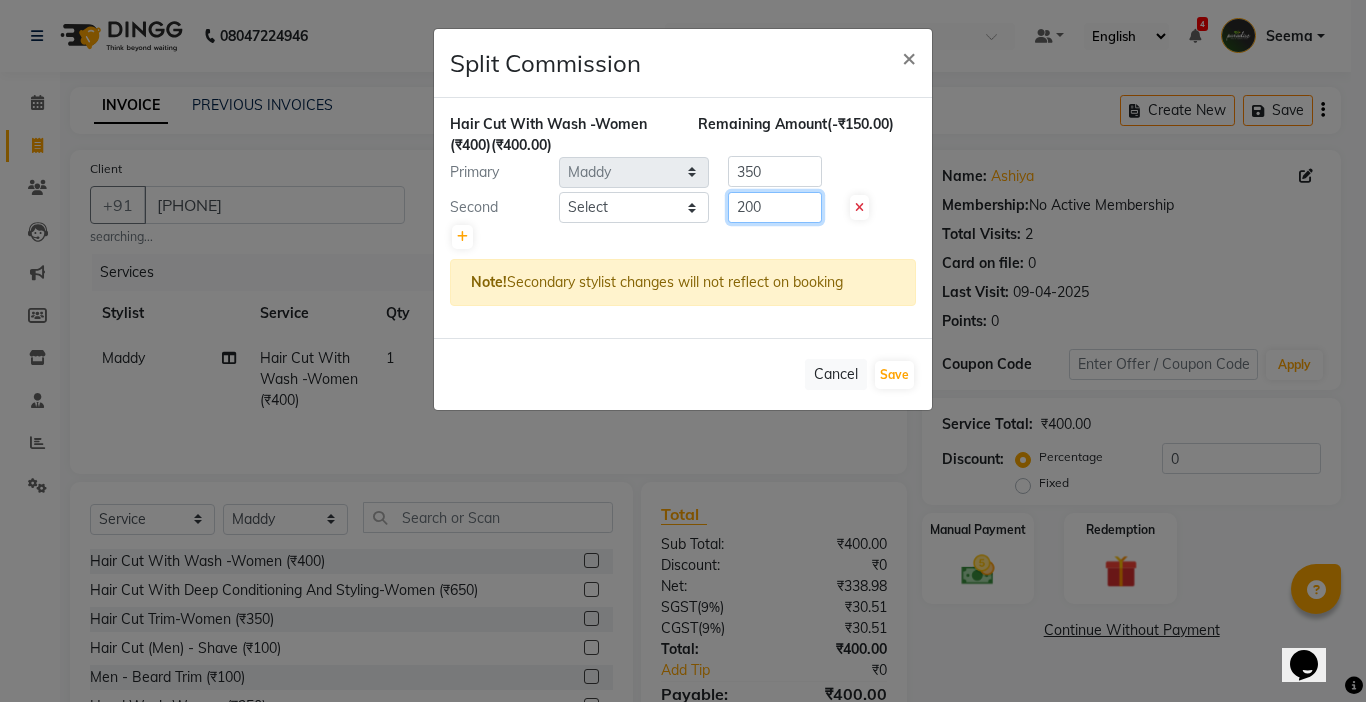 click on "200" 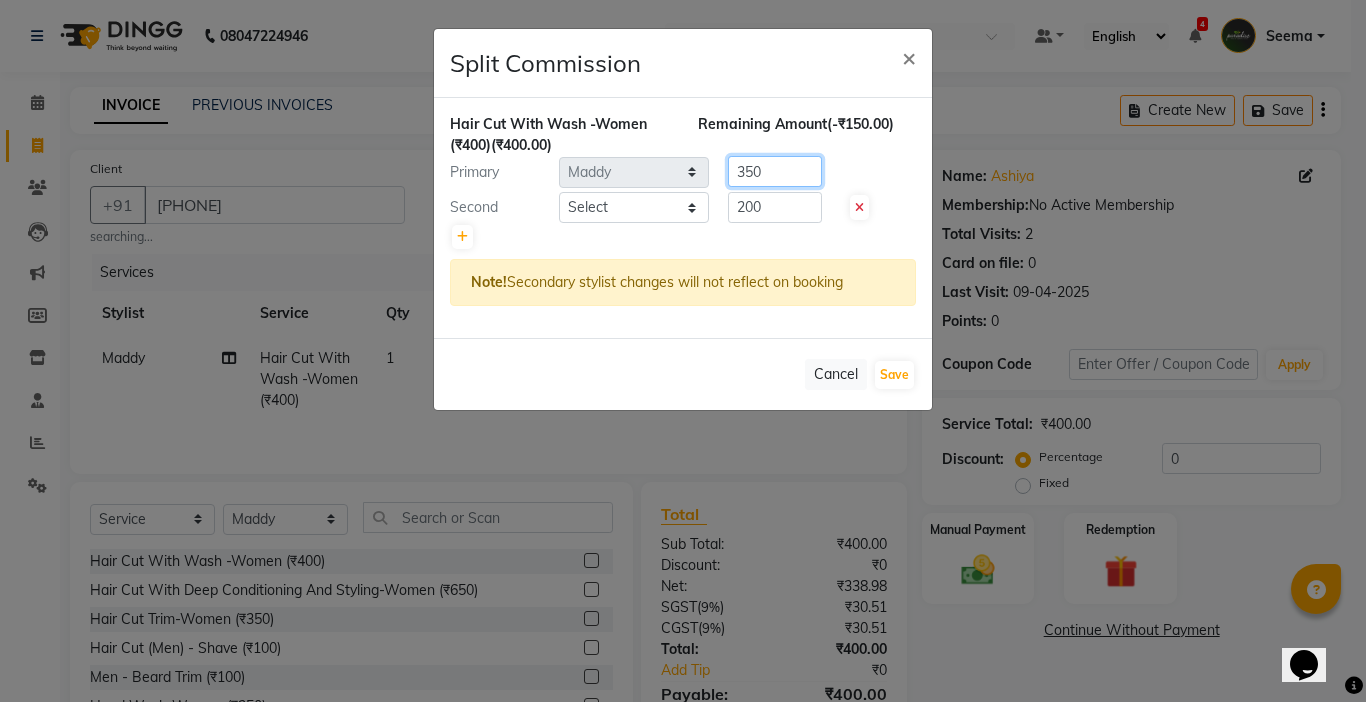 click on "Primary Select  Abby   aman    Anil   anku   Bobby   company   Deepak   Deepika   Gourav   Heena   ishu   Jagdeesh   kanchan   Love preet   Maddy   Manpreet student   Meenu   Naina   Nikita   Palak   Palak Sharma   Radika   Rajneesh Student   Seema   Shagun   Shifali - Student   Shweta    Sujata   Surinder Paul   Vansh   Vikas   Vishal  350" 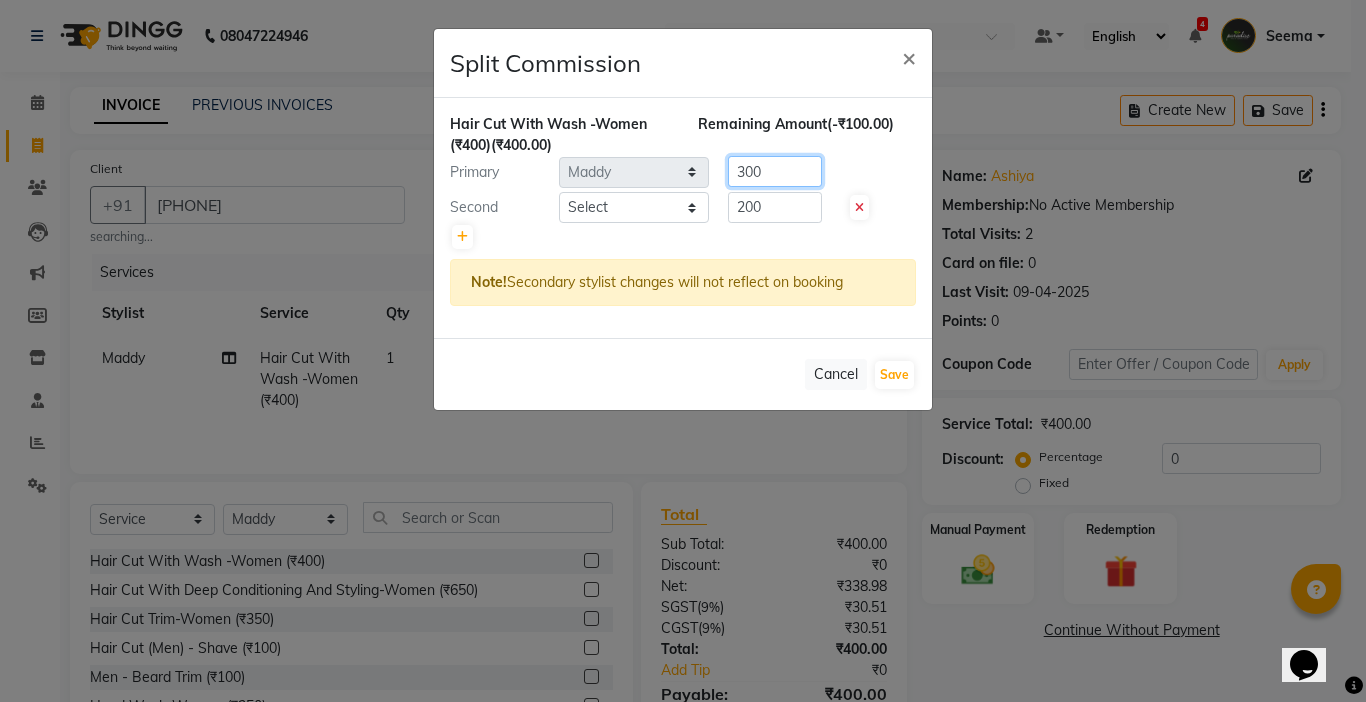 type on "300" 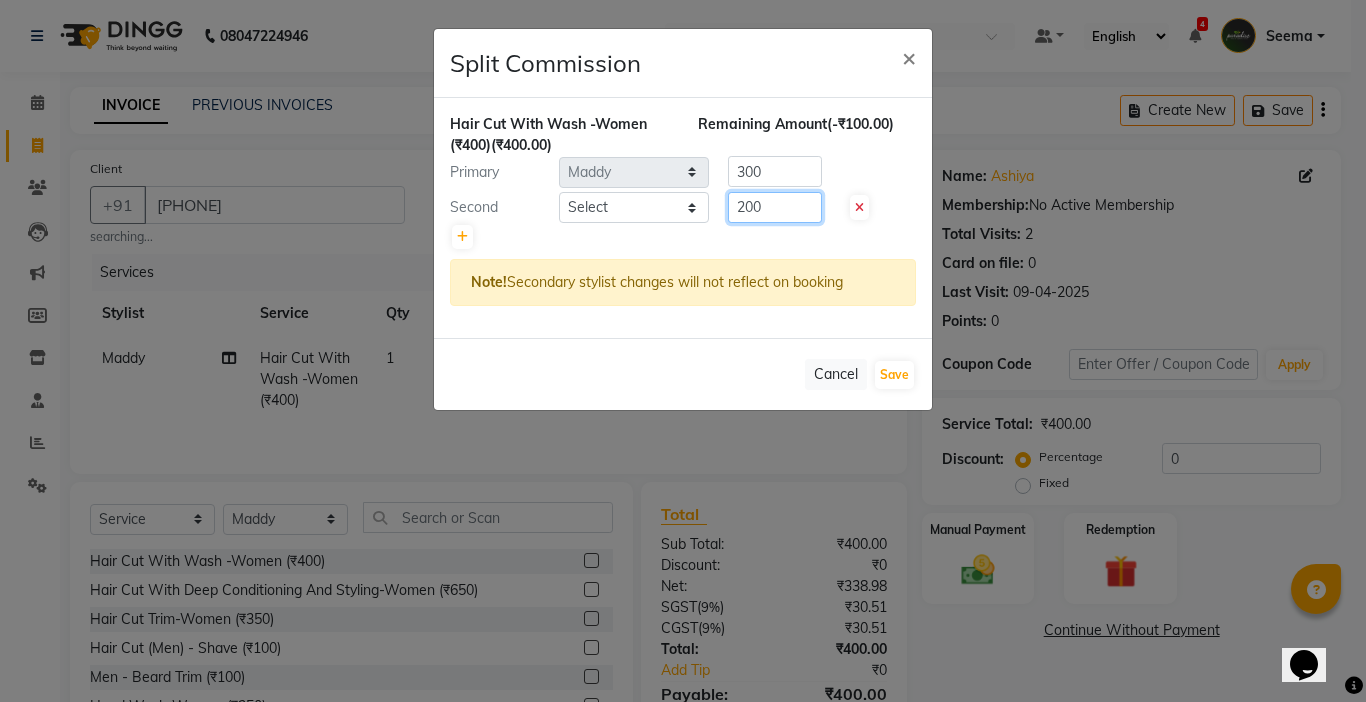 drag, startPoint x: 797, startPoint y: 203, endPoint x: 540, endPoint y: 204, distance: 257.00195 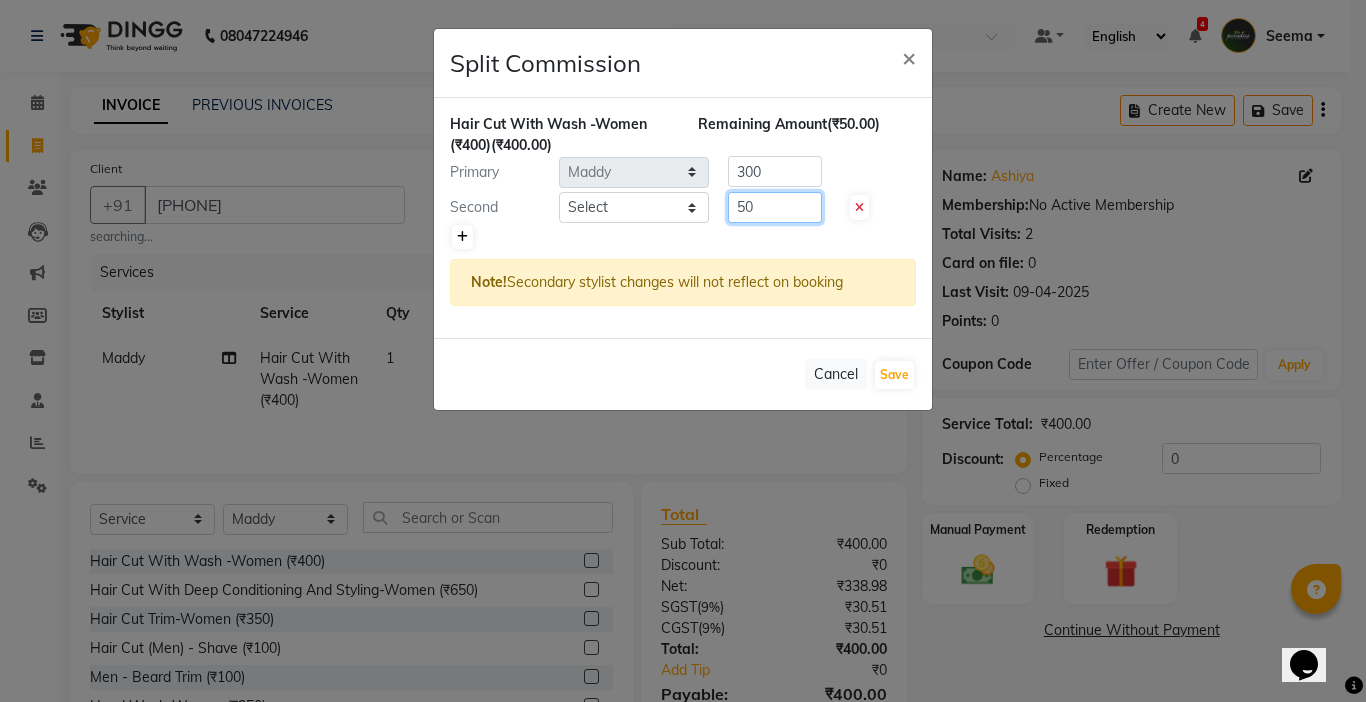 type on "50" 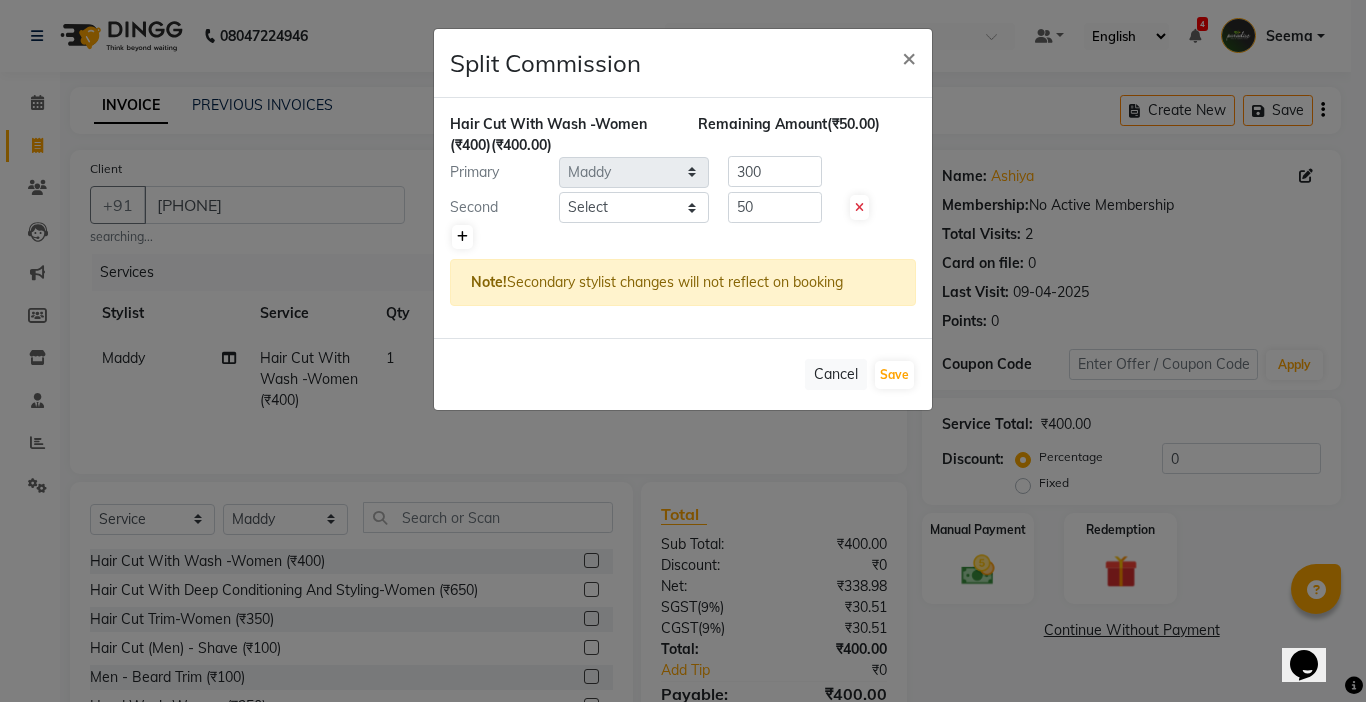click 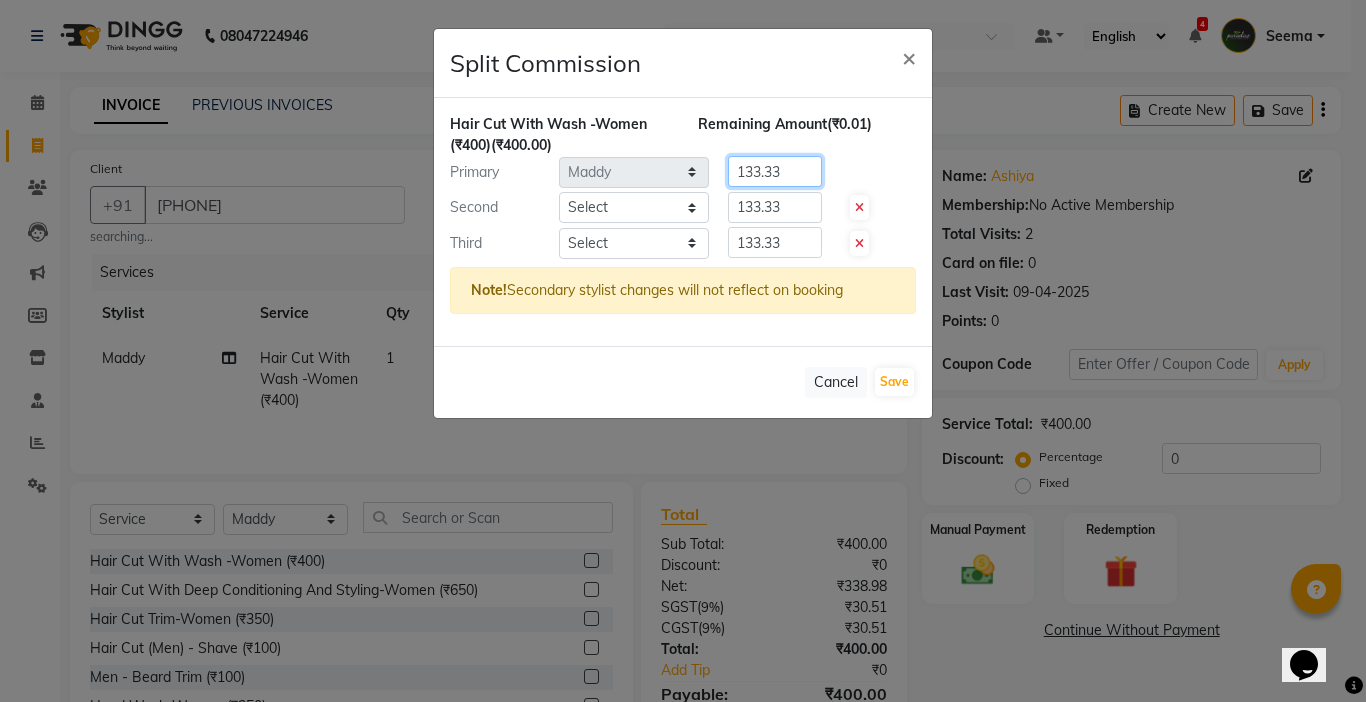 click on "Primary Select  Abby   aman    Anil   anku   Bobby   company   Deepak   Deepika   Gourav   Heena   ishu   Jagdeesh   kanchan   Love preet   Maddy   Manpreet student   Meenu   Naina   Nikita   Palak   Palak Sharma   Radika   Rajneesh Student   Seema   Shagun   Shifali - Student   Shweta    Sujata   Surinder Paul   Vansh   Vikas   Vishal  133.33" 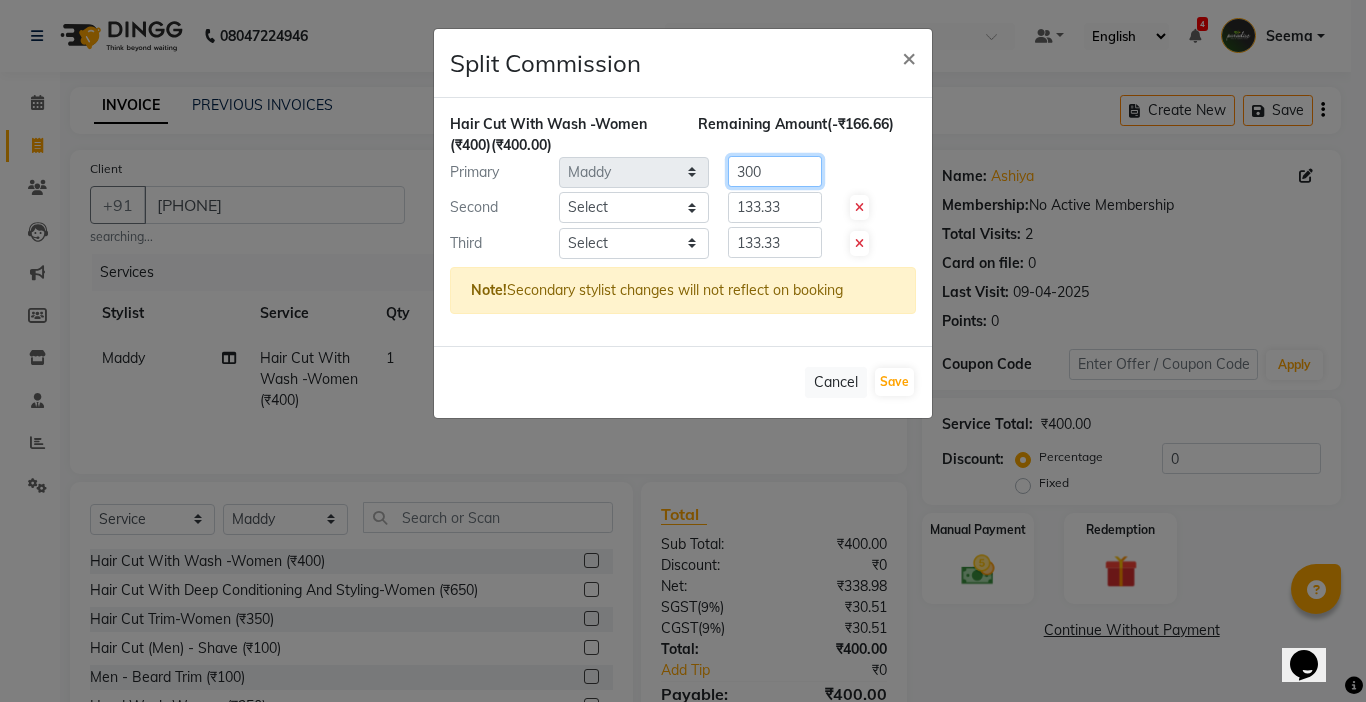 type on "300" 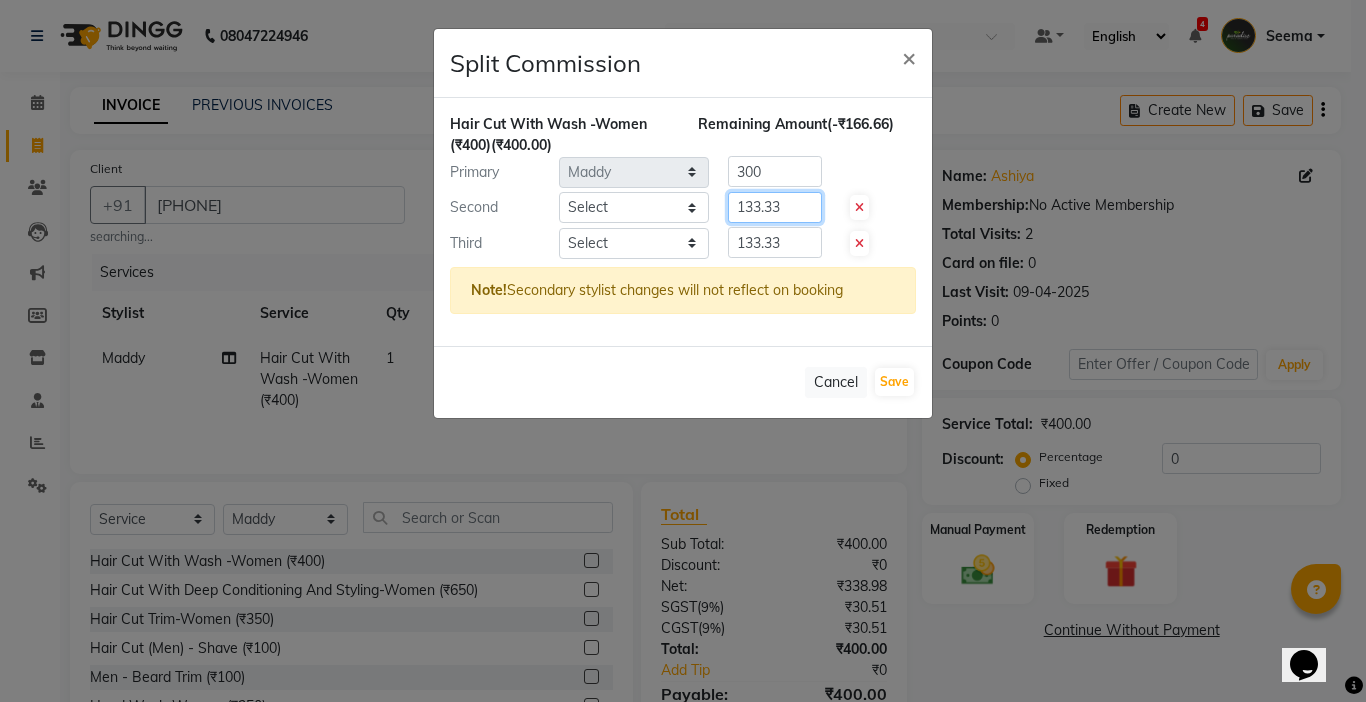 drag, startPoint x: 791, startPoint y: 217, endPoint x: 612, endPoint y: 217, distance: 179 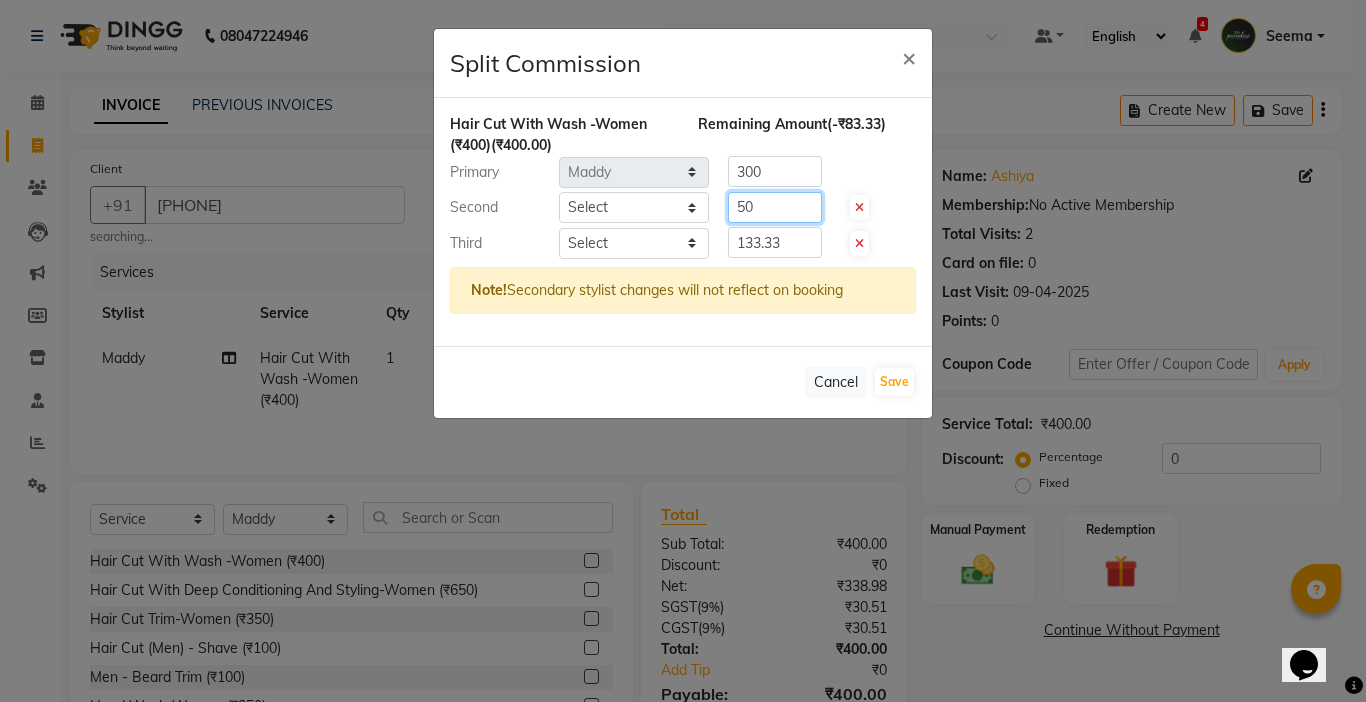 type on "50" 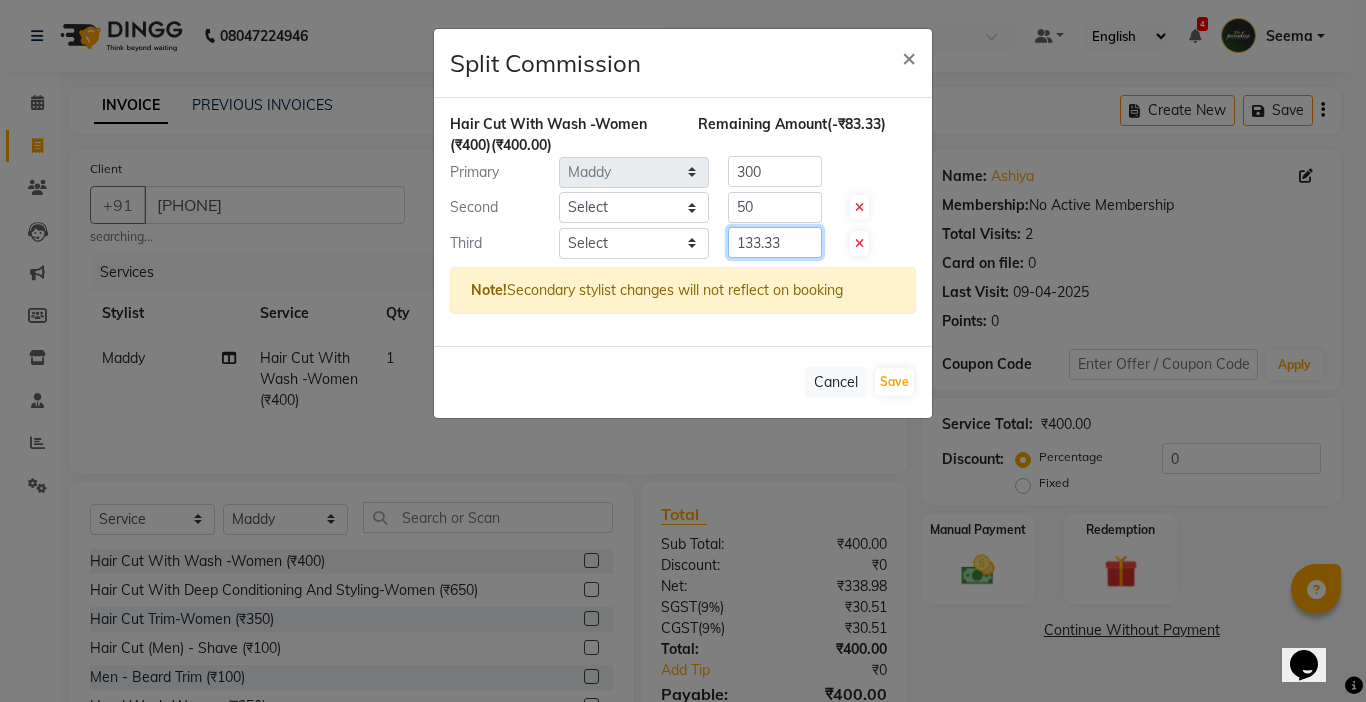 drag, startPoint x: 795, startPoint y: 247, endPoint x: 608, endPoint y: 263, distance: 187.68324 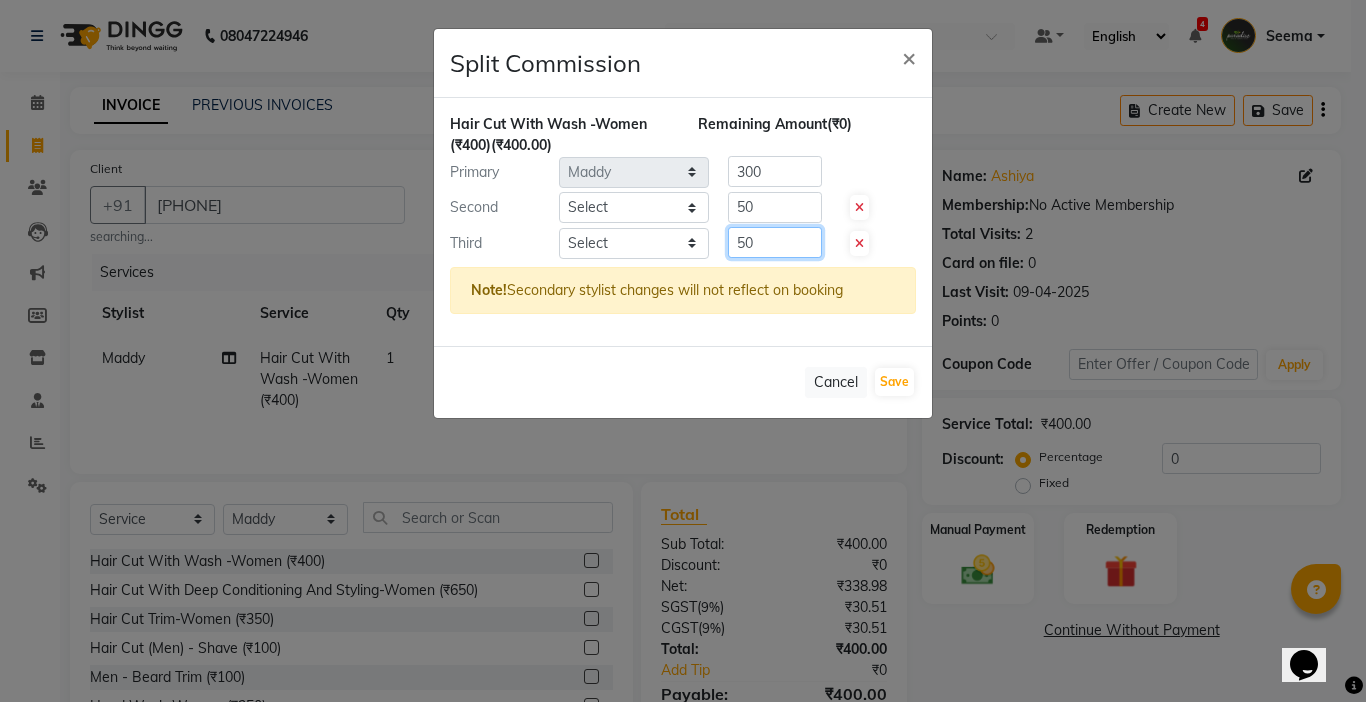 type on "50" 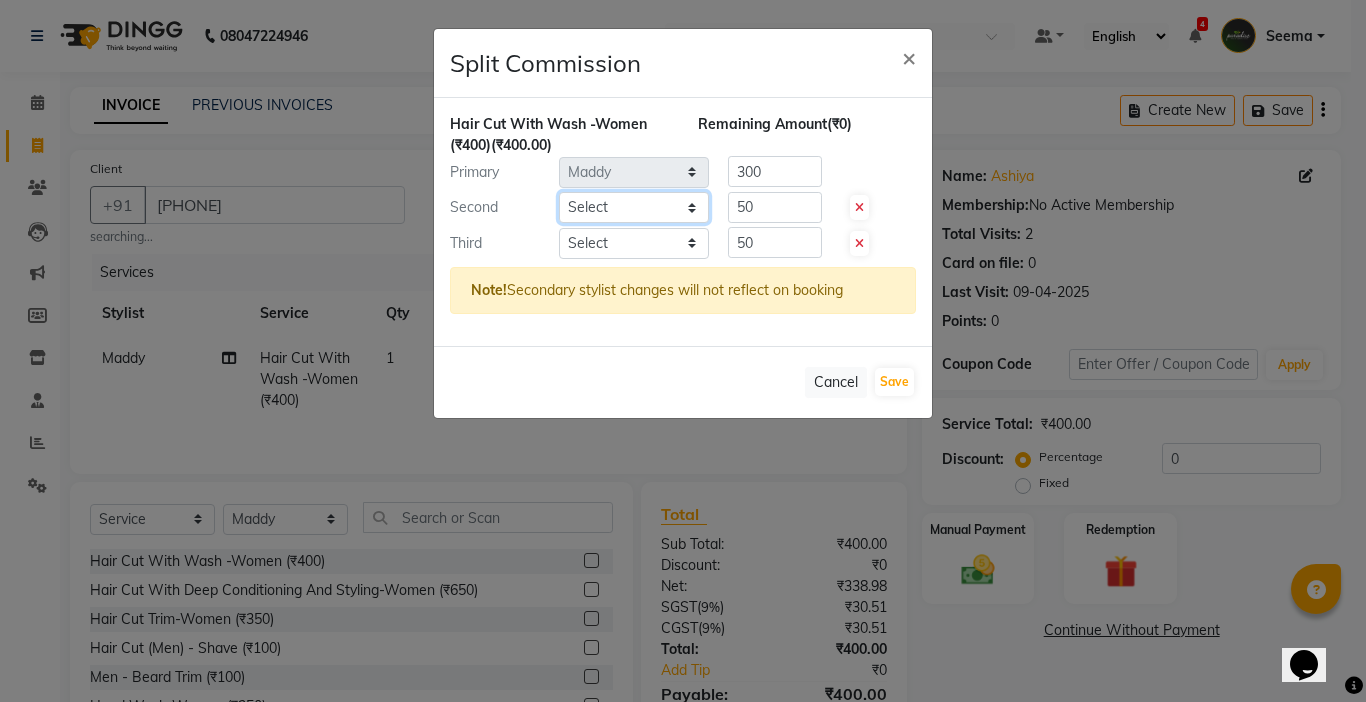 click on "Select  Abby   aman    Anil   anku   Bobby   company   Deepak   Deepika   Gourav   Heena   ishu   Jagdeesh   kanchan   Love preet   Maddy   Manpreet student   Meenu   Naina   Nikita   Palak   Palak Sharma   Radika   Rajneesh Student   Seema   Shagun   Shifali - Student   Shweta    Sujata   Surinder Paul   Vansh   Vikas   Vishal" 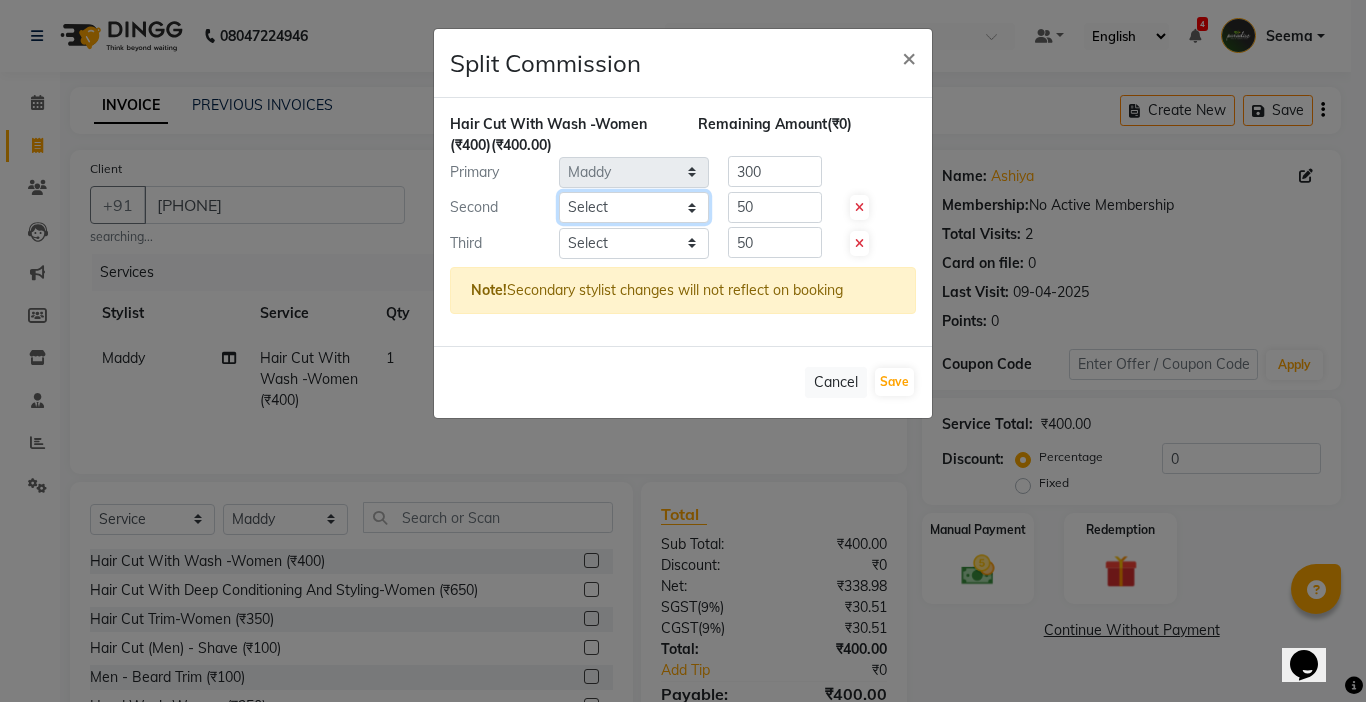 select on "58495" 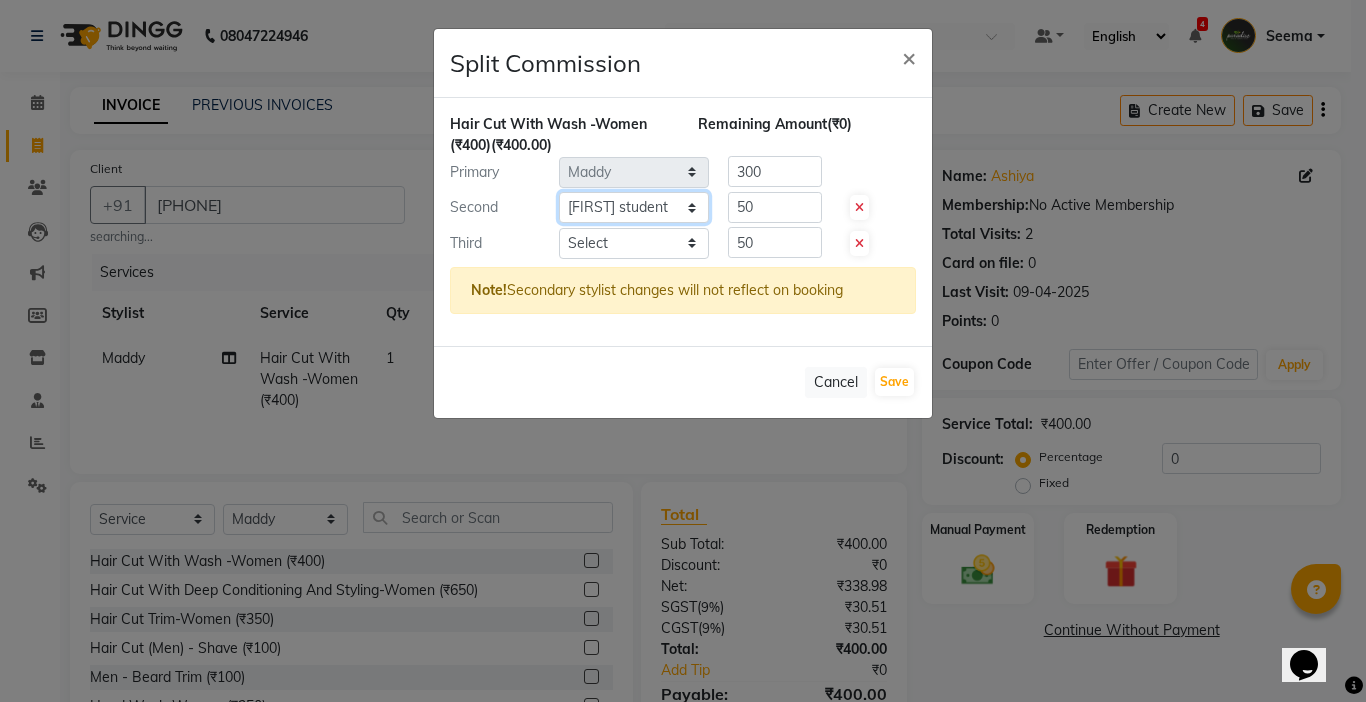click on "Select  Abby   aman    Anil   anku   Bobby   company   Deepak   Deepika   Gourav   Heena   ishu   Jagdeesh   kanchan   Love preet   Maddy   Manpreet student   Meenu   Naina   Nikita   Palak   Palak Sharma   Radika   Rajneesh Student   Seema   Shagun   Shifali - Student   Shweta    Sujata   Surinder Paul   Vansh   Vikas   Vishal" 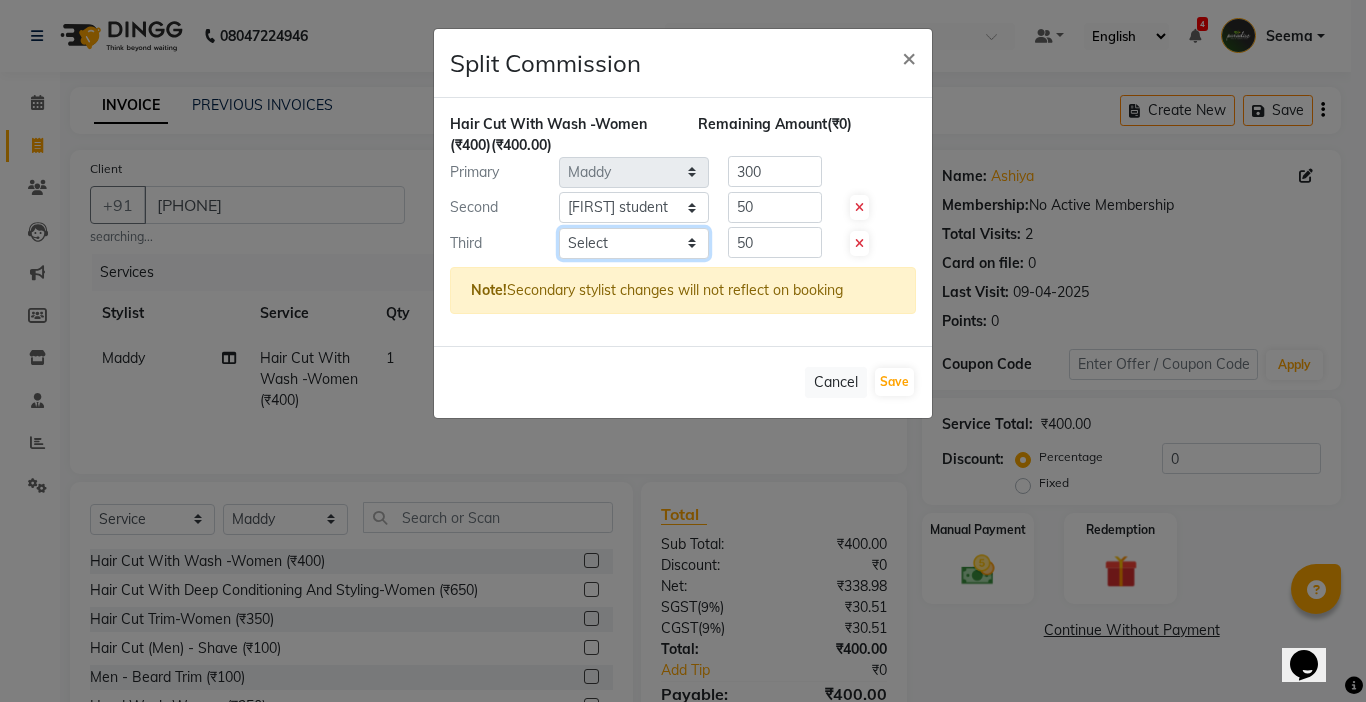click on "Select  Abby   aman    Anil   anku   Bobby   company   Deepak   Deepika   Gourav   Heena   ishu   Jagdeesh   kanchan   Love preet   Maddy   Manpreet student   Meenu   Naina   Nikita   Palak   Palak Sharma   Radika   Rajneesh Student   Seema   Shagun   Shifali - Student   Shweta    Sujata   Surinder Paul   Vansh   Vikas   Vishal" 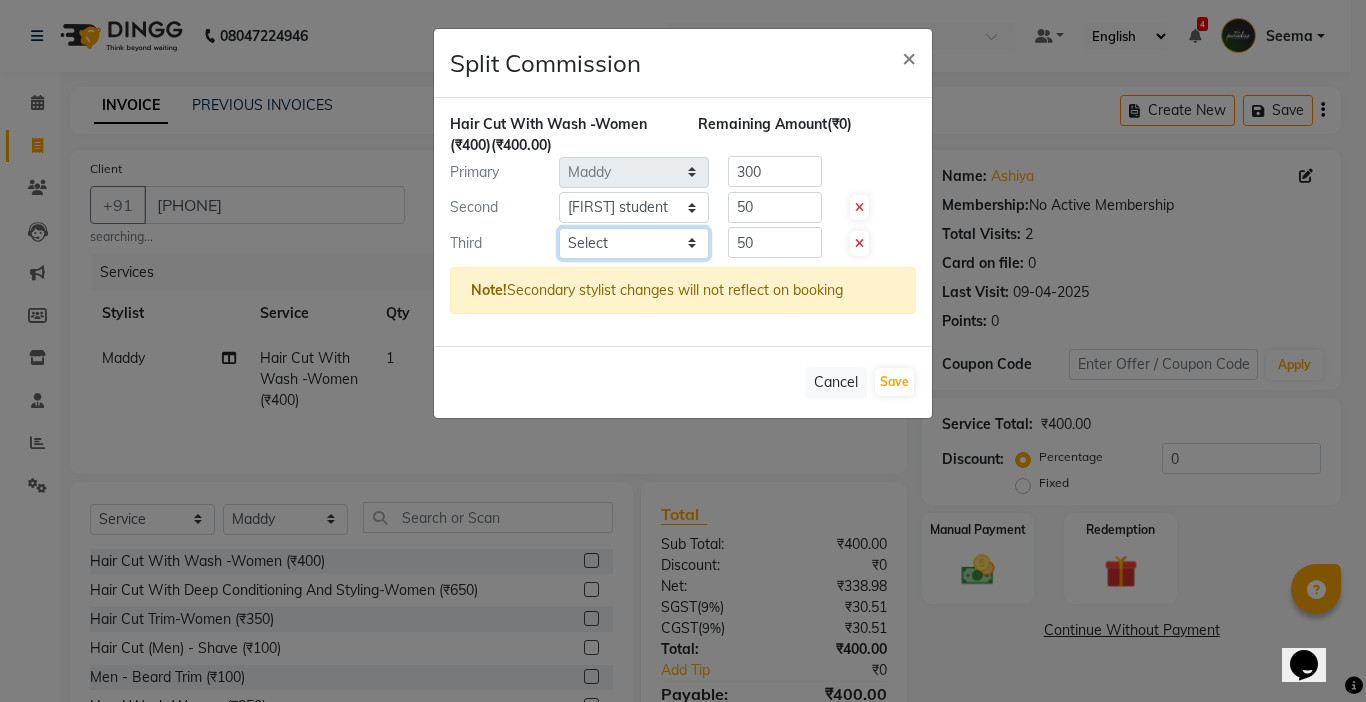 select on "57181" 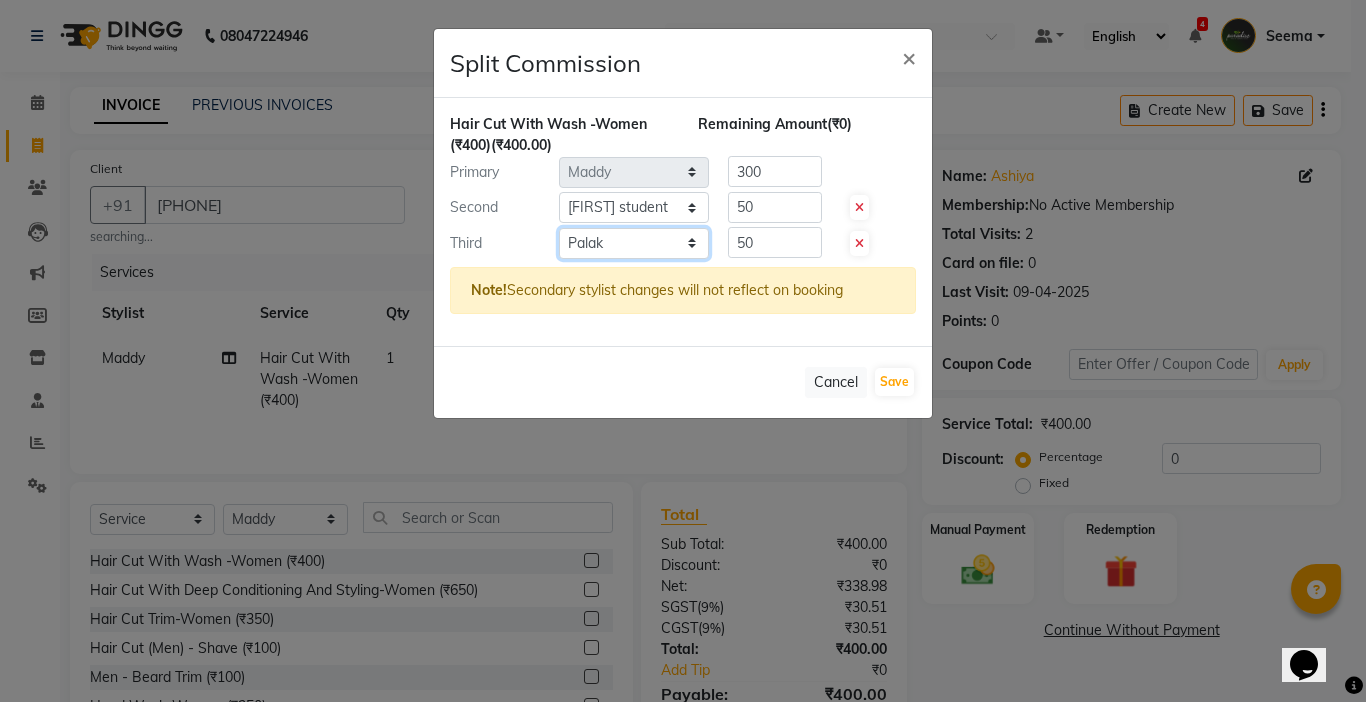 click on "Select  Abby   aman    Anil   anku   Bobby   company   Deepak   Deepika   Gourav   Heena   ishu   Jagdeesh   kanchan   Love preet   Maddy   Manpreet student   Meenu   Naina   Nikita   Palak   Palak Sharma   Radika   Rajneesh Student   Seema   Shagun   Shifali - Student   Shweta    Sujata   Surinder Paul   Vansh   Vikas   Vishal" 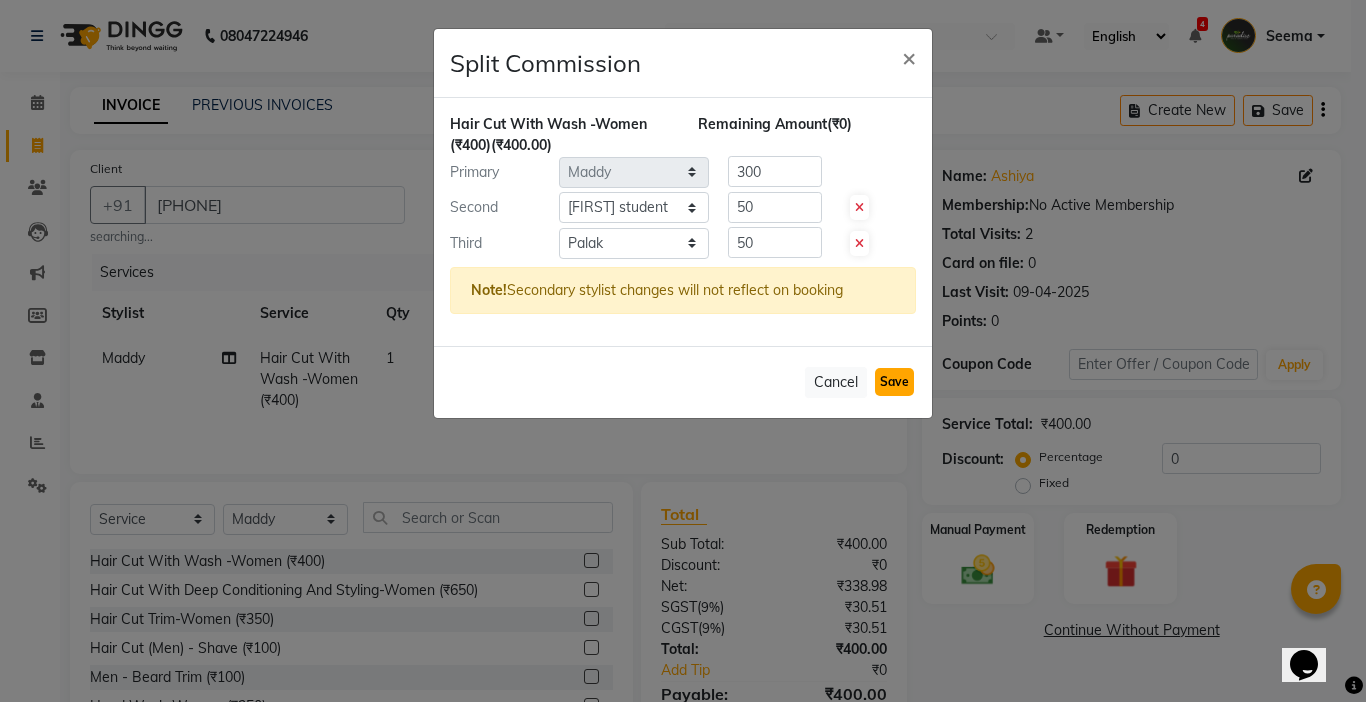 click on "Save" 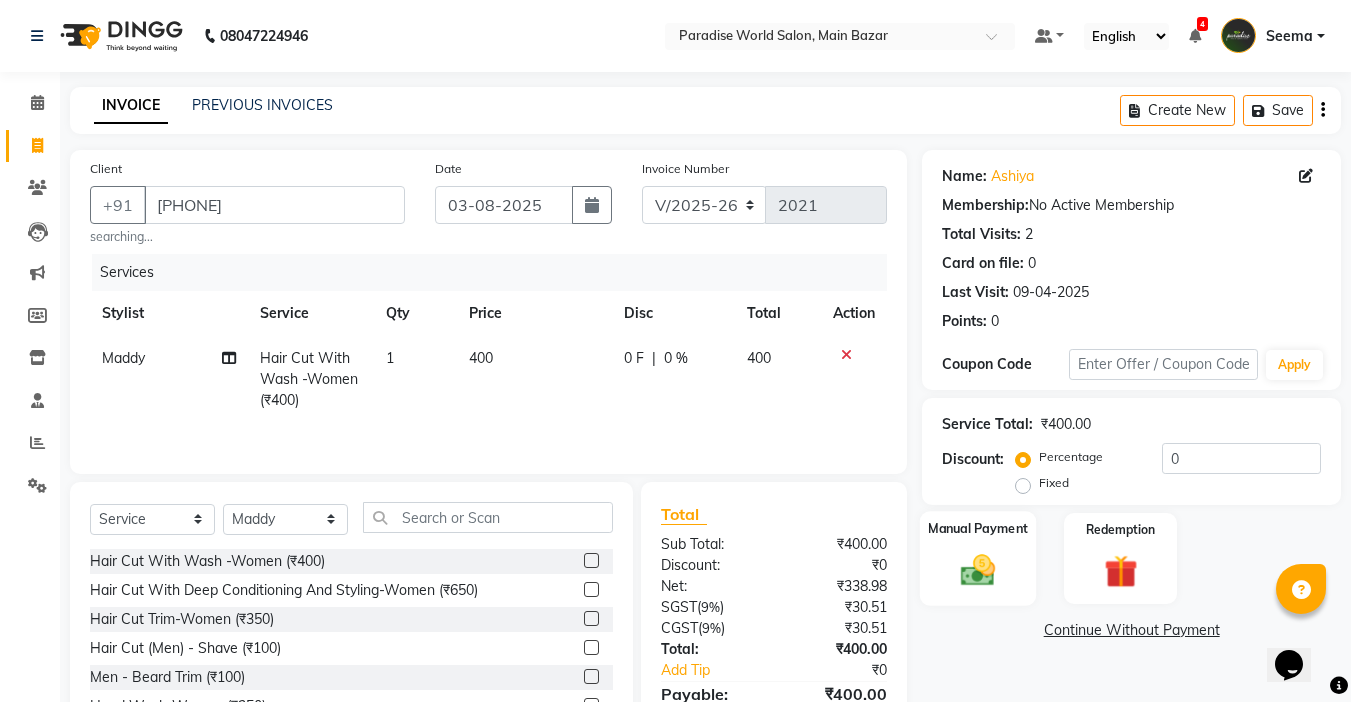 click on "Manual Payment" 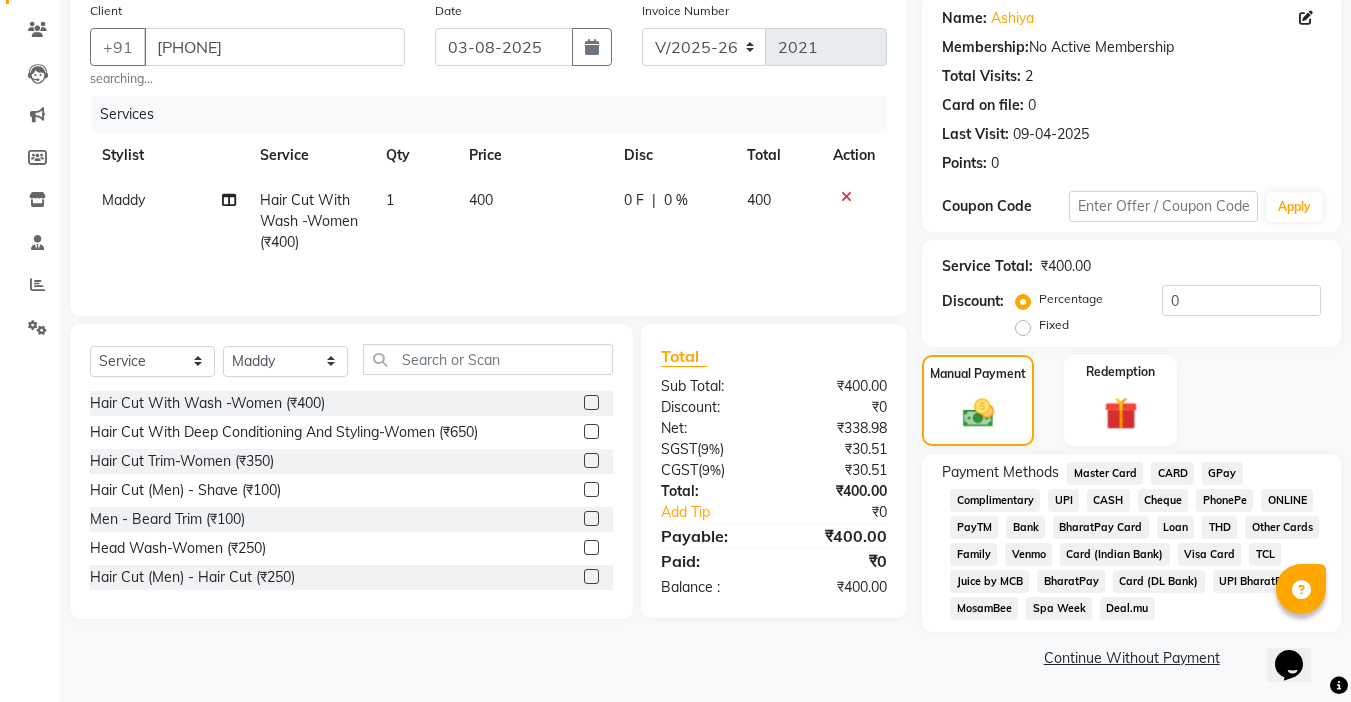scroll, scrollTop: 159, scrollLeft: 0, axis: vertical 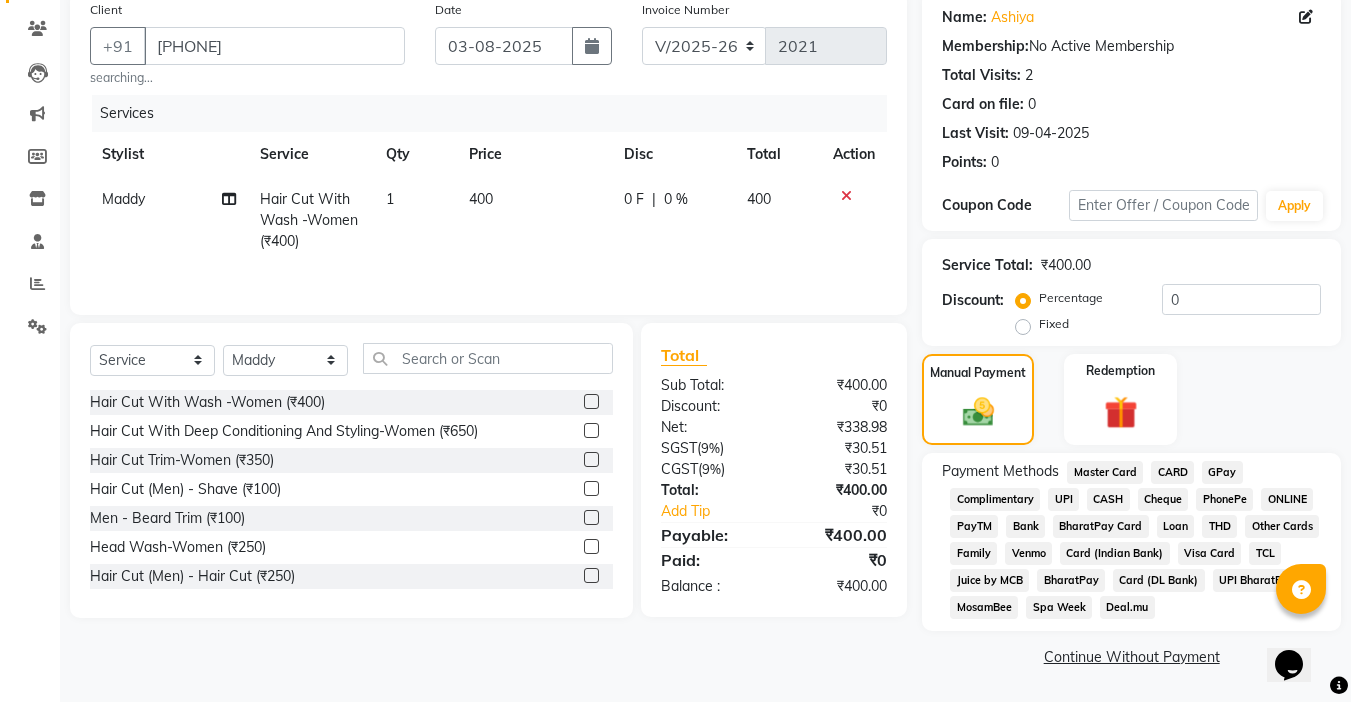 click on "CASH" 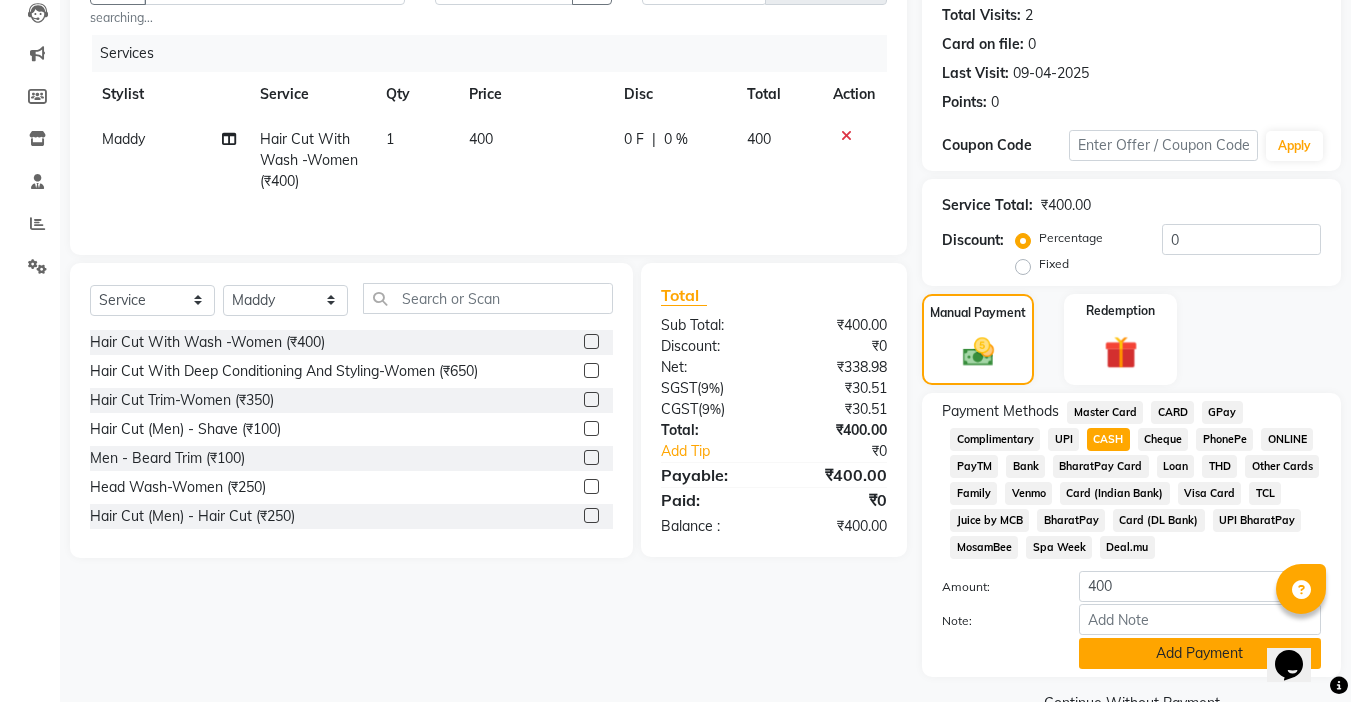 scroll, scrollTop: 265, scrollLeft: 0, axis: vertical 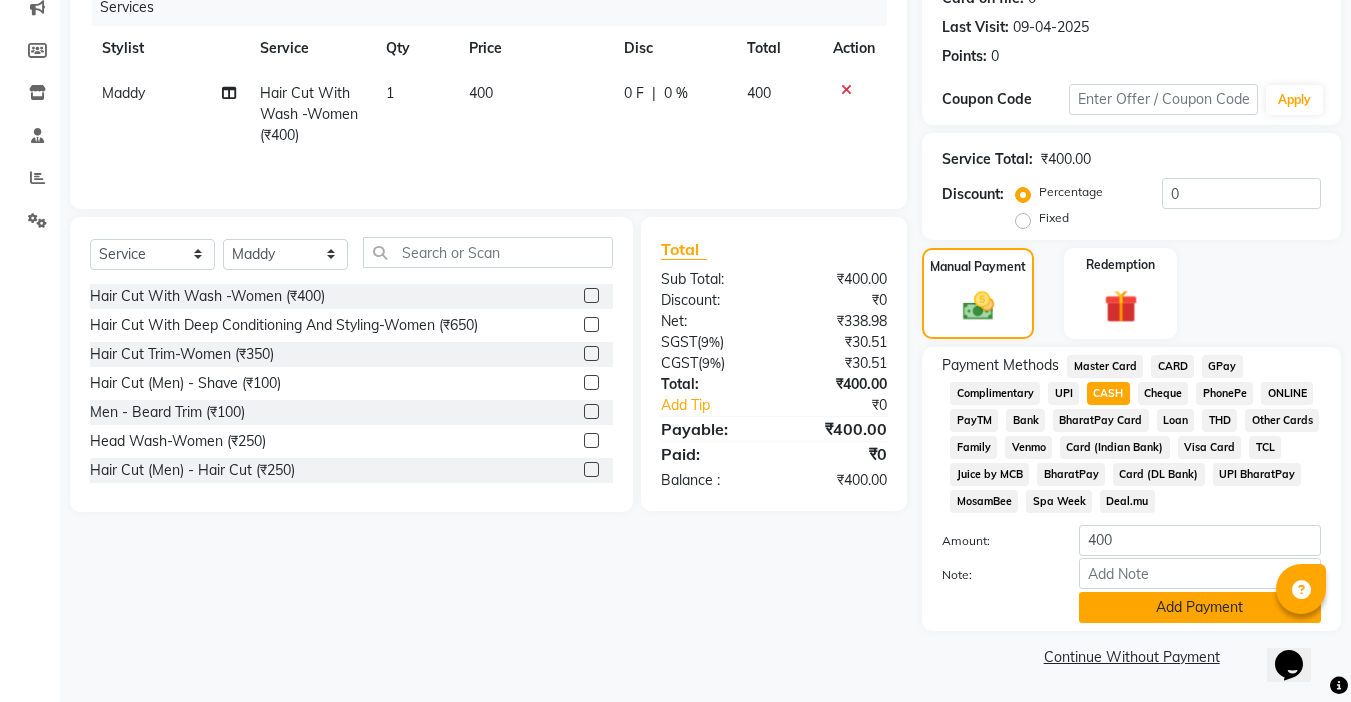 click on "Add Payment" 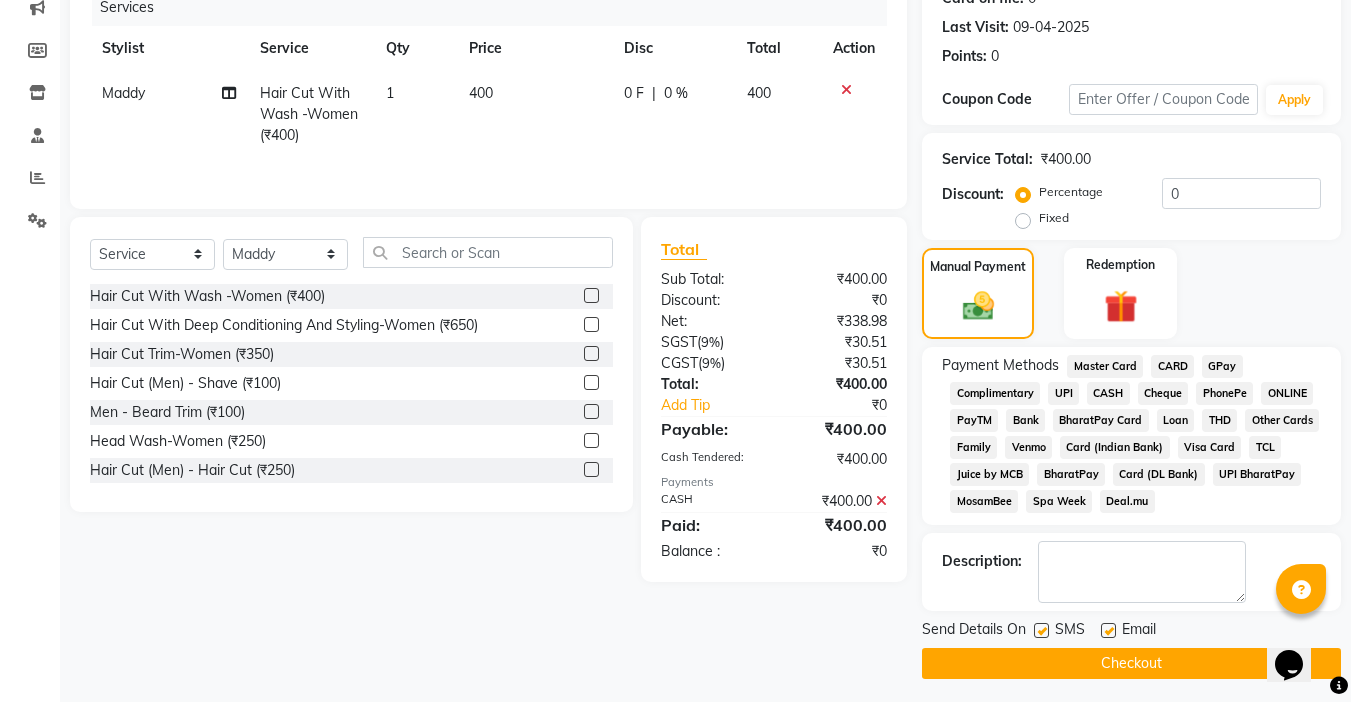 click on "Checkout" 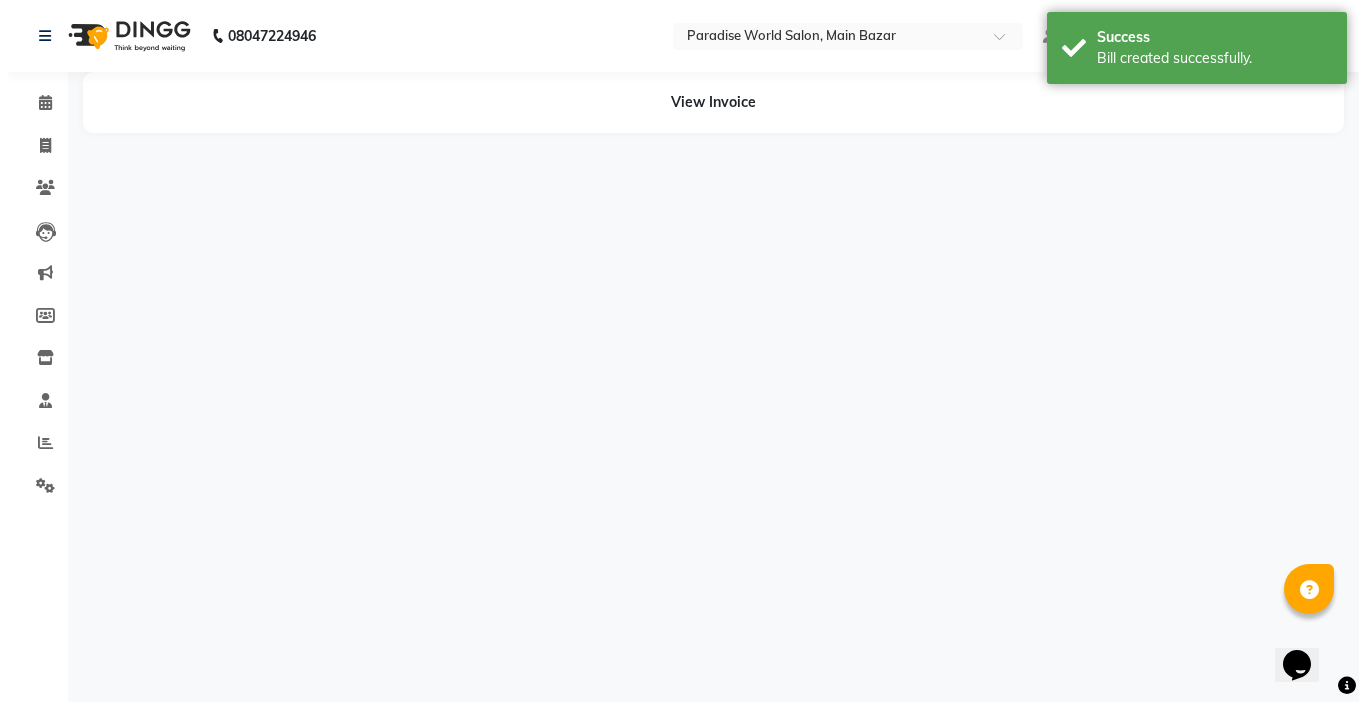 scroll, scrollTop: 0, scrollLeft: 0, axis: both 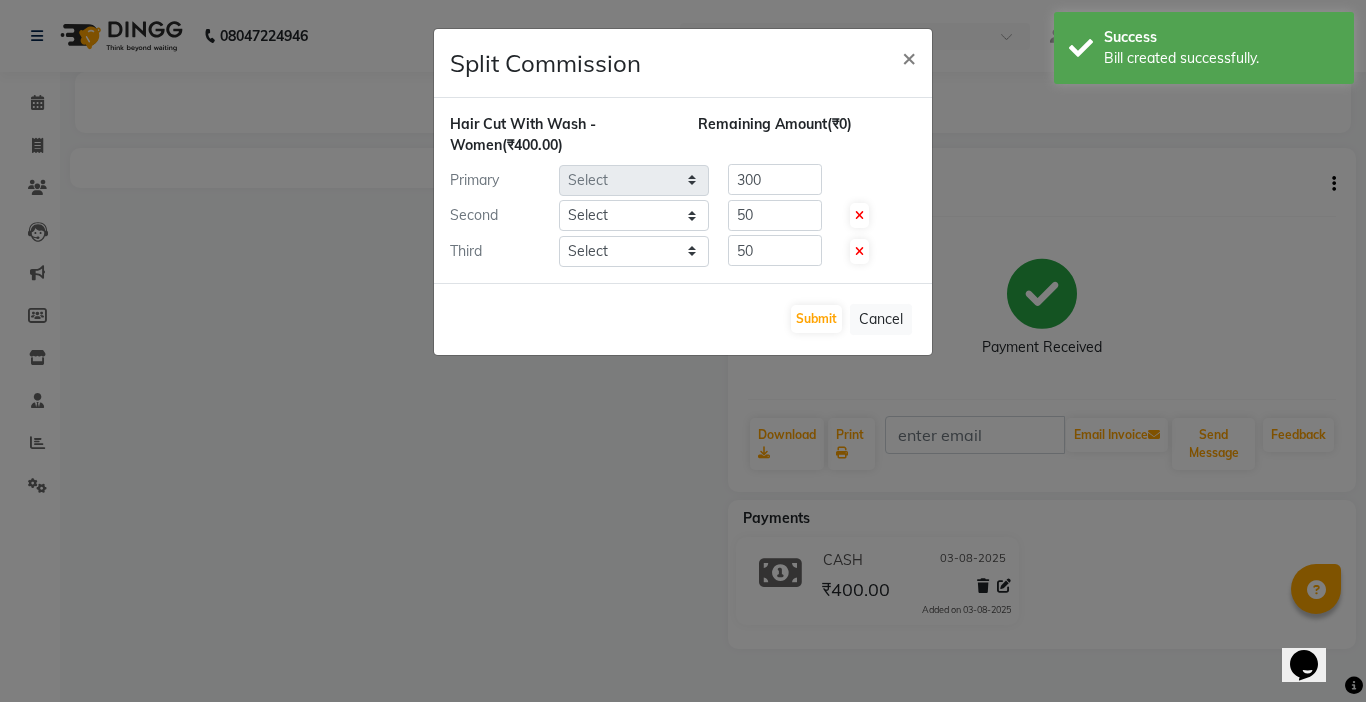 select on "24941" 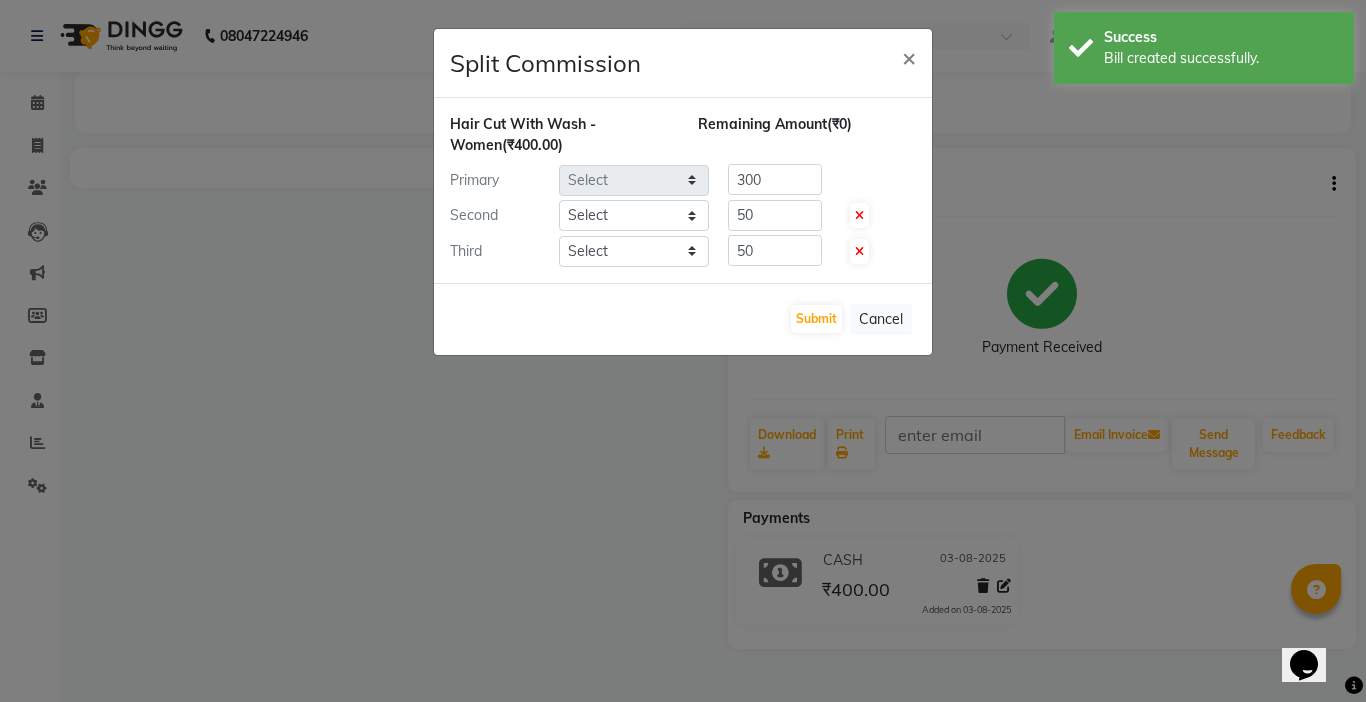 select on "58495" 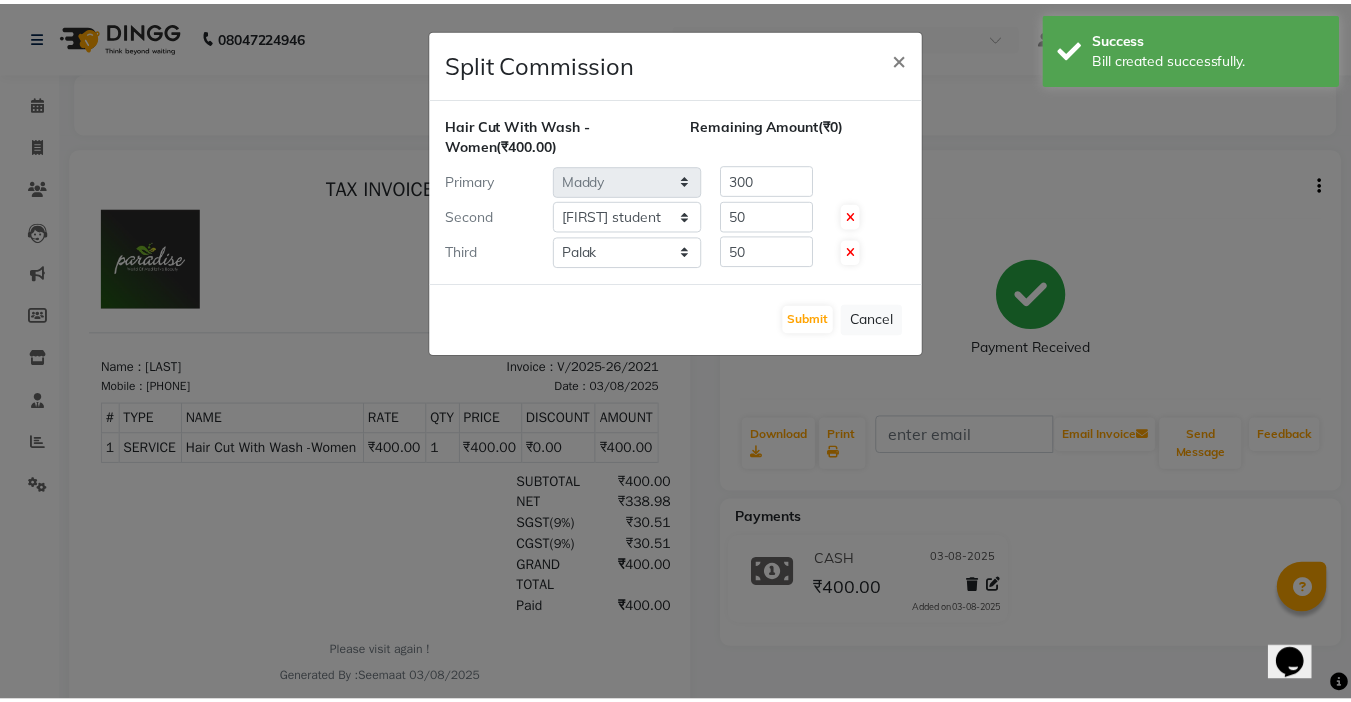 scroll, scrollTop: 0, scrollLeft: 0, axis: both 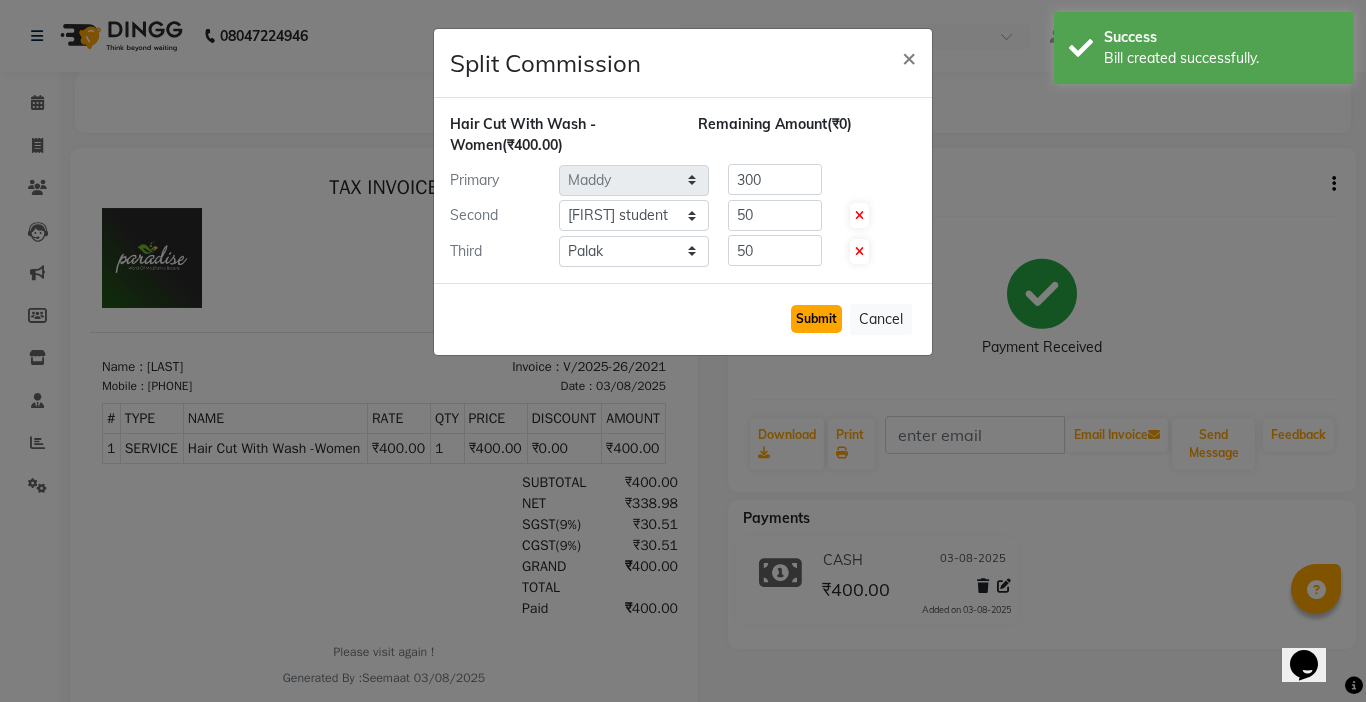 click on "Submit" 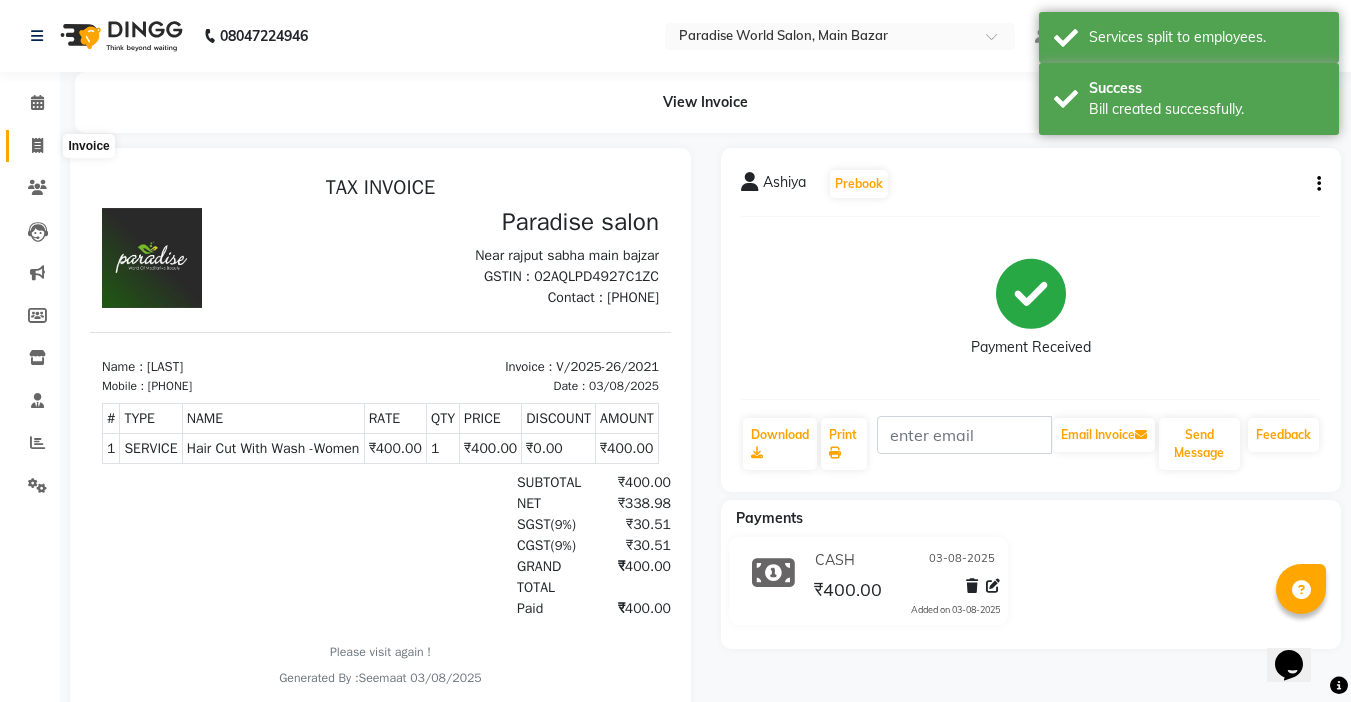 click 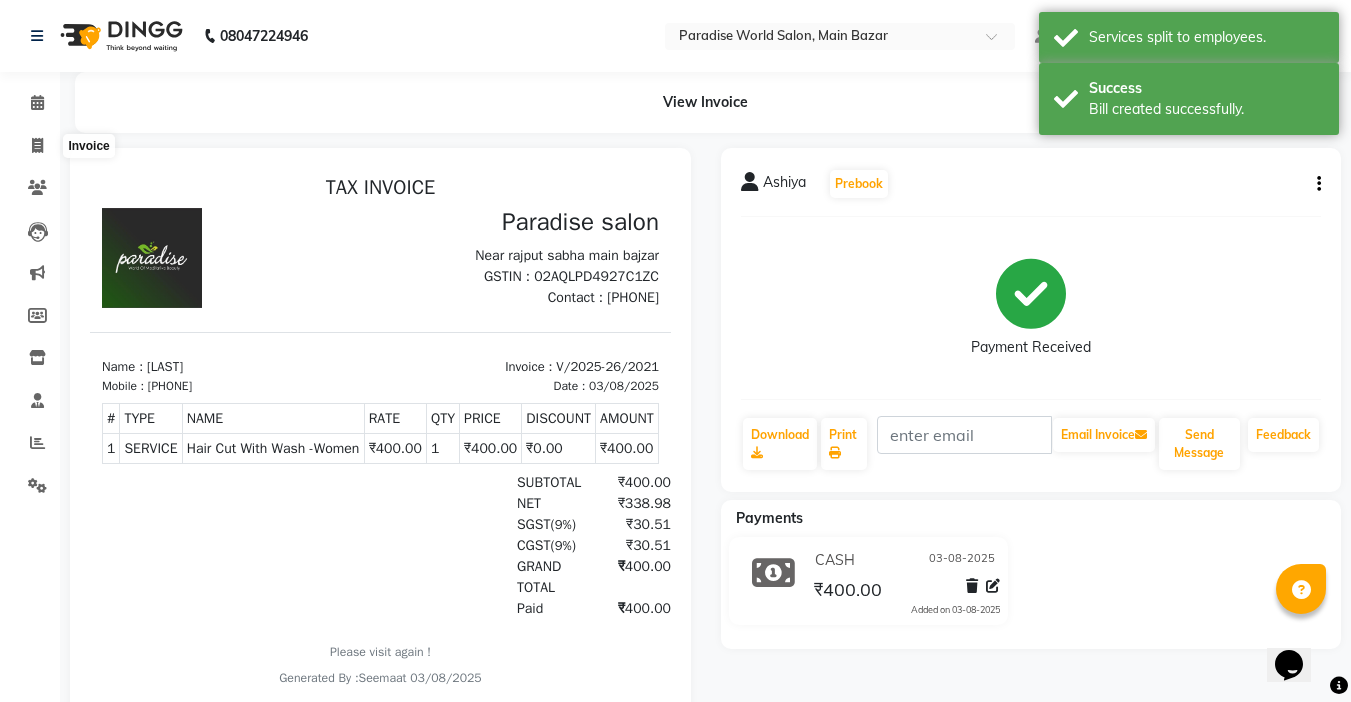 select on "service" 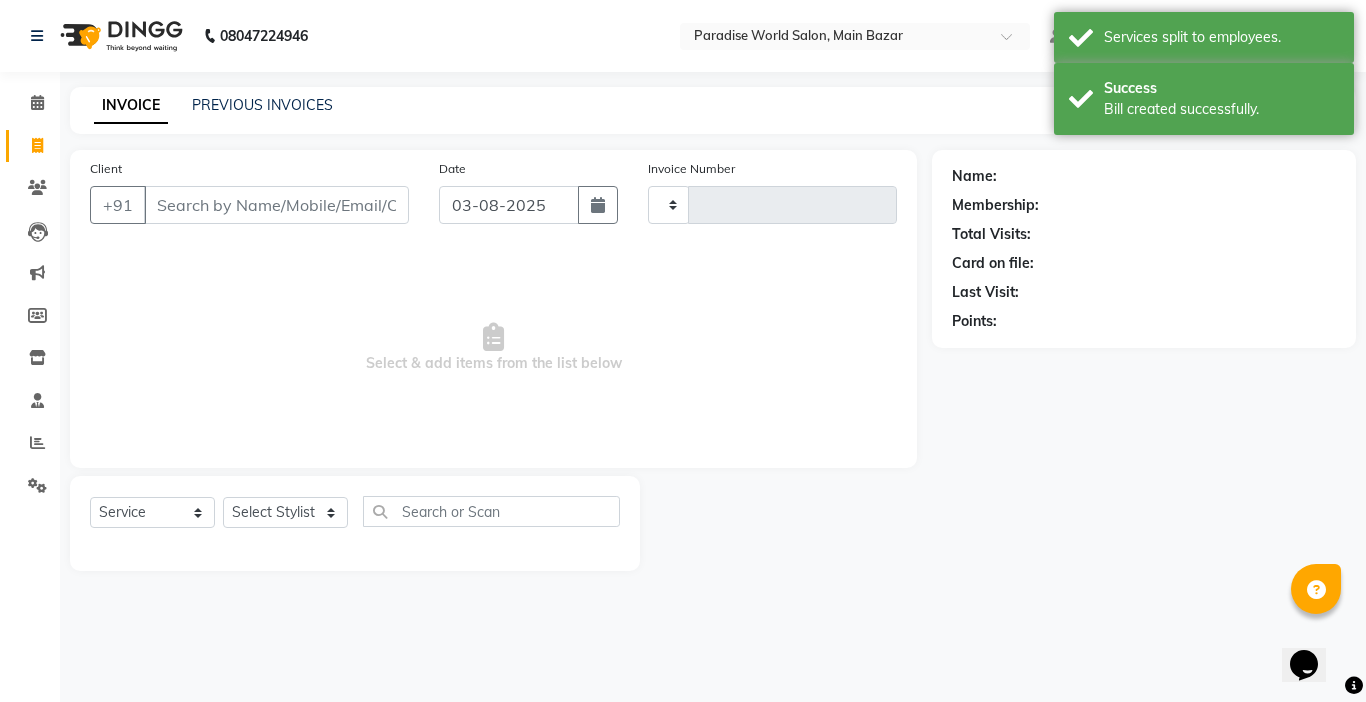 type on "2022" 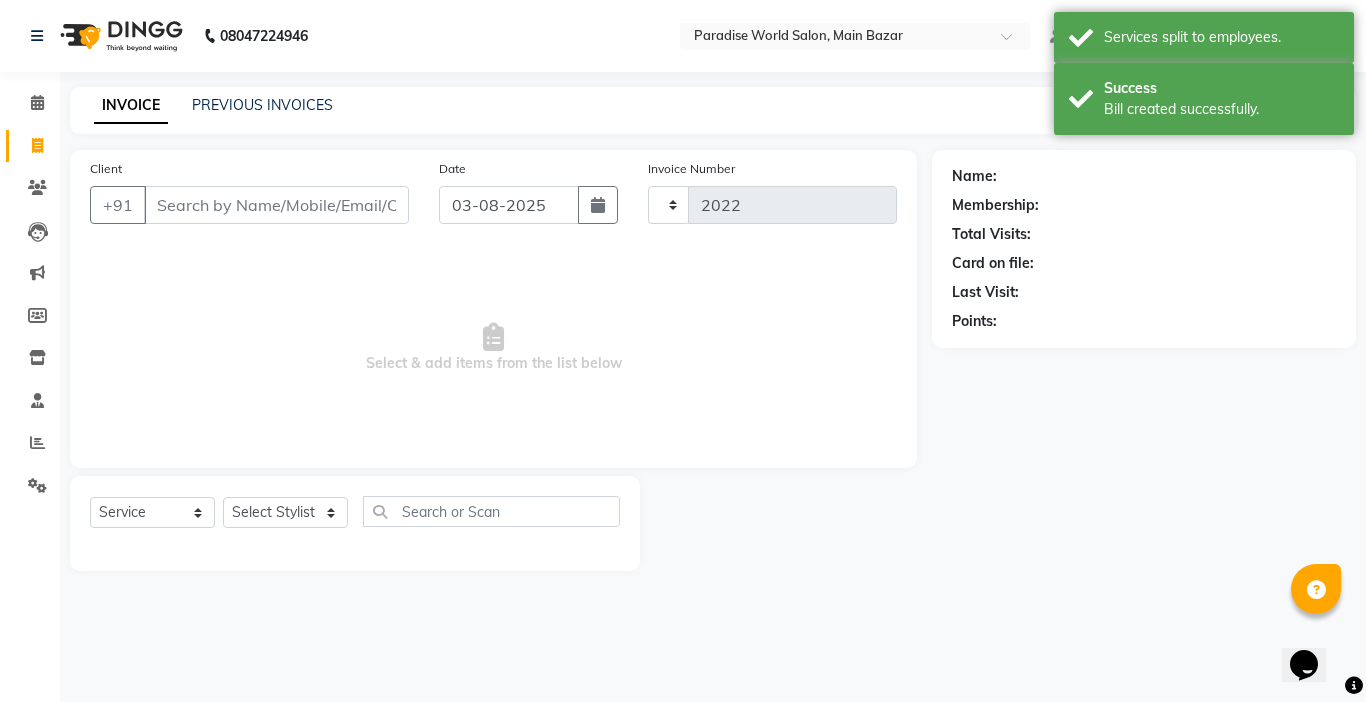 select on "4451" 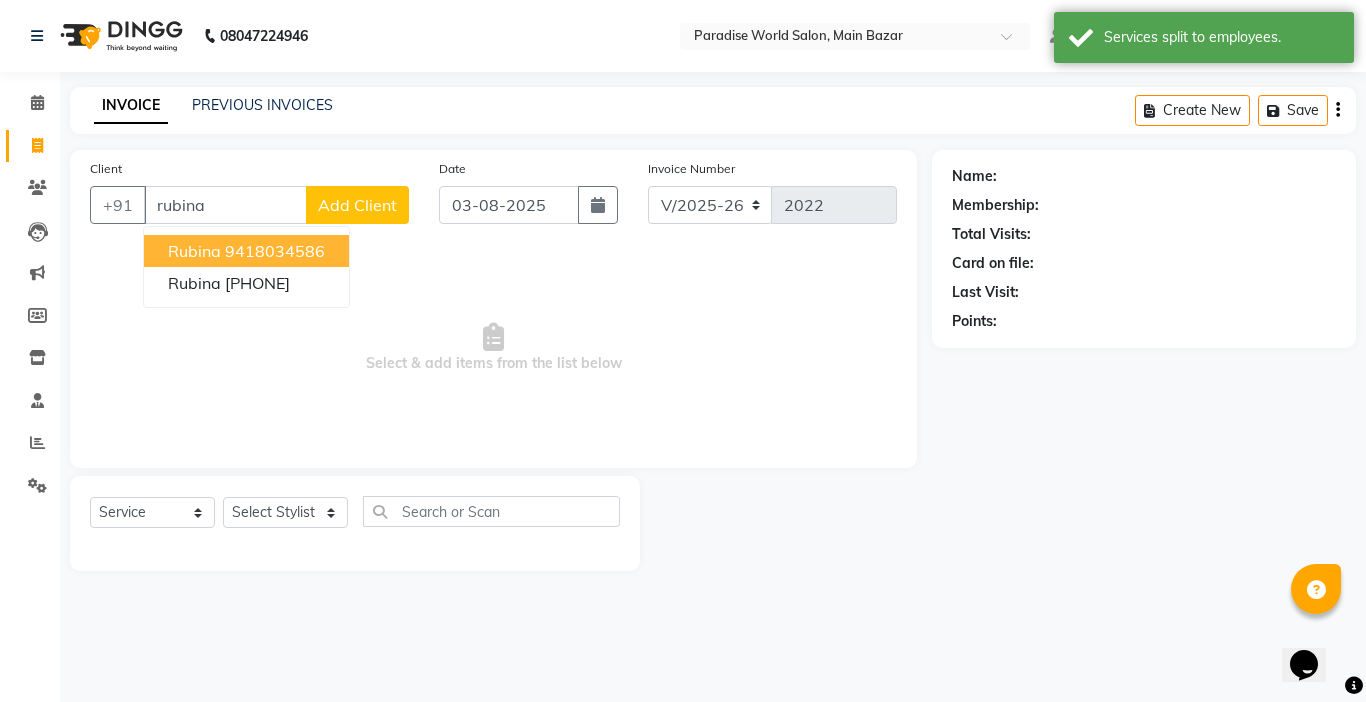 click on "rubina" at bounding box center (194, 251) 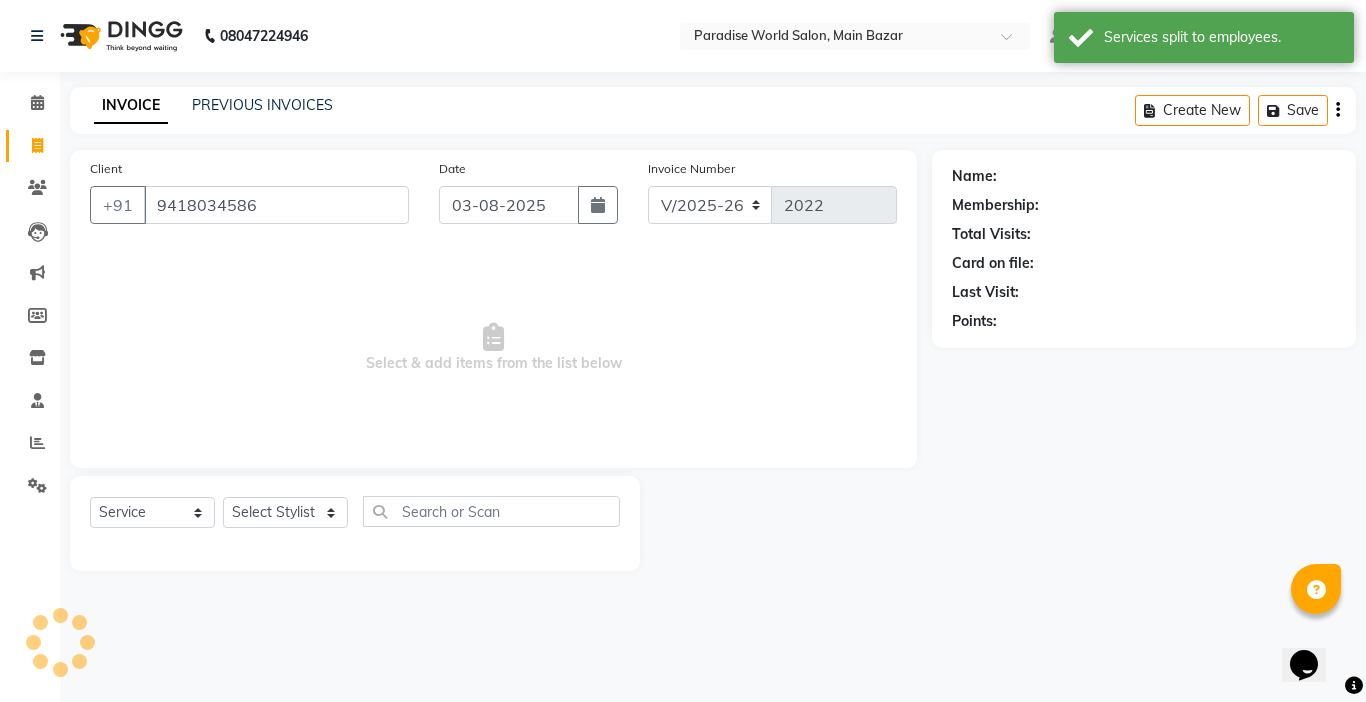 type on "9418034586" 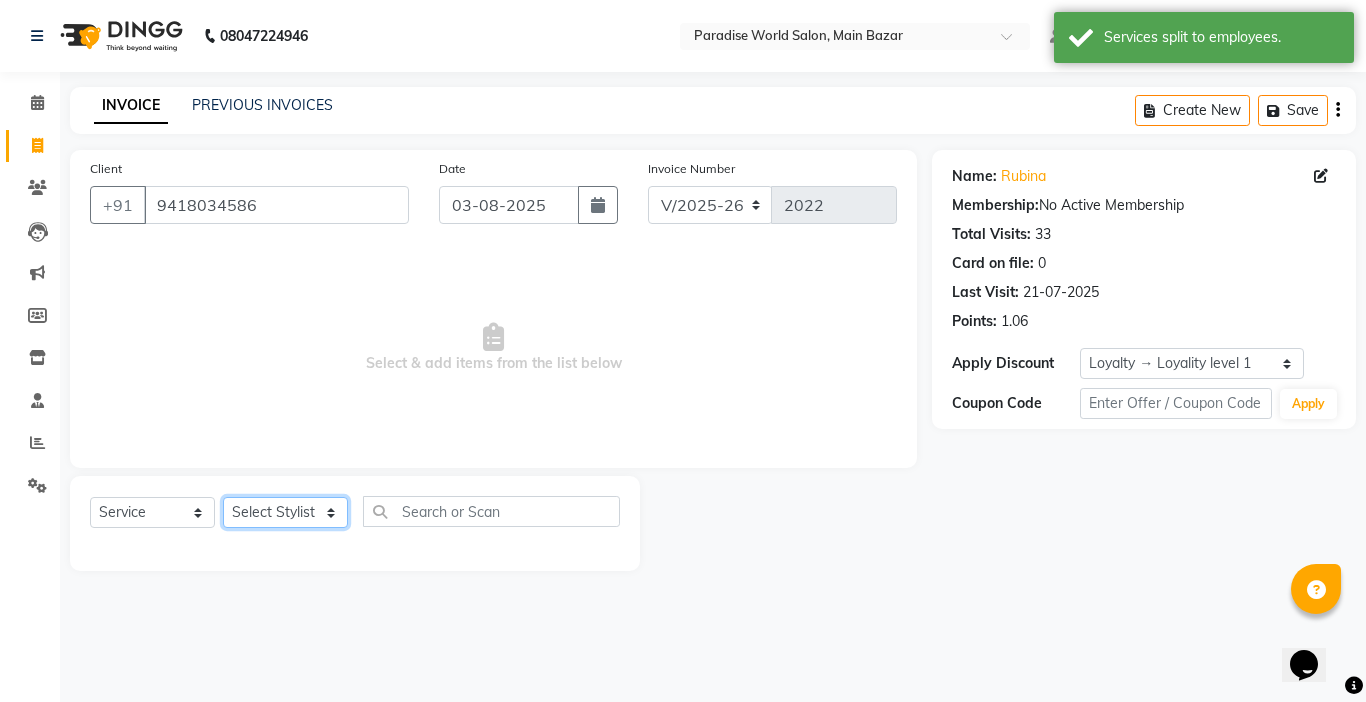 click on "Select Stylist Abby aman  Anil anku Bobby company Deepak Deepika Gourav Heena ishu Jagdeesh kanchan Love preet Maddy Manpreet student Meenu Naina Nikita Palak Palak Sharma Radika Rajneesh Student Seema Shagun Shifali - Student Shweta  Sujata Surinder Paul Vansh Vikas Vishal" 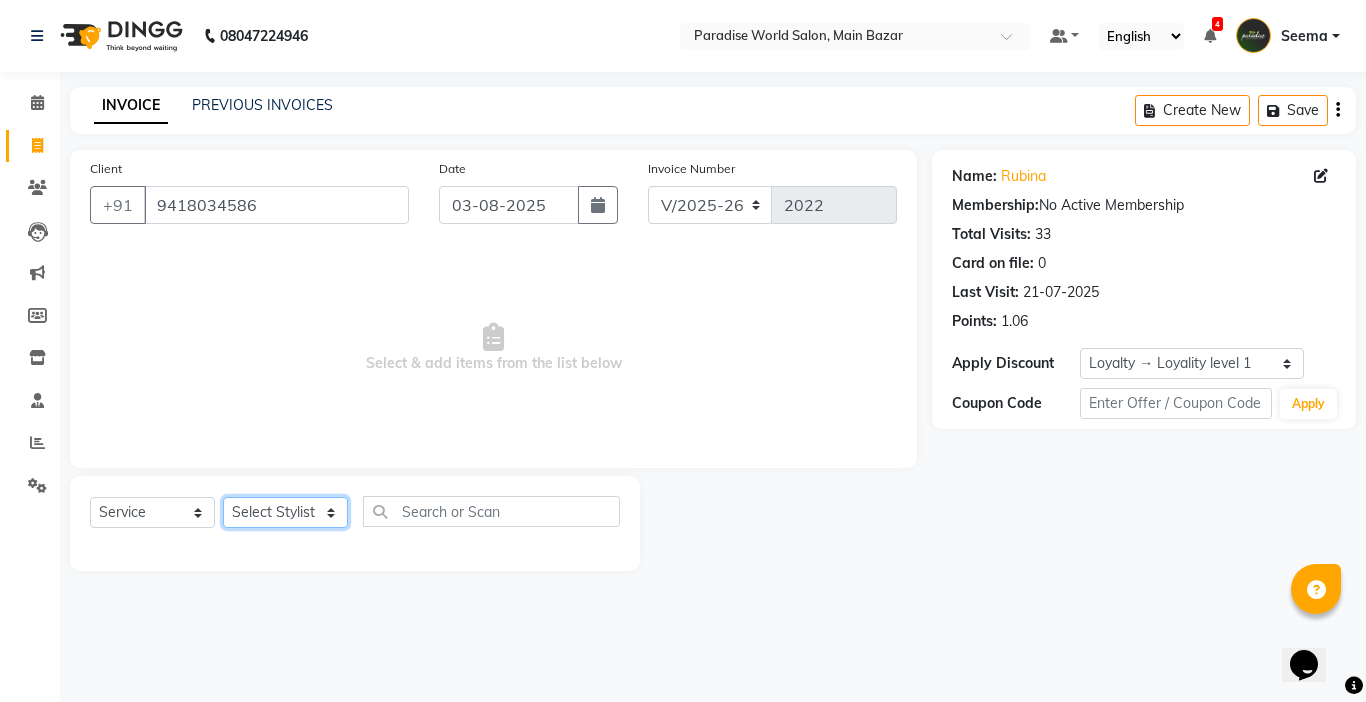 select on "24938" 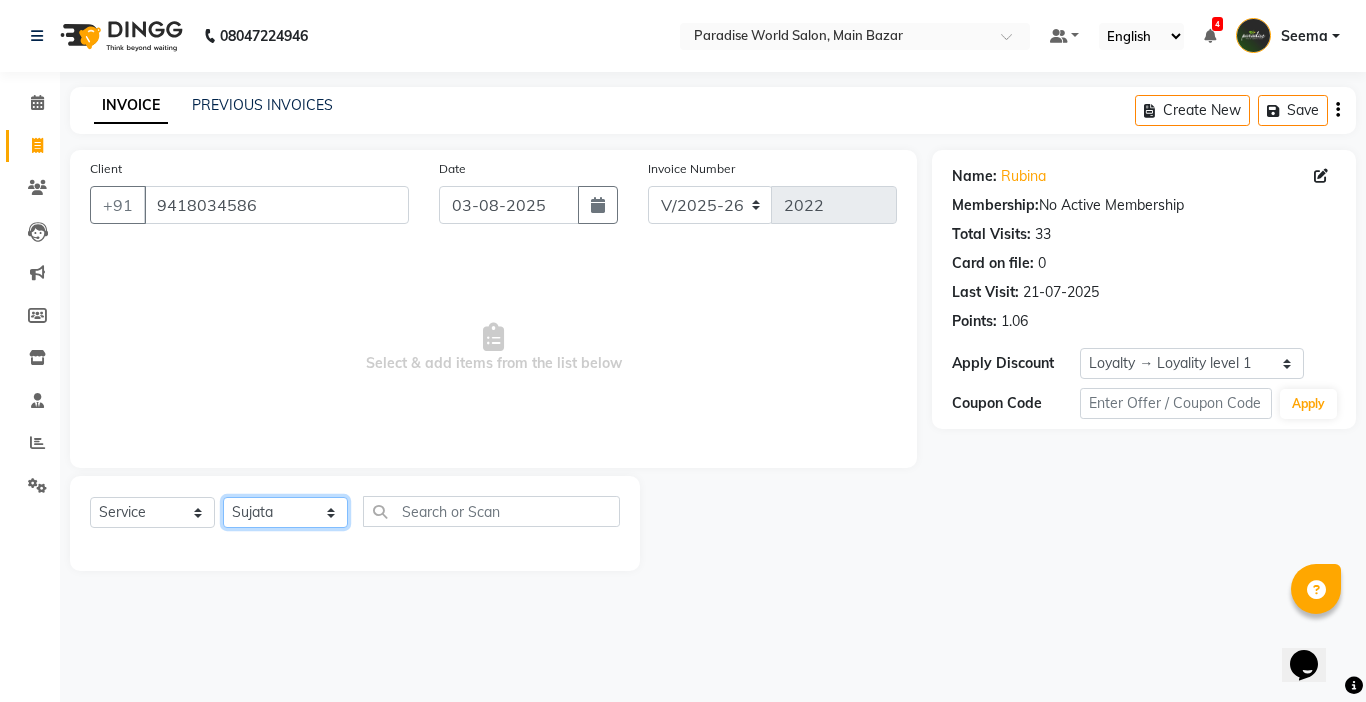 click on "Select Stylist Abby aman  Anil anku Bobby company Deepak Deepika Gourav Heena ishu Jagdeesh kanchan Love preet Maddy Manpreet student Meenu Naina Nikita Palak Palak Sharma Radika Rajneesh Student Seema Shagun Shifali - Student Shweta  Sujata Surinder Paul Vansh Vikas Vishal" 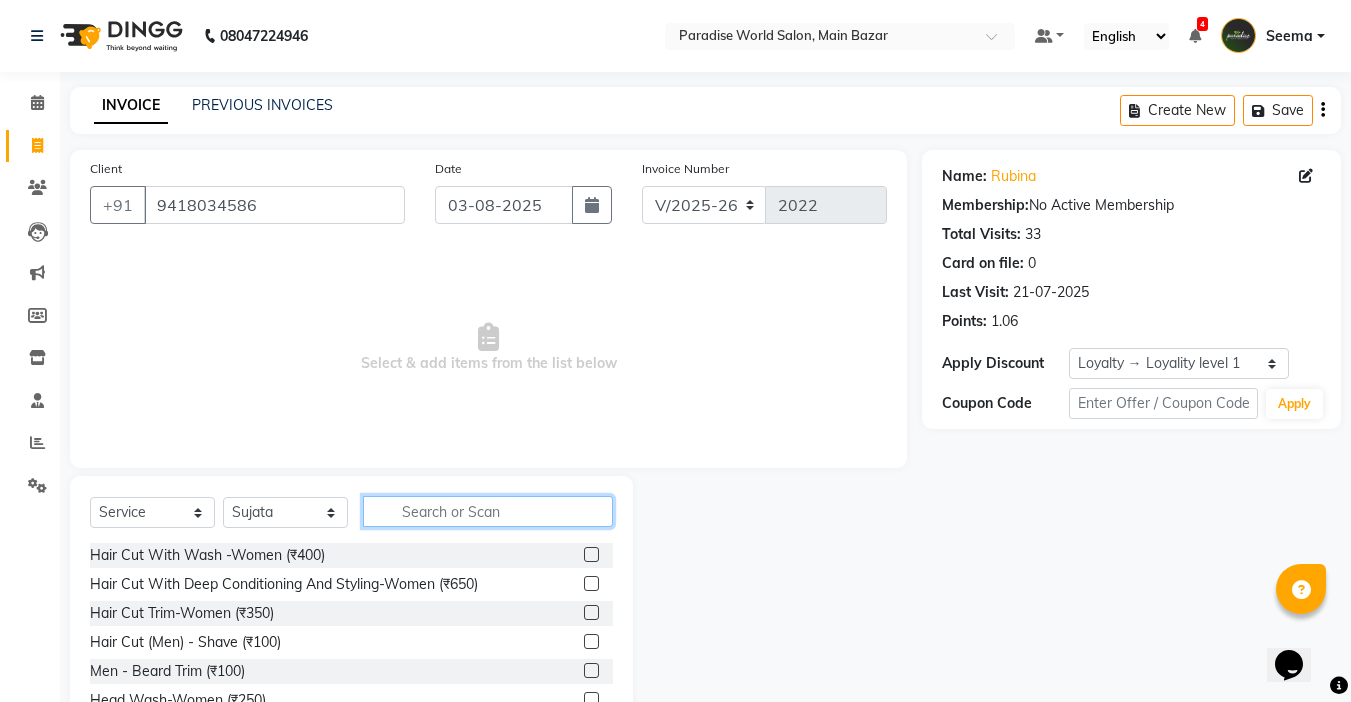 click 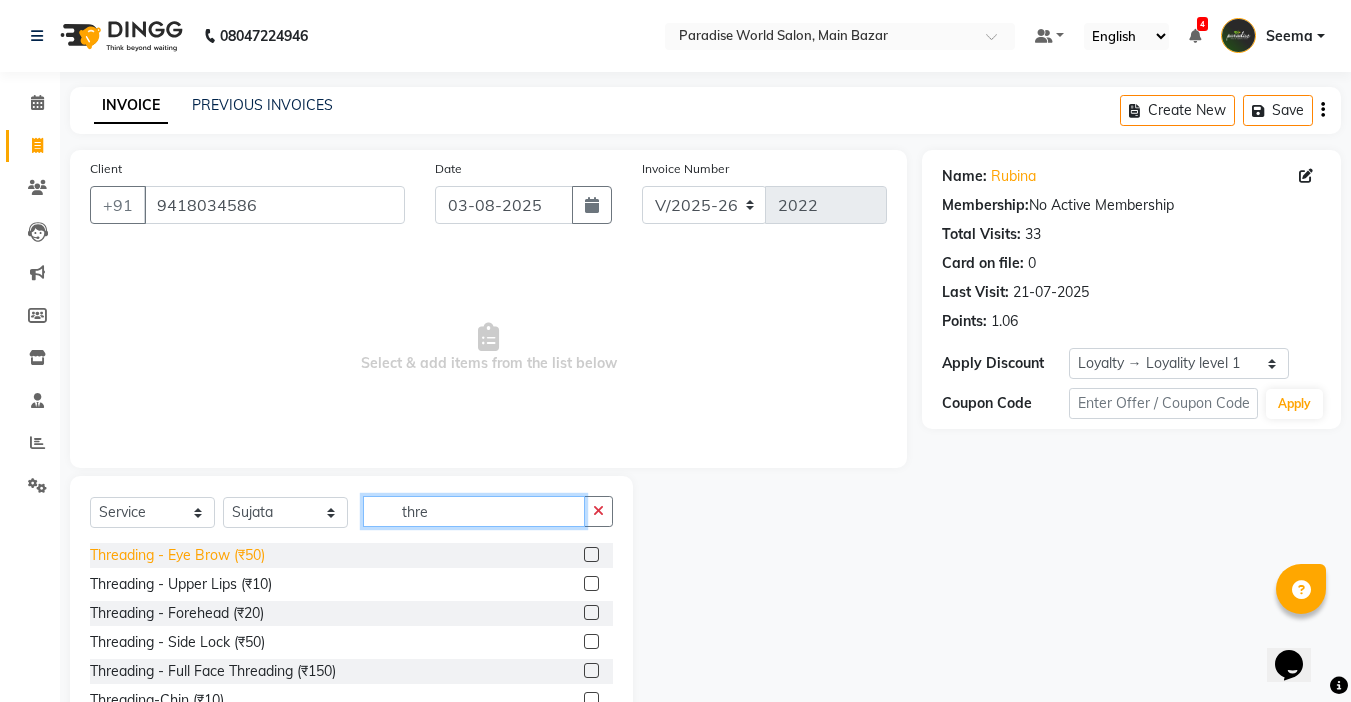 type on "thre" 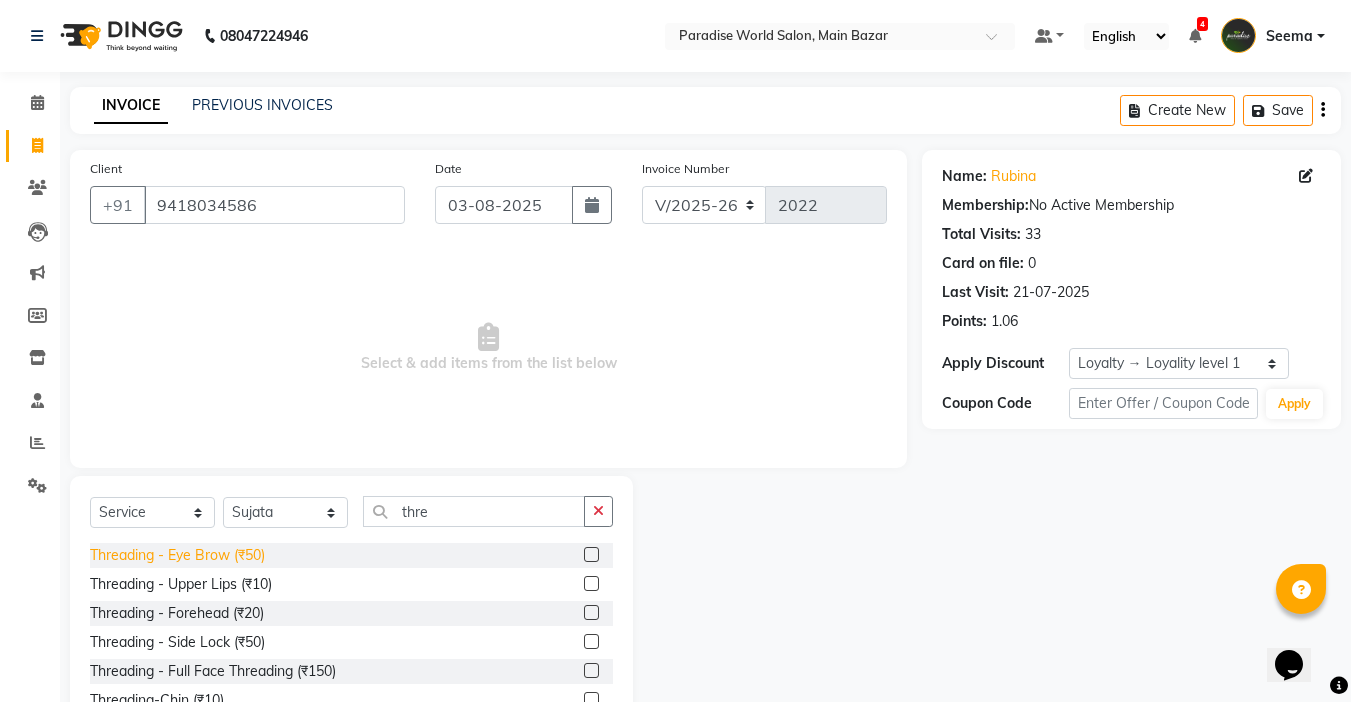click on "Threading   -  Eye Brow (₹50)" 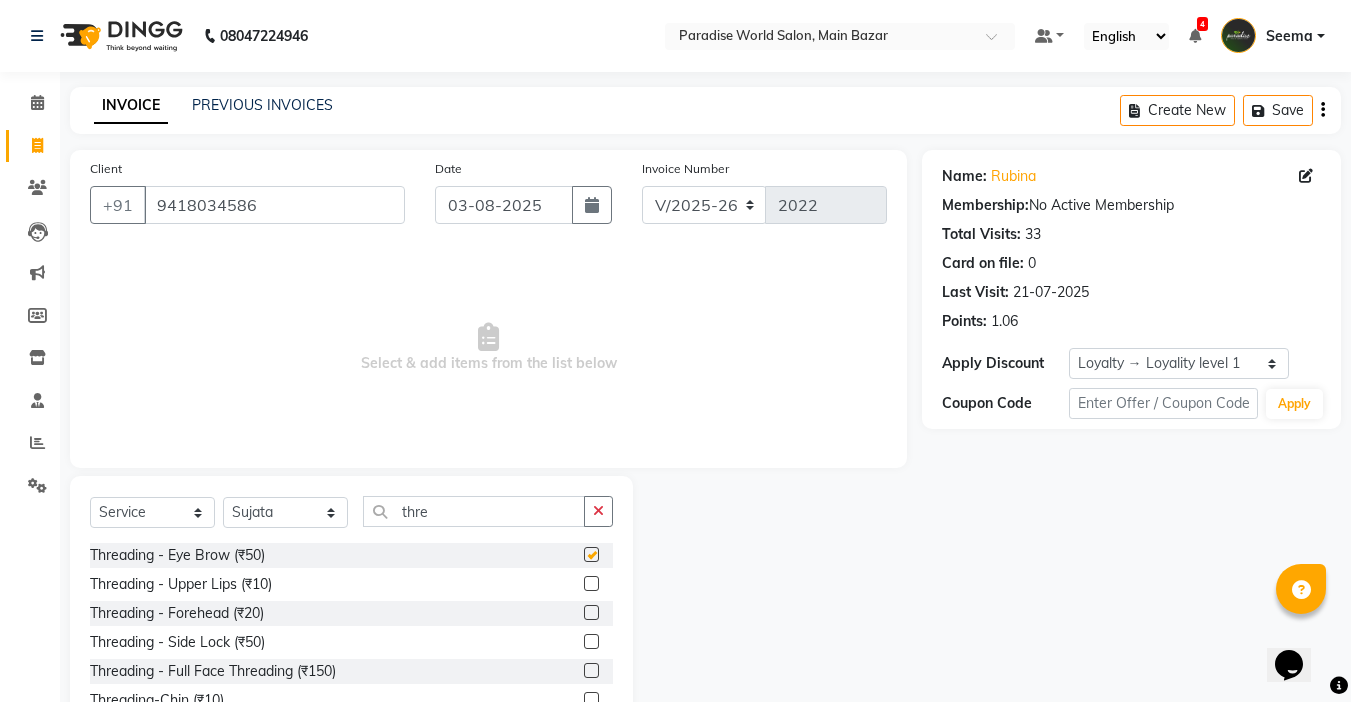 checkbox on "false" 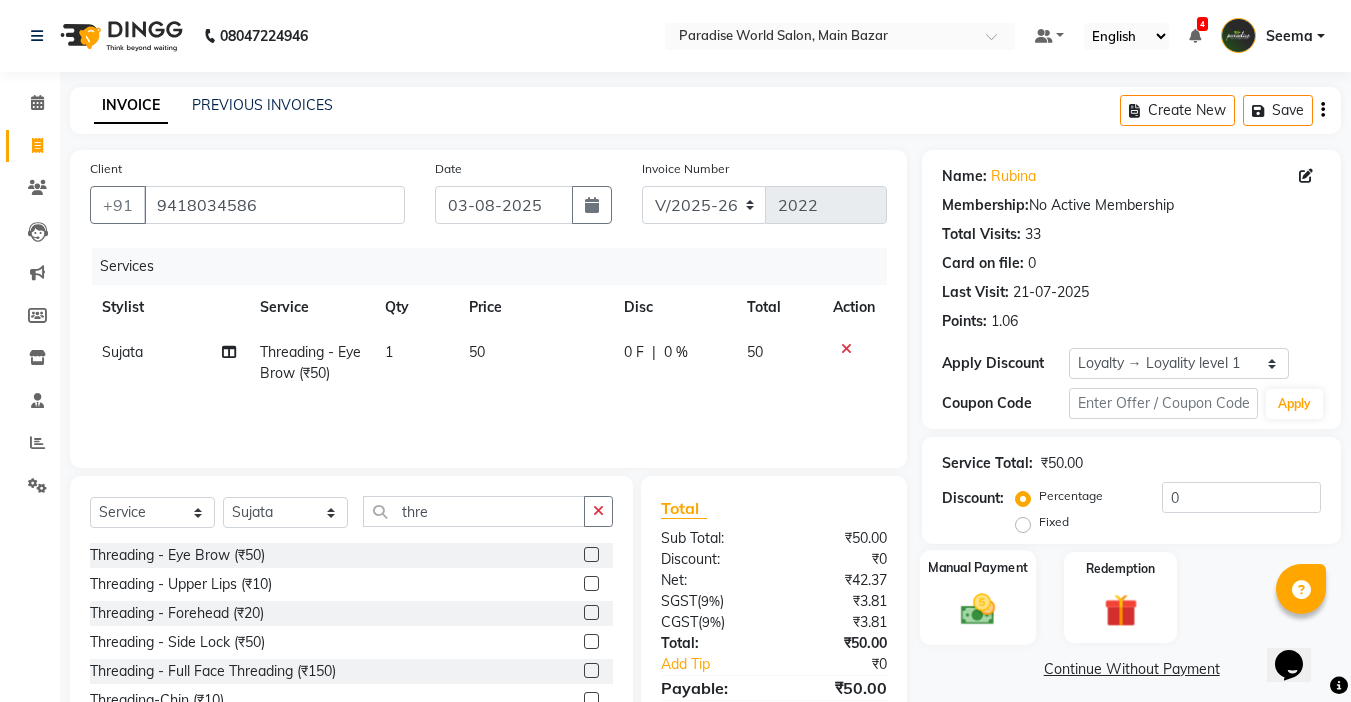 click 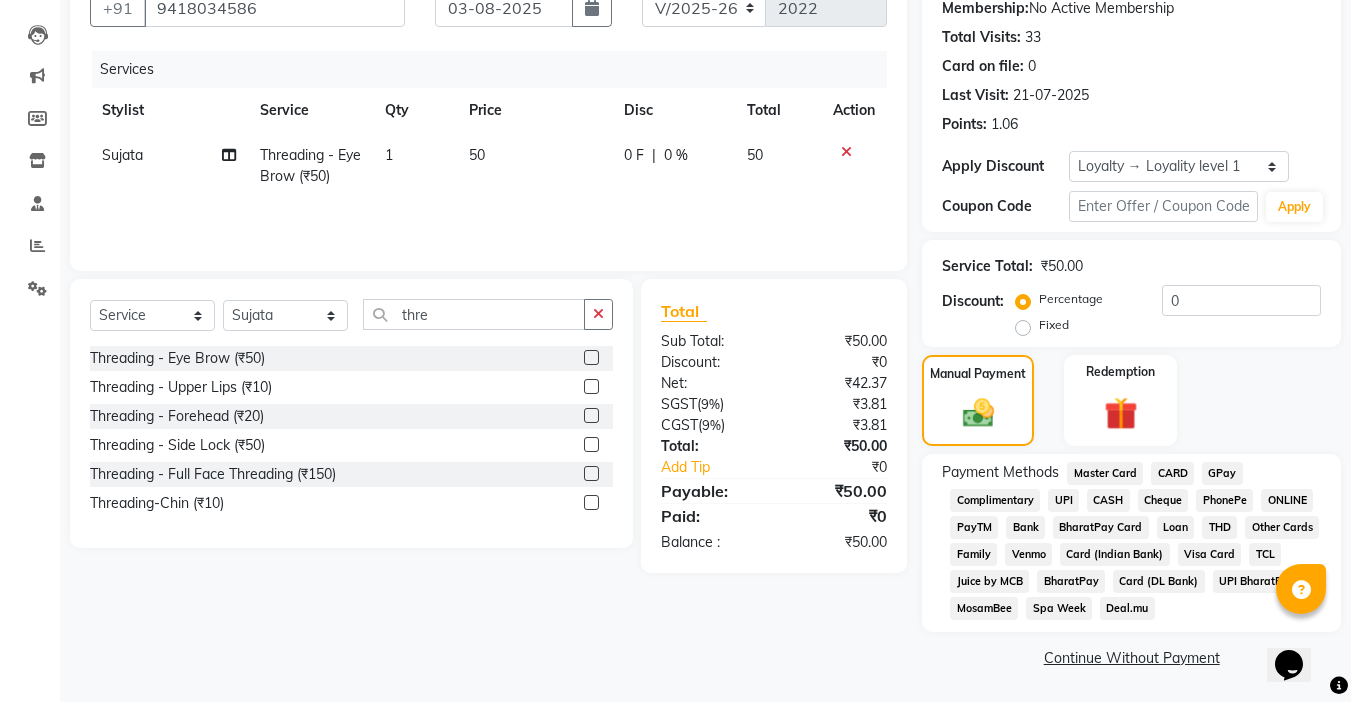 scroll, scrollTop: 198, scrollLeft: 0, axis: vertical 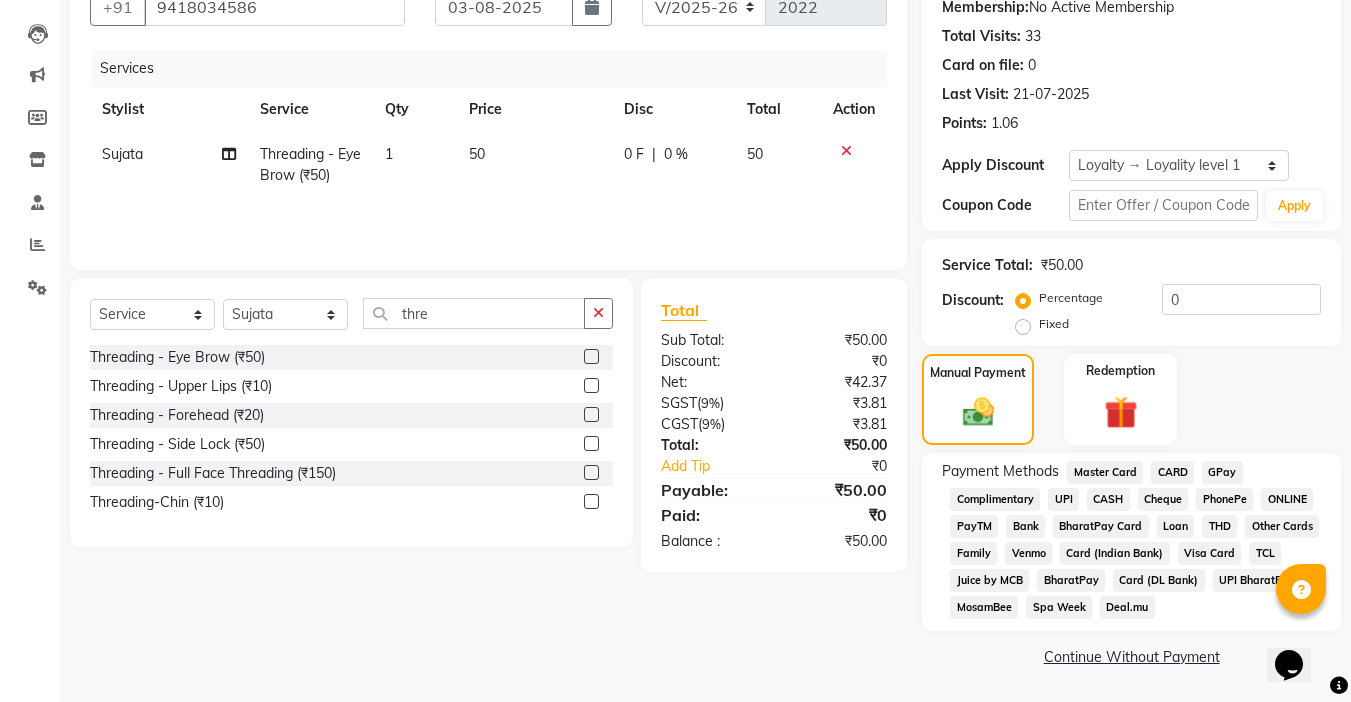 click on "UPI BharatPay" 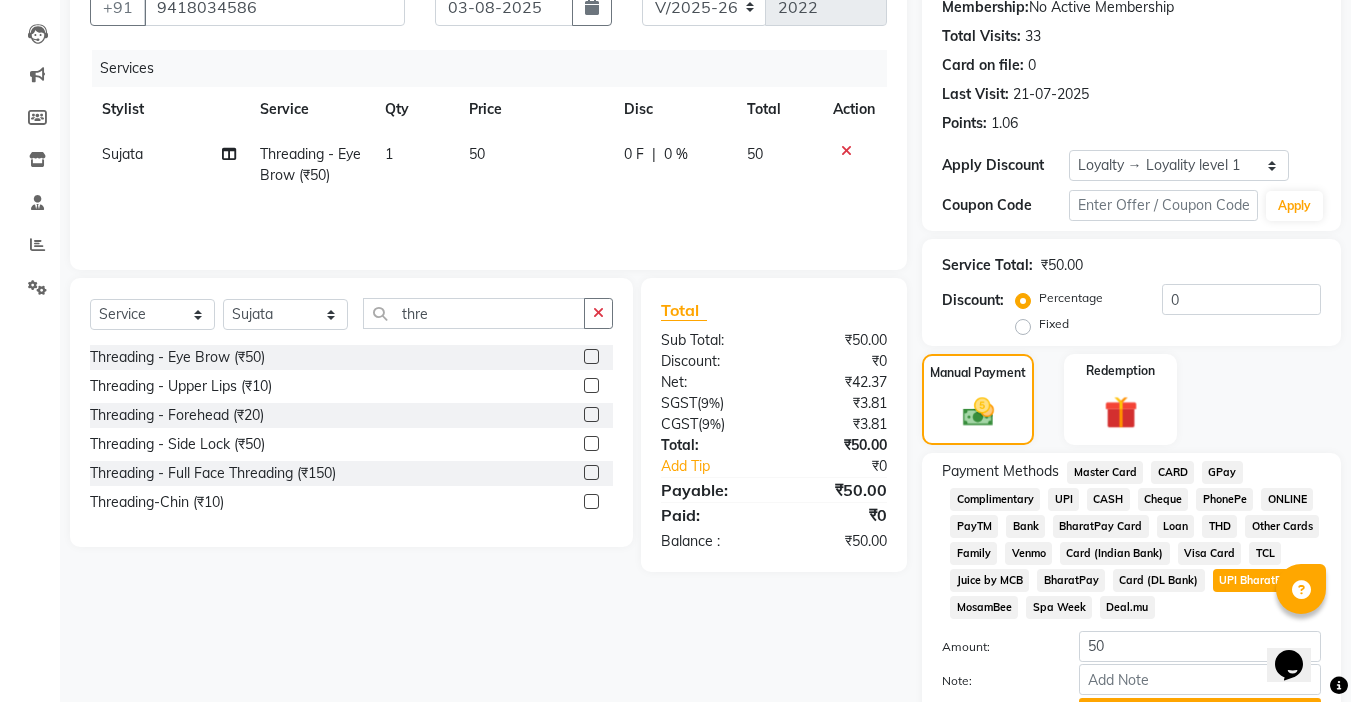 scroll, scrollTop: 304, scrollLeft: 0, axis: vertical 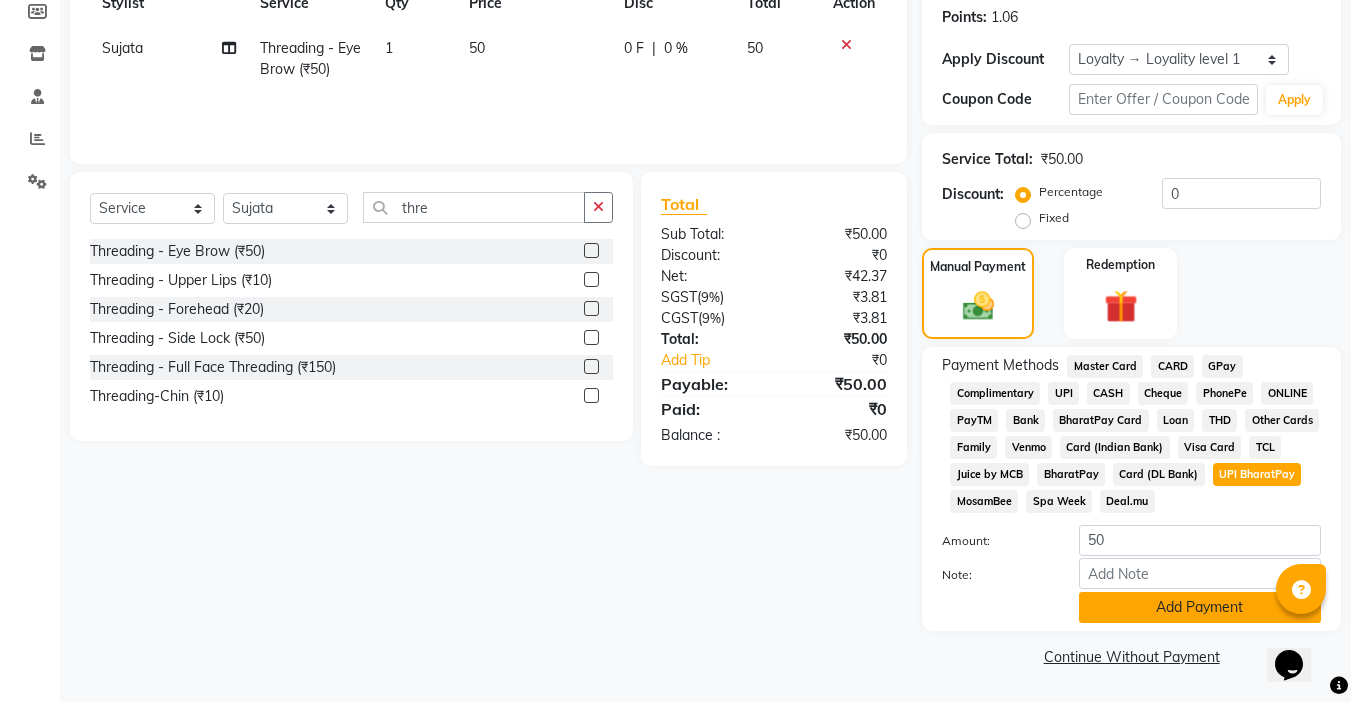 click on "Add Payment" 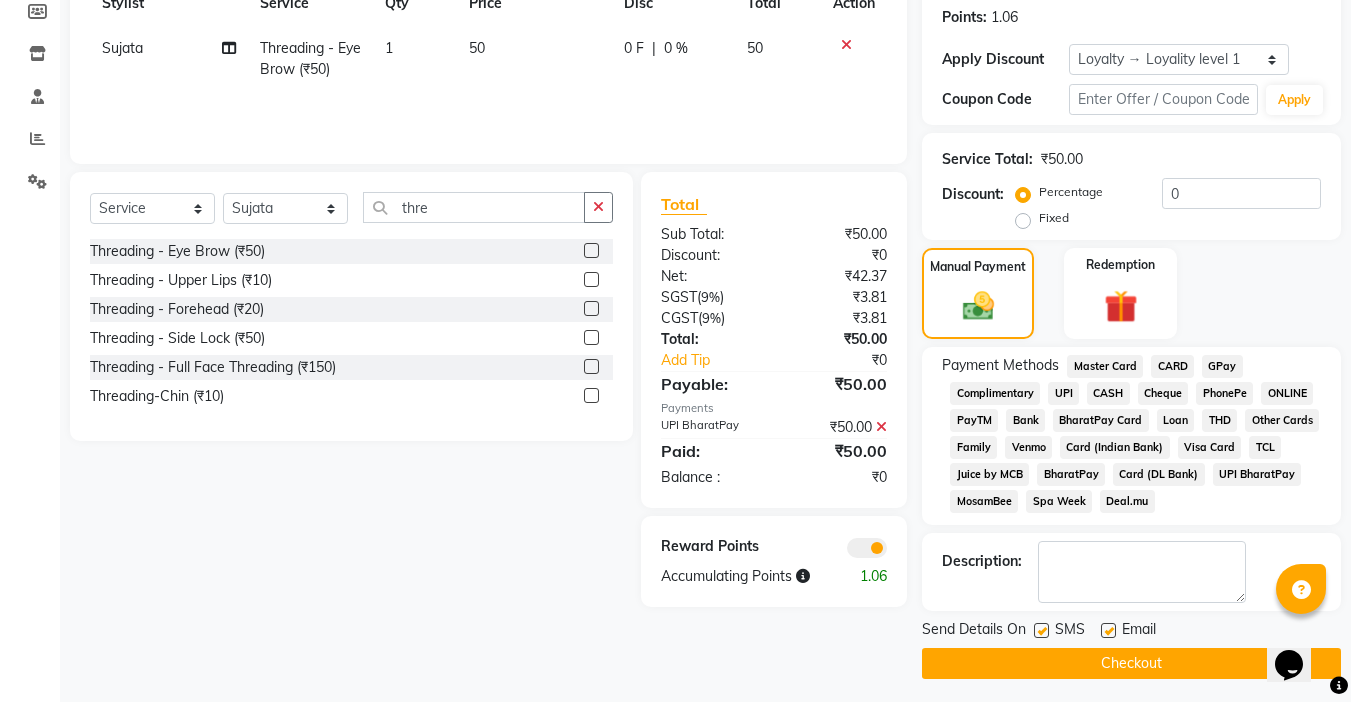 click on "SMS" 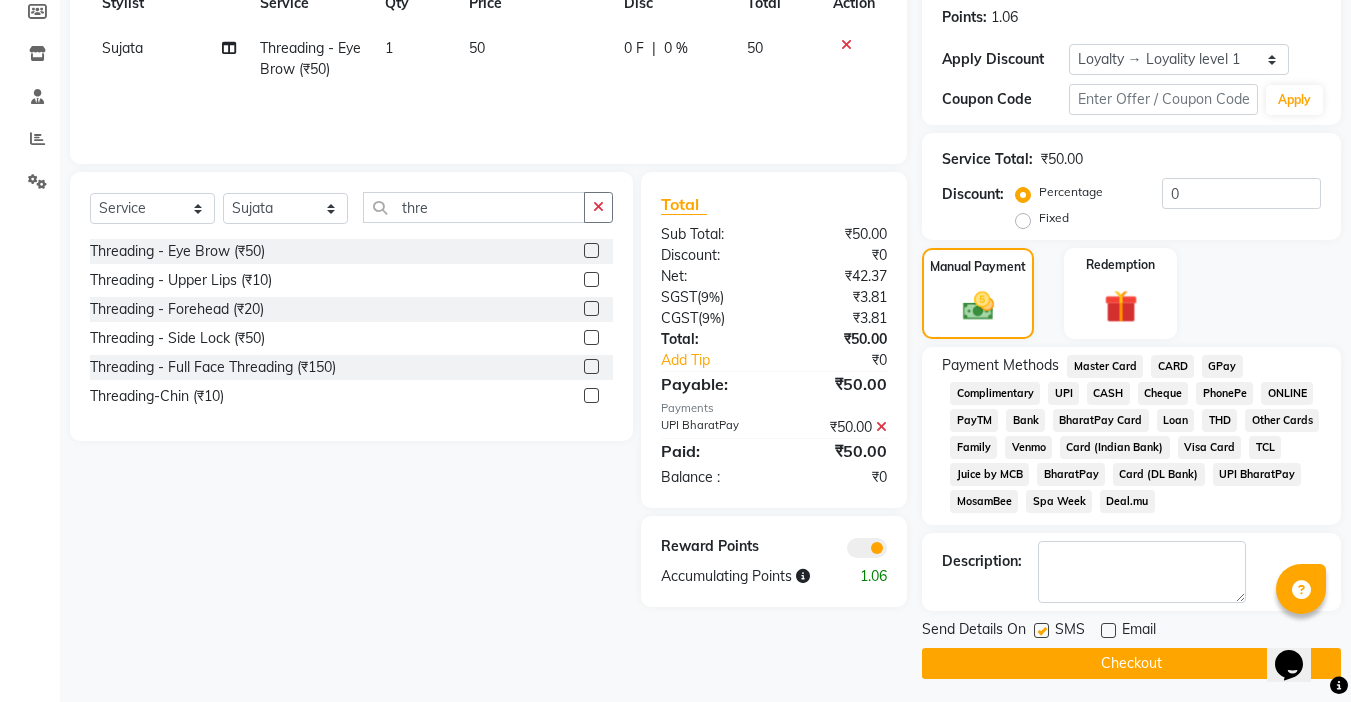 click on "SMS" 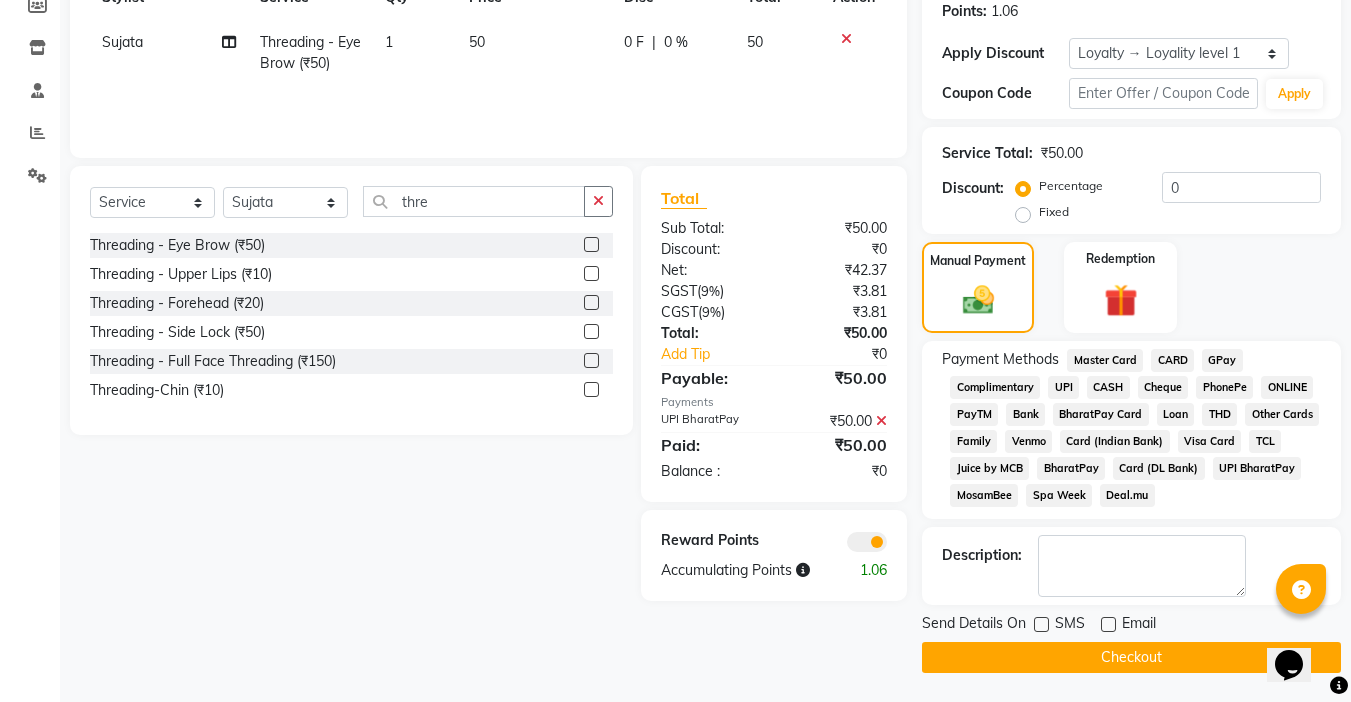 scroll, scrollTop: 311, scrollLeft: 0, axis: vertical 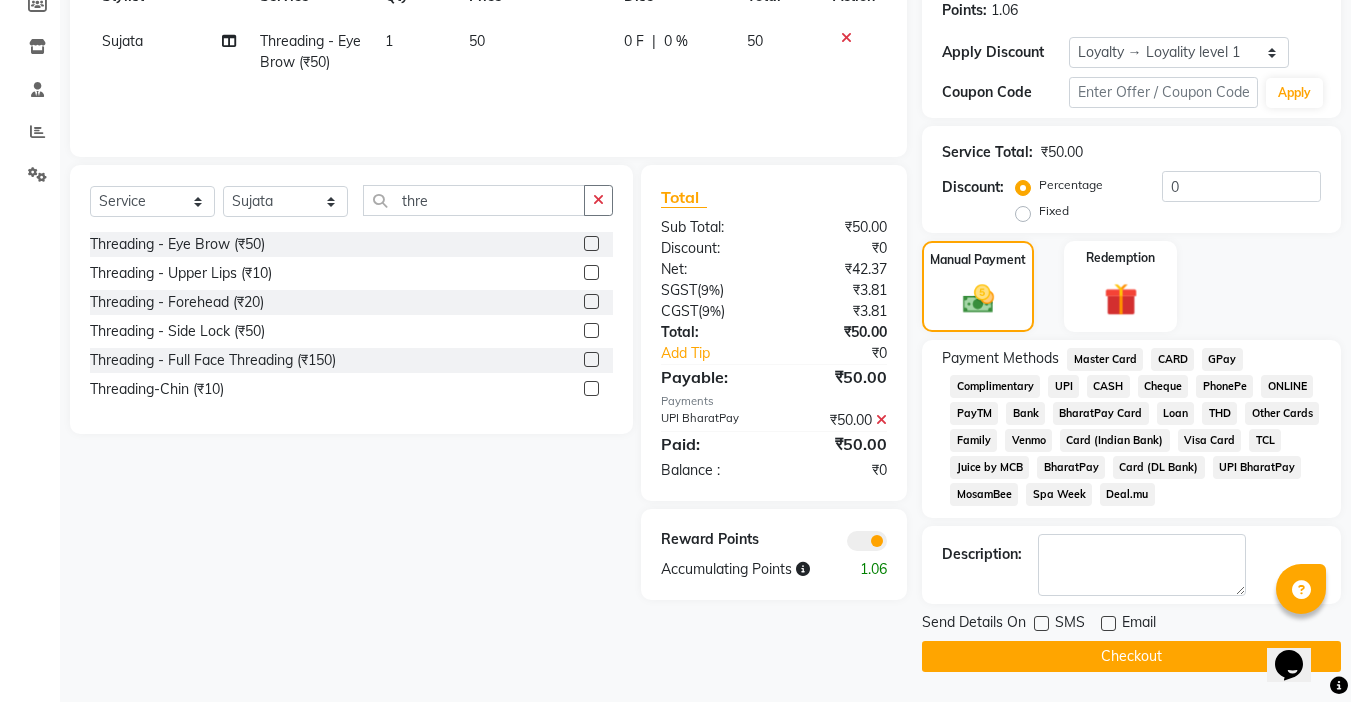click on "Checkout" 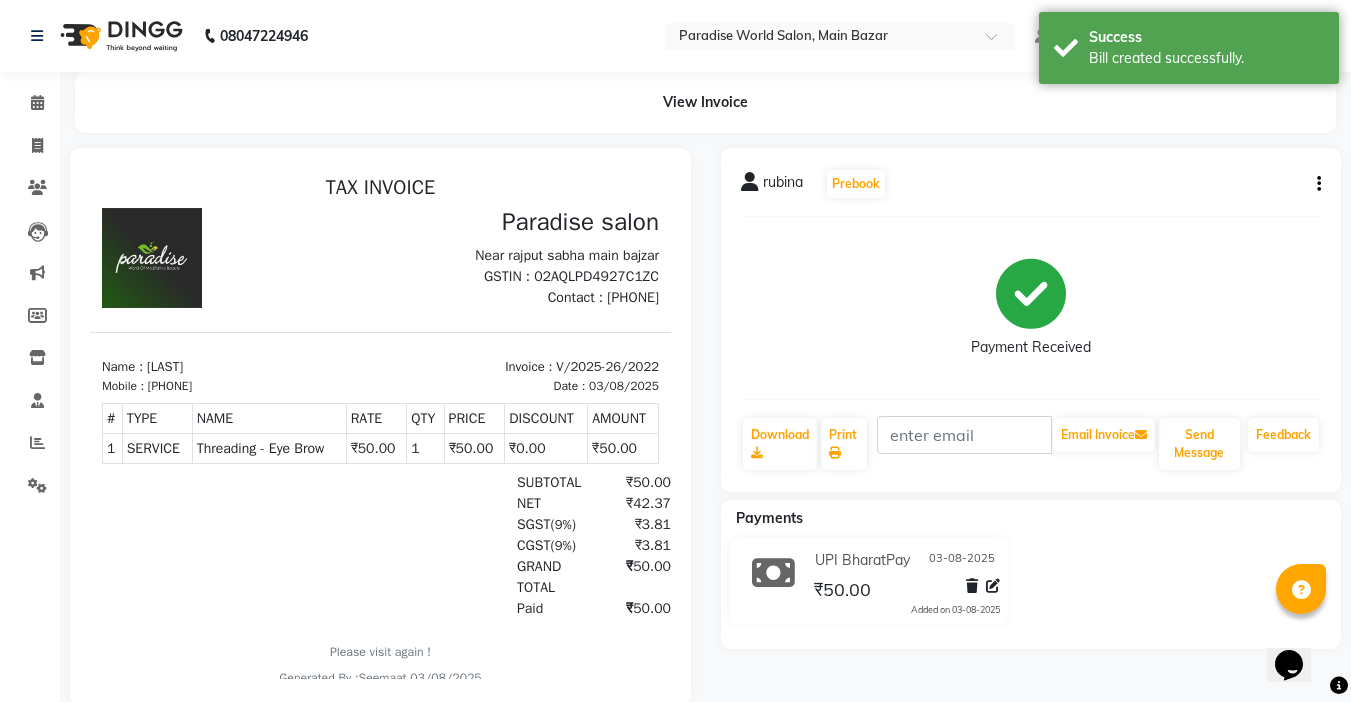 scroll, scrollTop: 0, scrollLeft: 0, axis: both 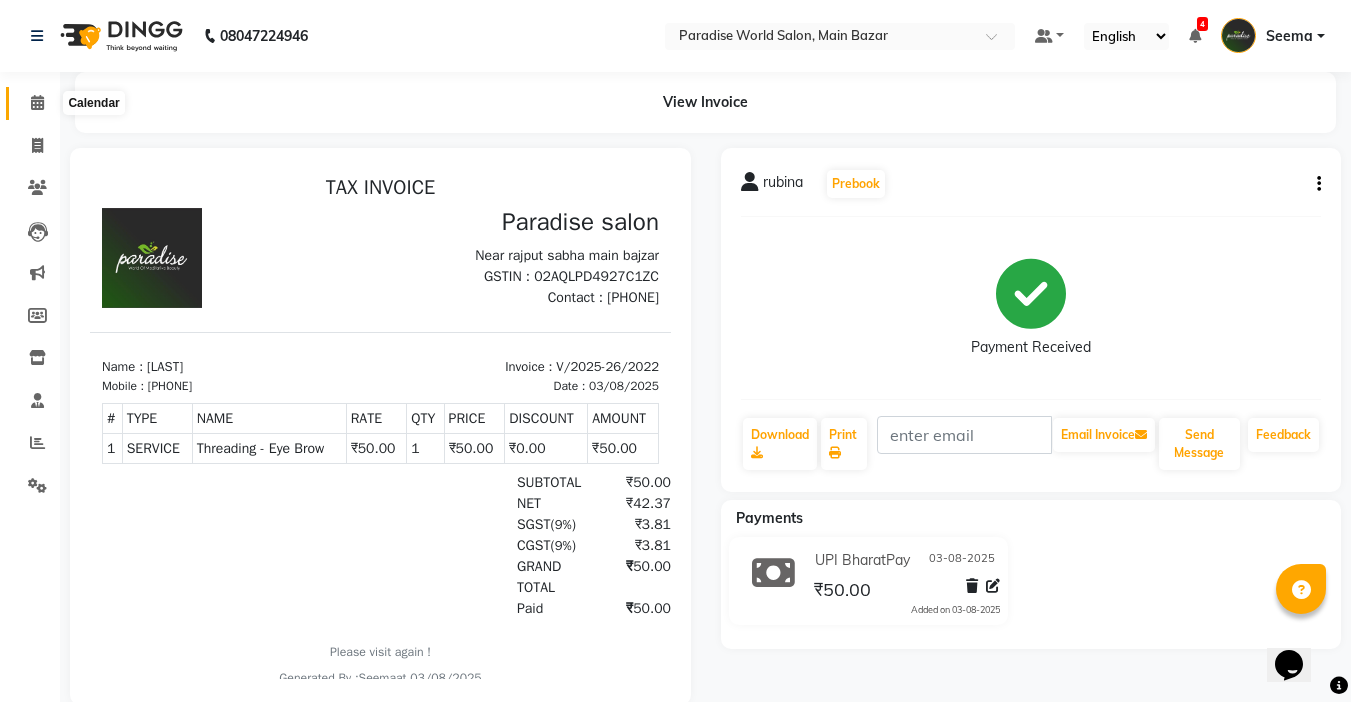 click 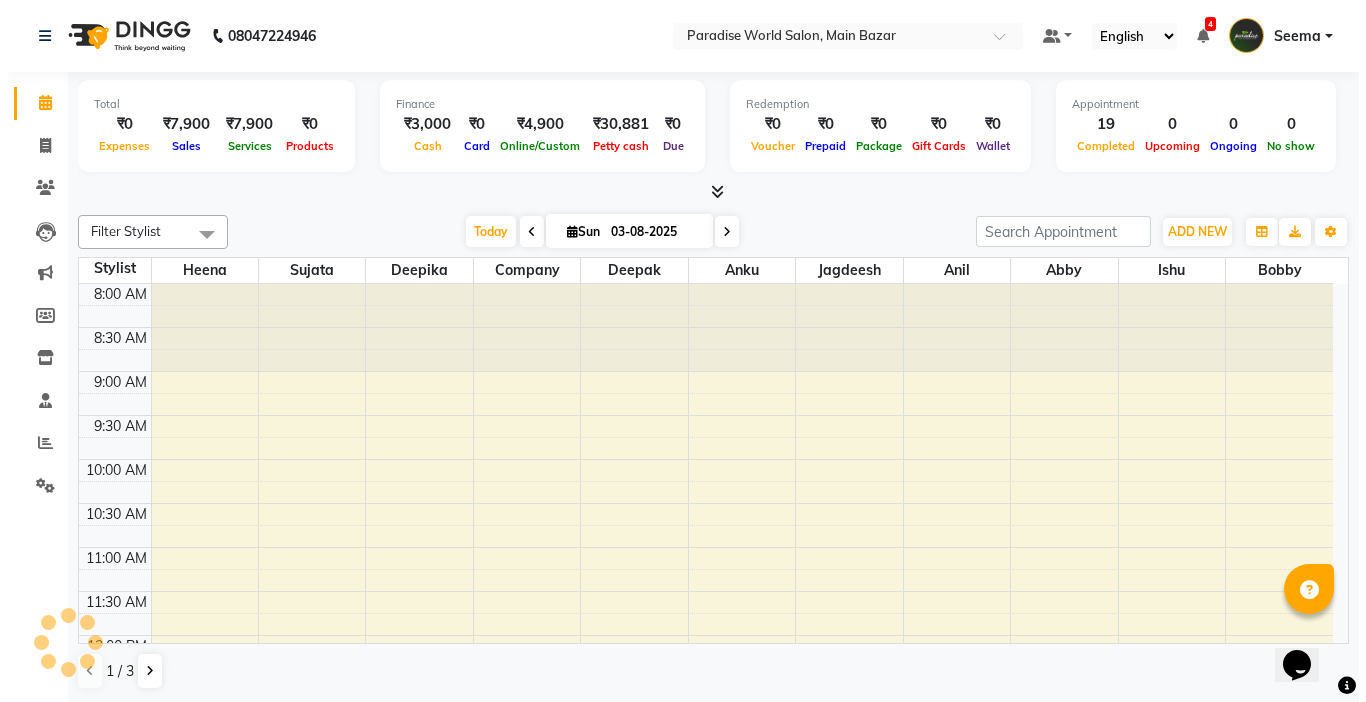 scroll, scrollTop: 0, scrollLeft: 0, axis: both 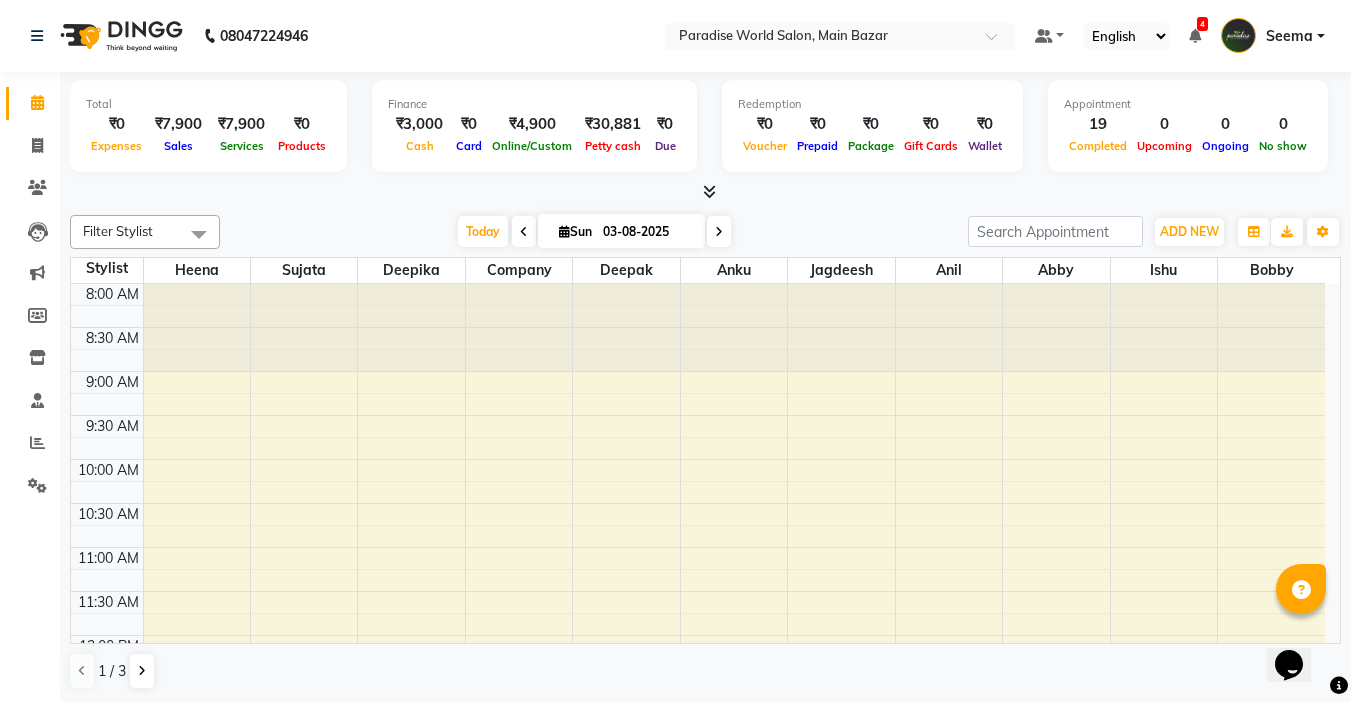 click on "Today  Sun 03-08-2025" at bounding box center [594, 232] 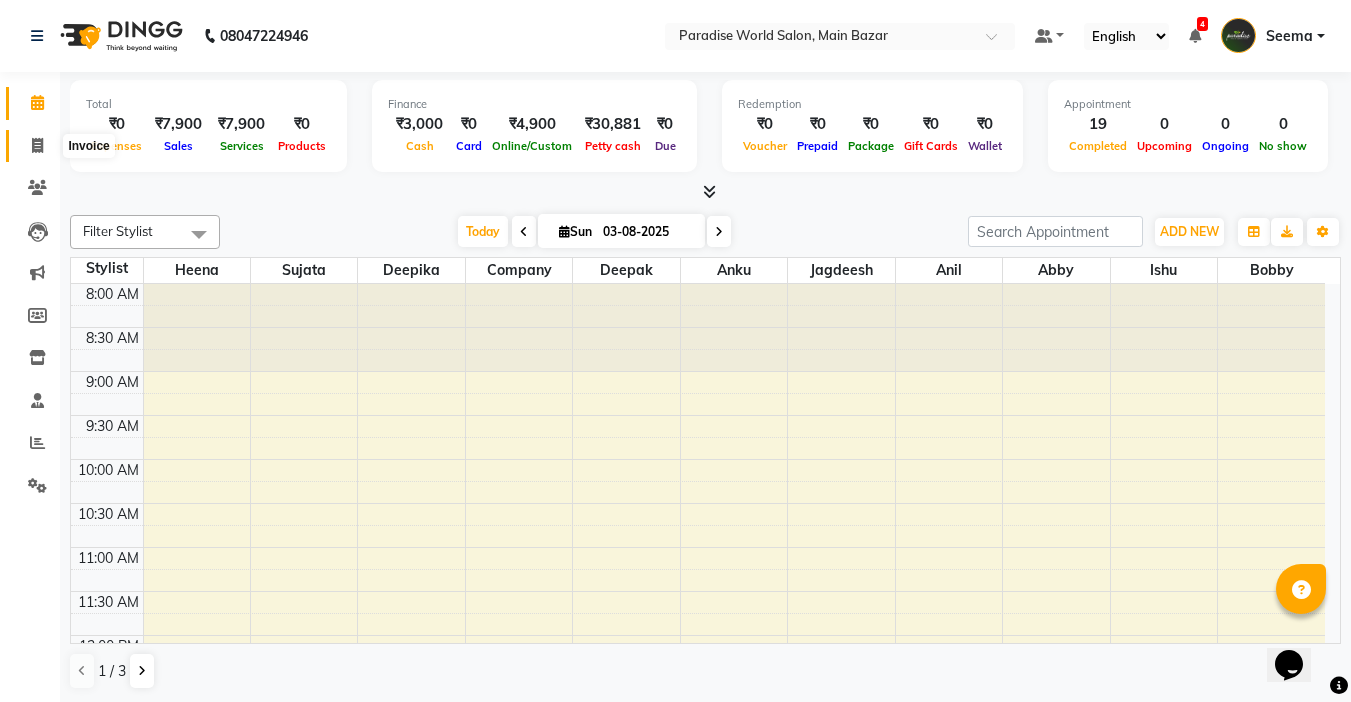 click 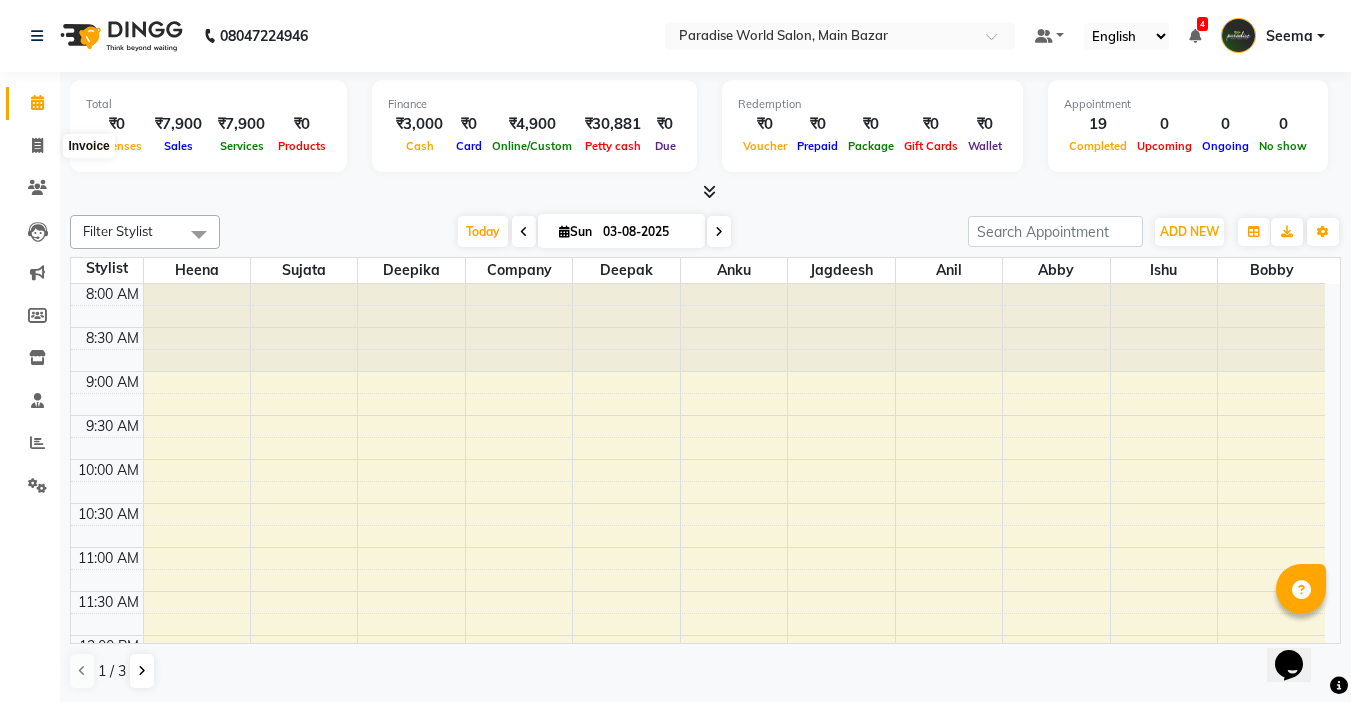 select on "service" 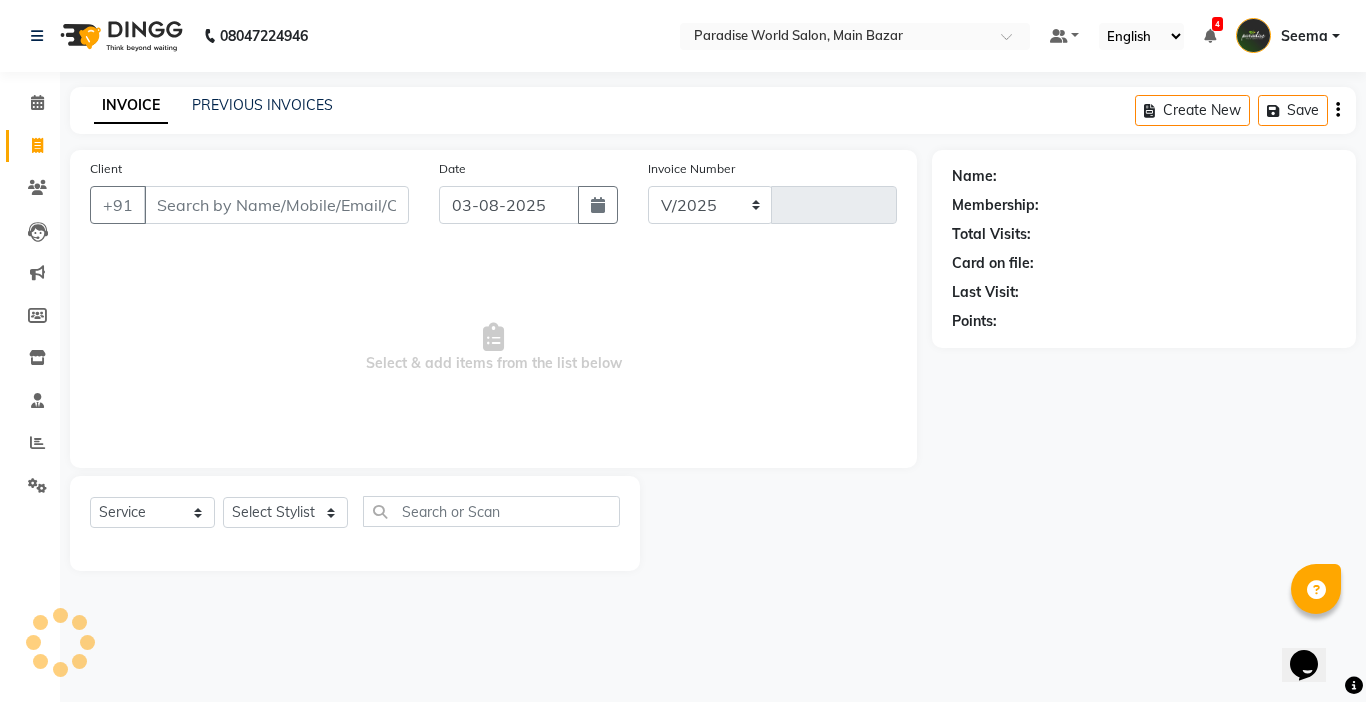 select on "4451" 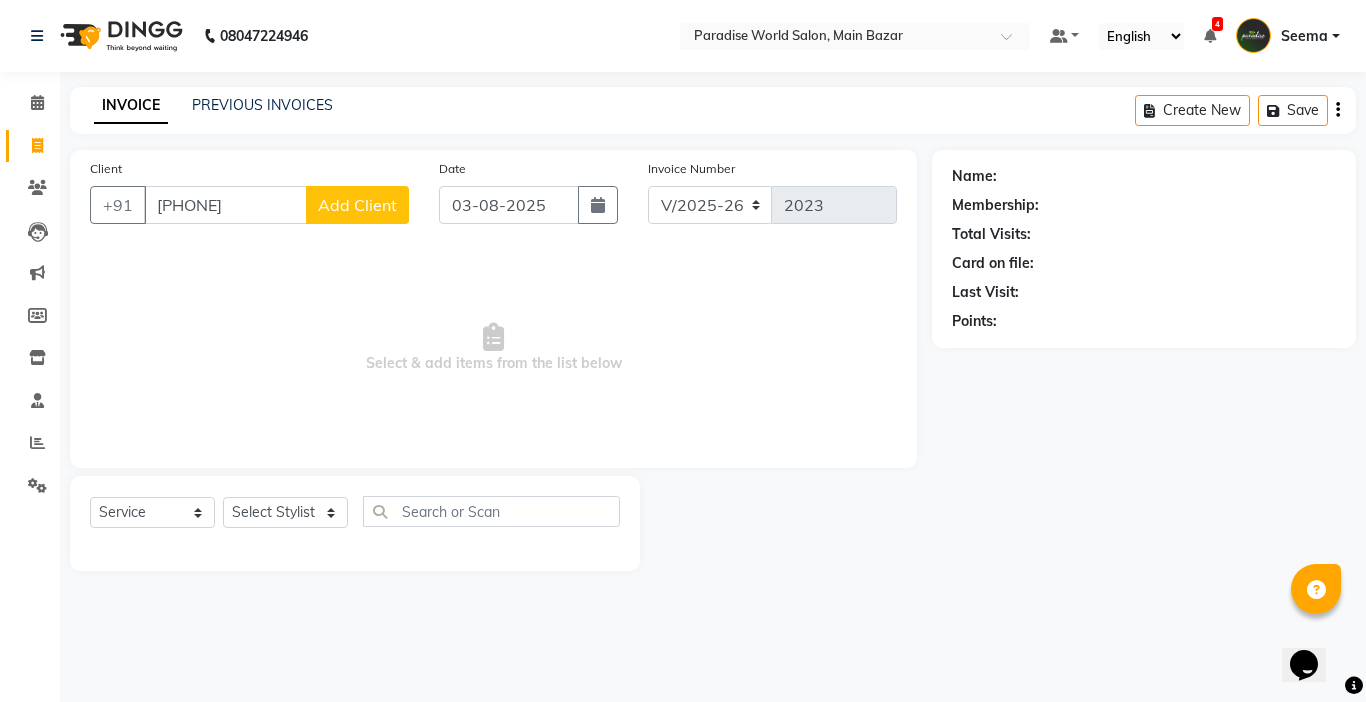 type on "6239940739" 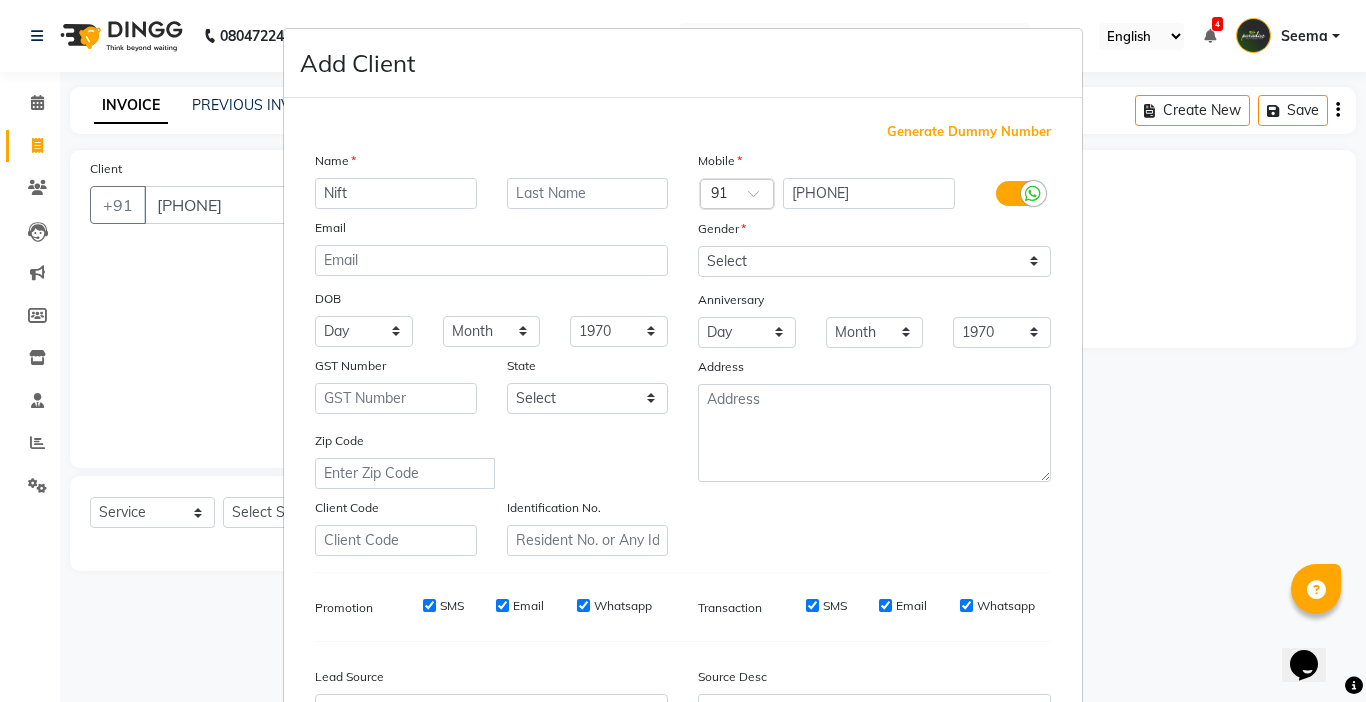 type on "Nift" 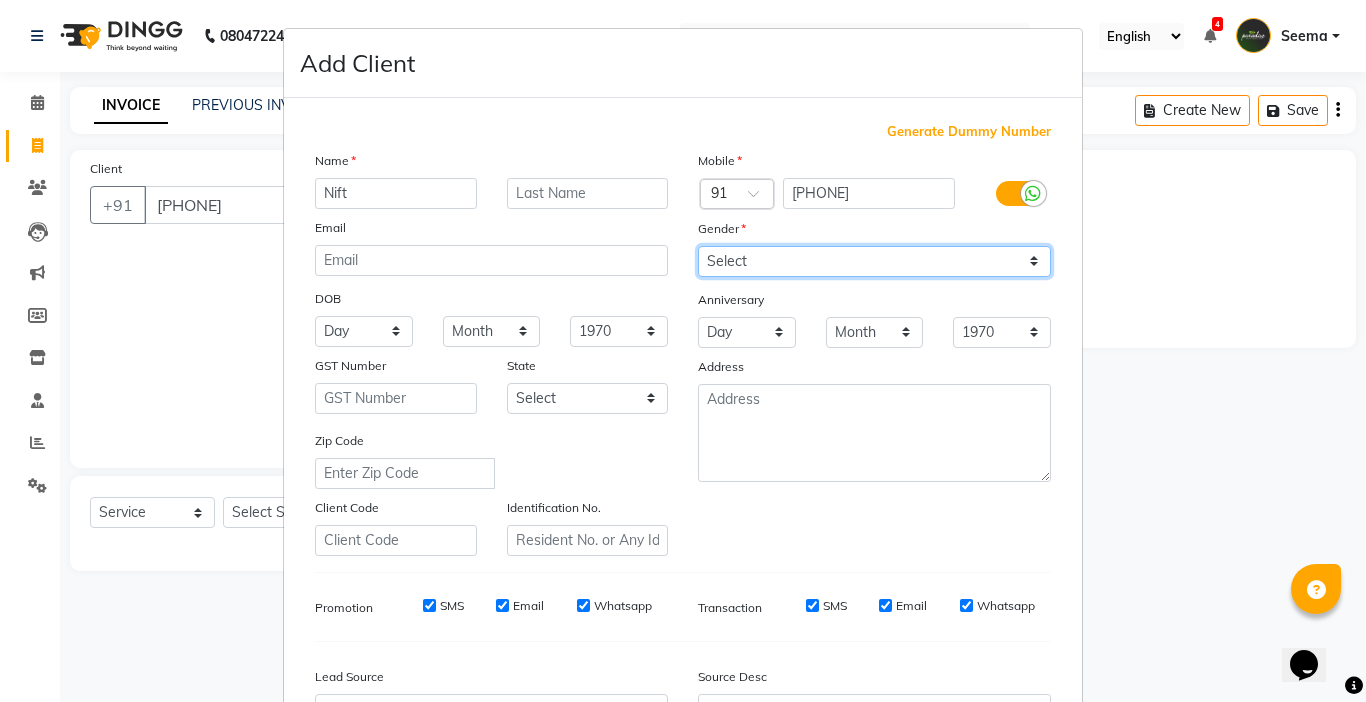 click on "Select Male Female Other Prefer Not To Say" at bounding box center (874, 261) 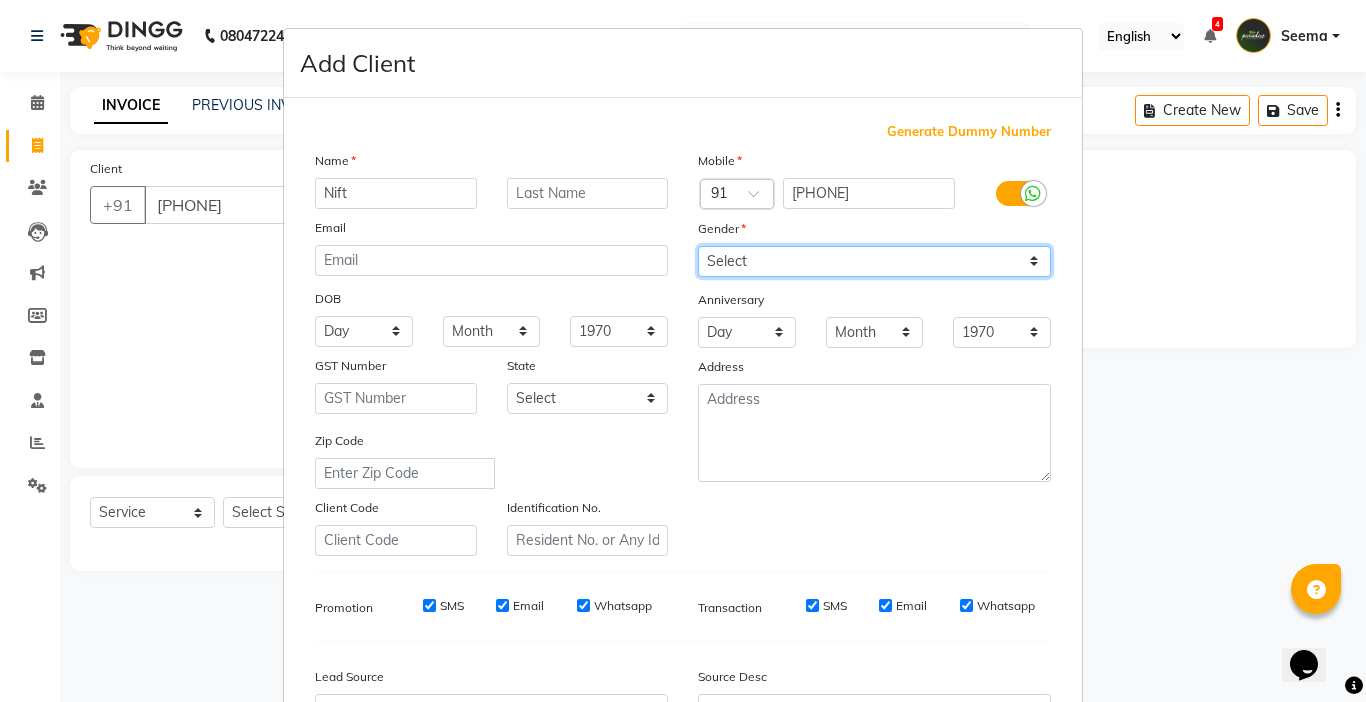 select on "female" 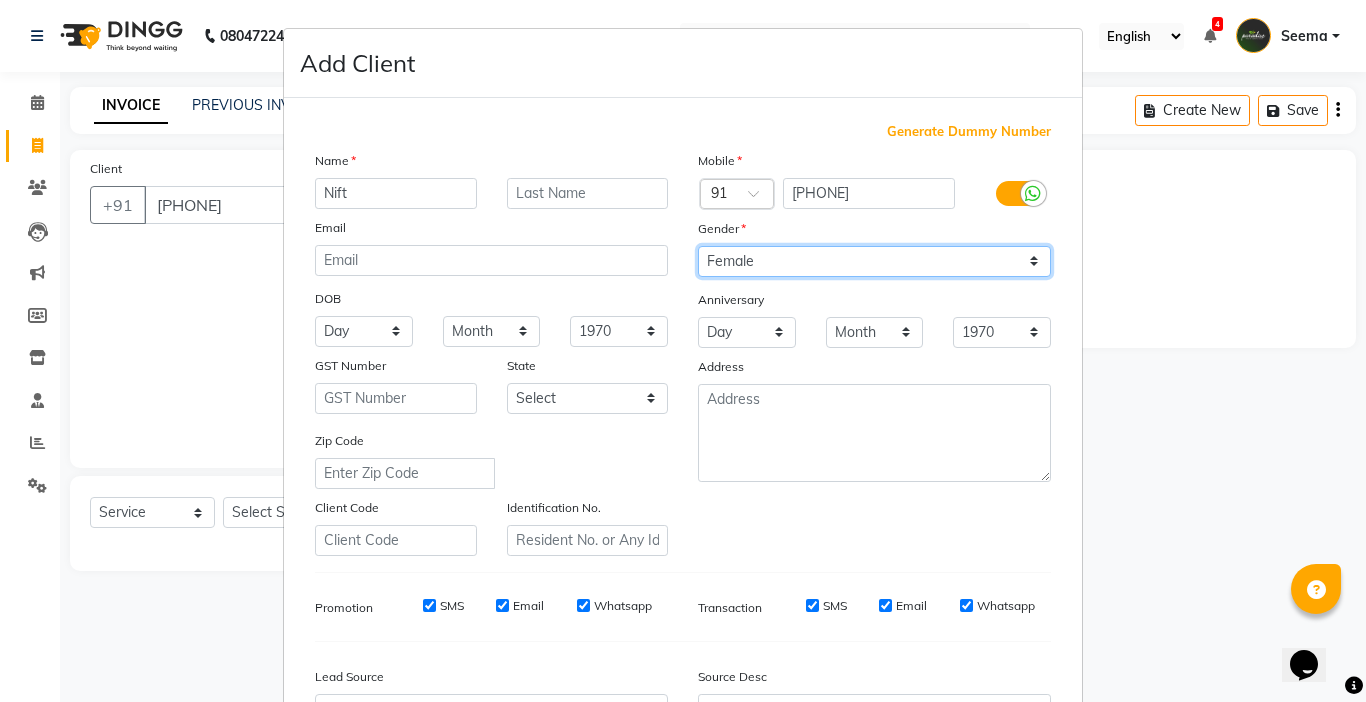 click on "Select Male Female Other Prefer Not To Say" at bounding box center (874, 261) 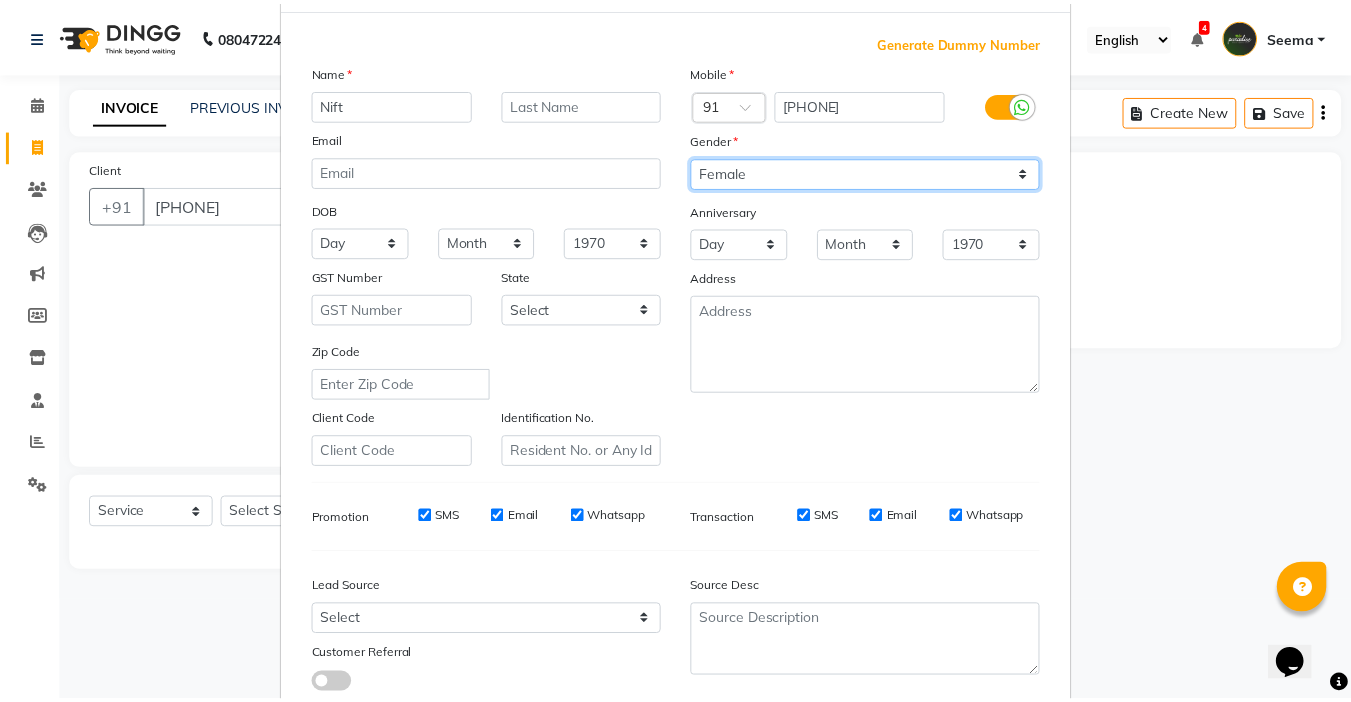 scroll, scrollTop: 221, scrollLeft: 0, axis: vertical 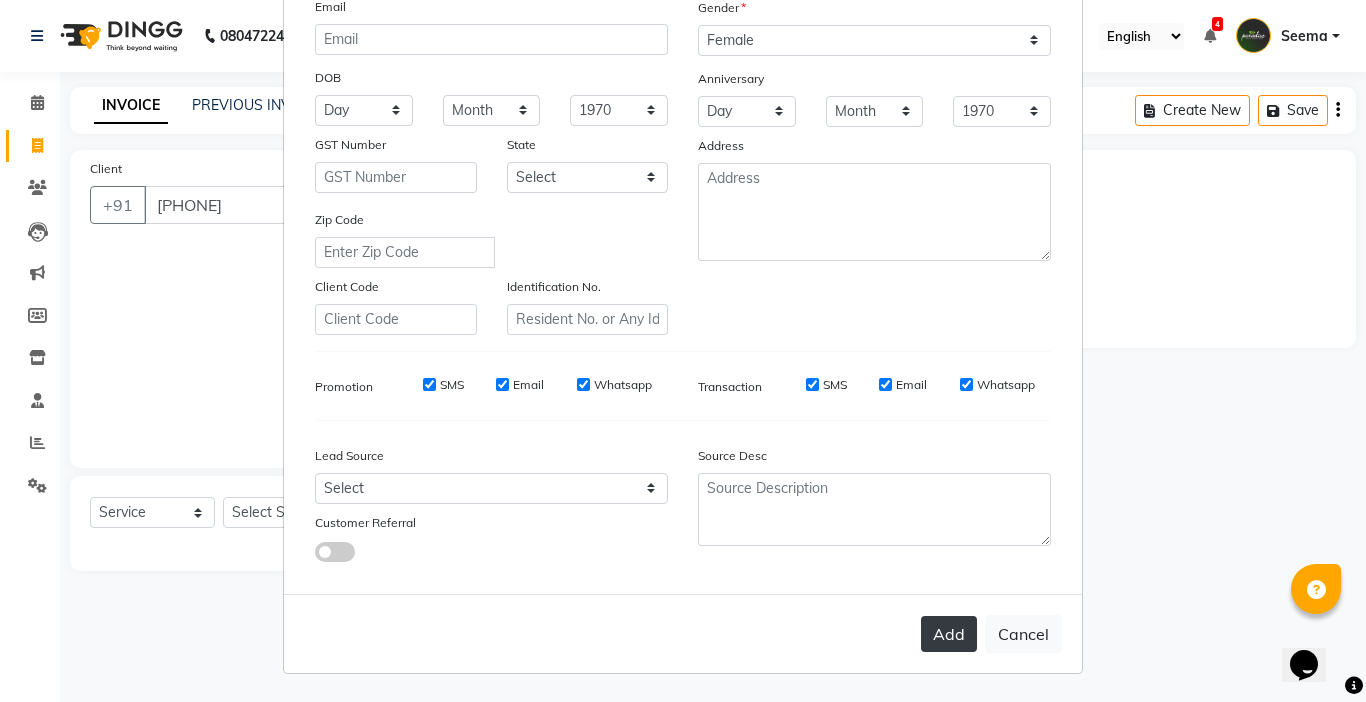 click on "Add" at bounding box center (949, 634) 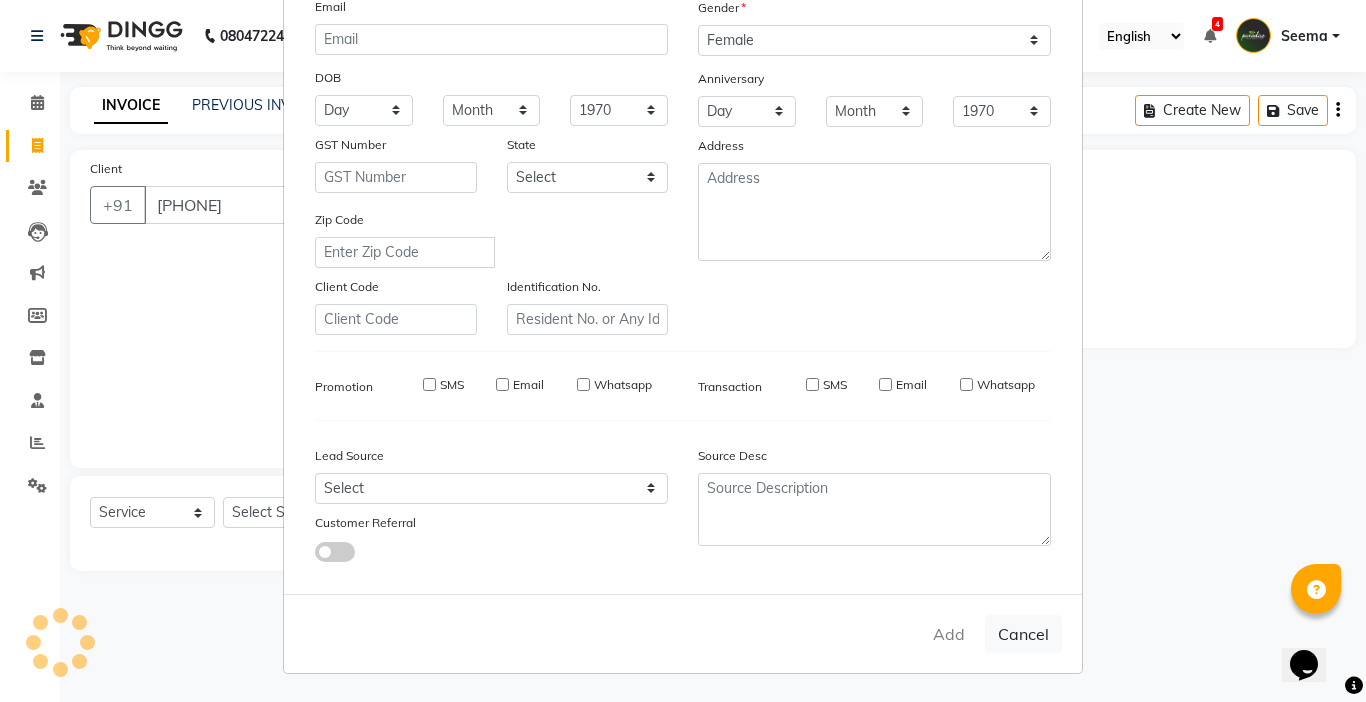 type 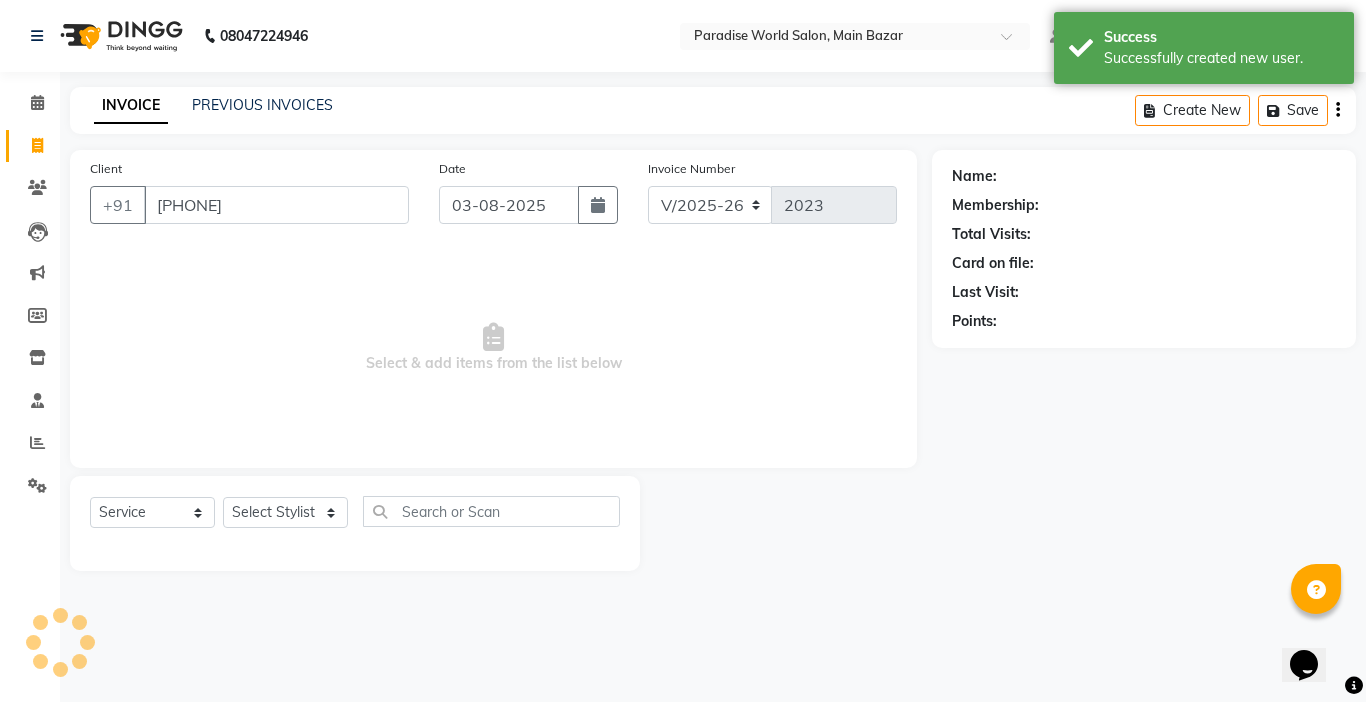 select on "1: Object" 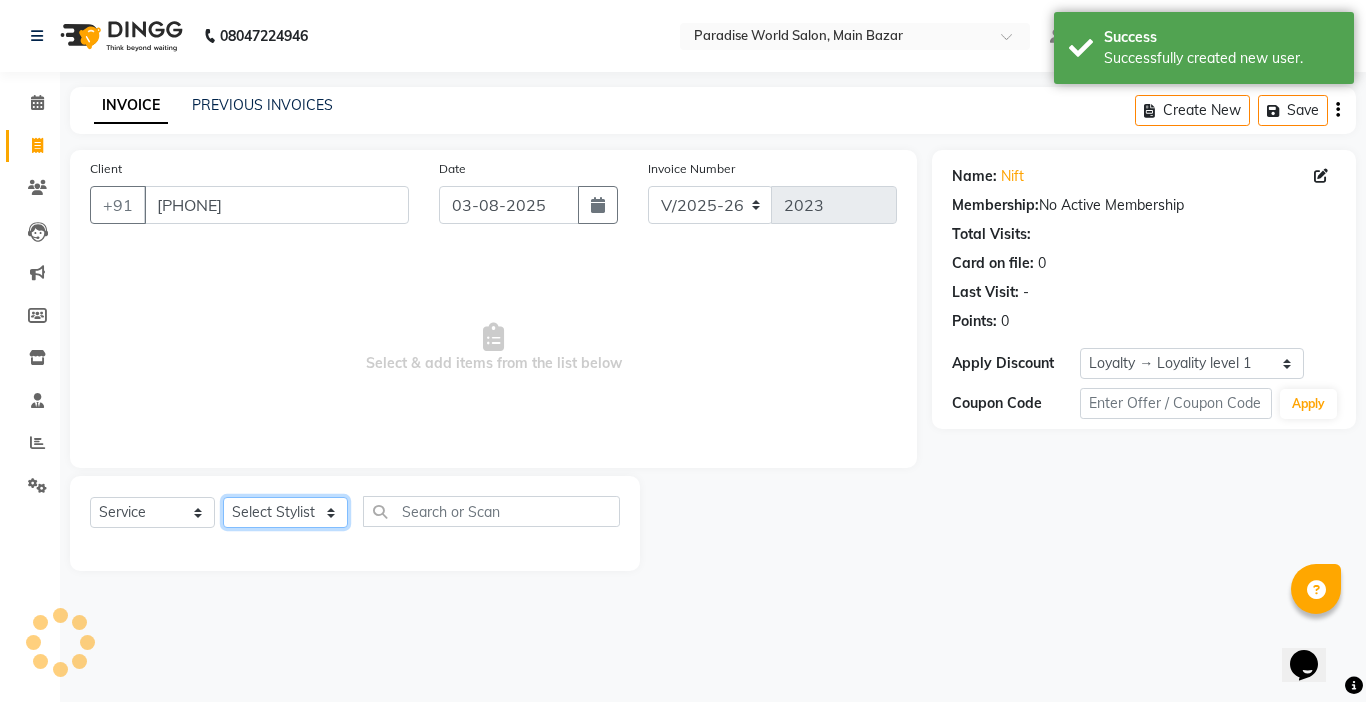 click on "Select Stylist Abby aman  Anil anku Bobby company Deepak Deepika Gourav Heena ishu Jagdeesh kanchan Love preet Maddy Manpreet student Meenu Naina Nikita Palak Palak Sharma Radika Rajneesh Student Seema Shagun Shifali - Student Shweta  Sujata Surinder Paul Vansh Vikas Vishal" 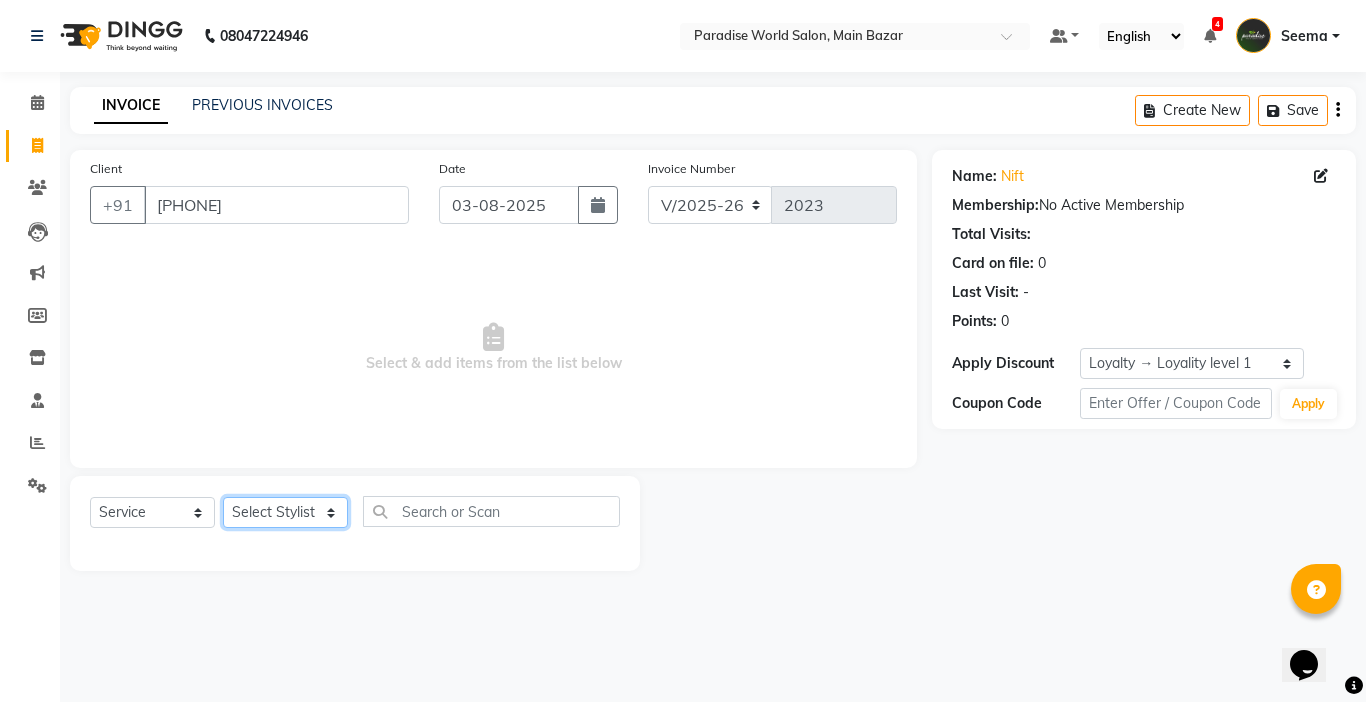 select on "24938" 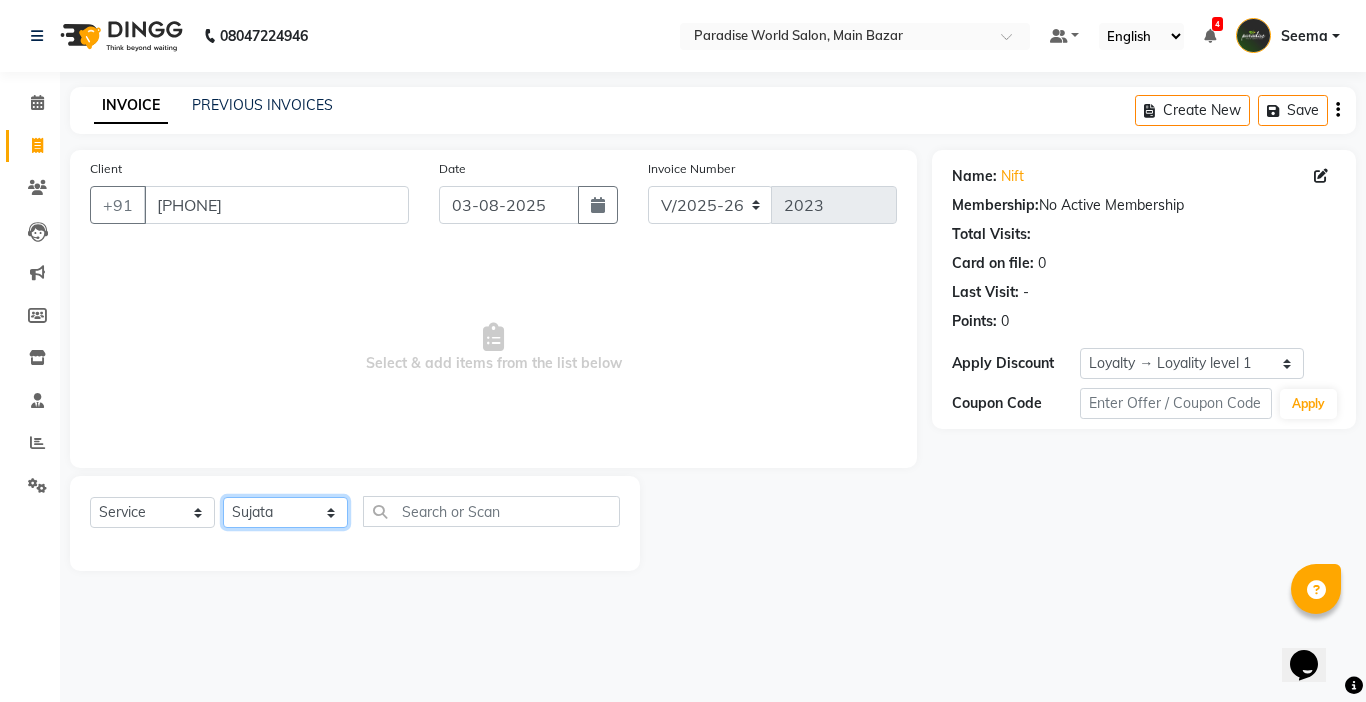 click on "Select Stylist Abby aman  Anil anku Bobby company Deepak Deepika Gourav Heena ishu Jagdeesh kanchan Love preet Maddy Manpreet student Meenu Naina Nikita Palak Palak Sharma Radika Rajneesh Student Seema Shagun Shifali - Student Shweta  Sujata Surinder Paul Vansh Vikas Vishal" 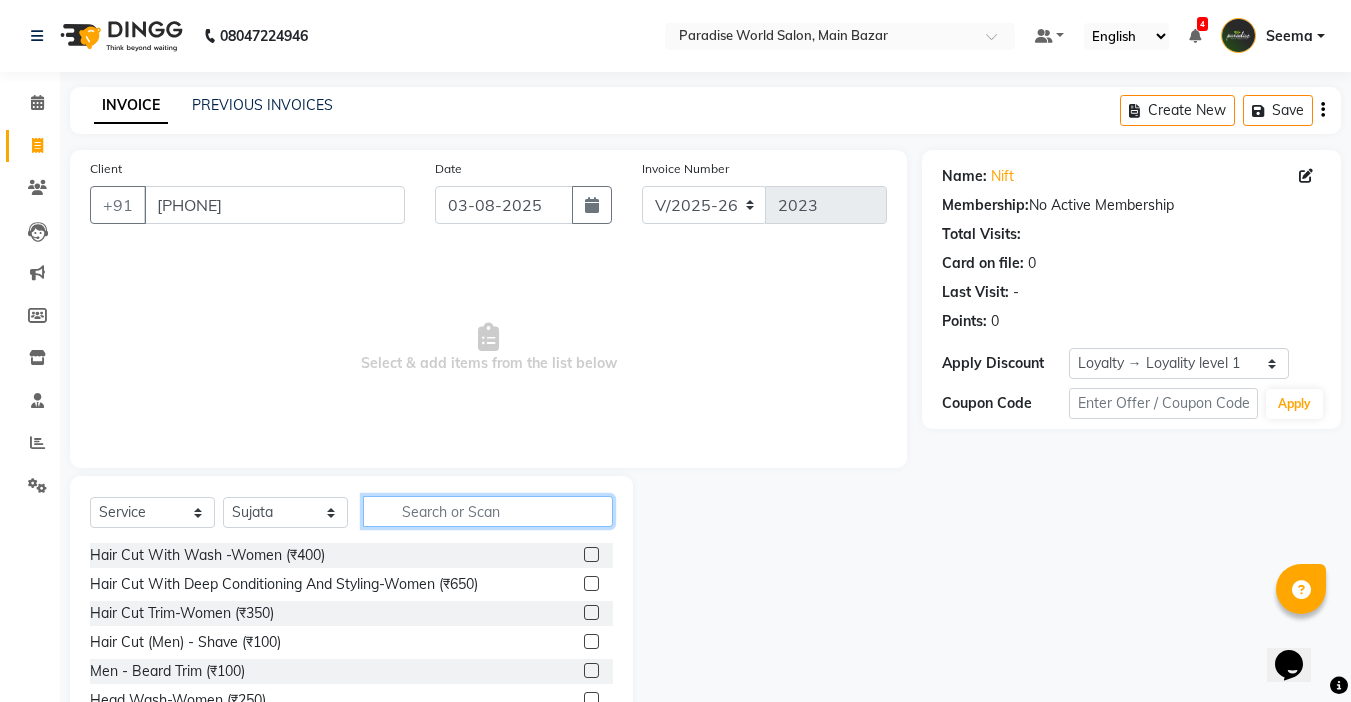 click 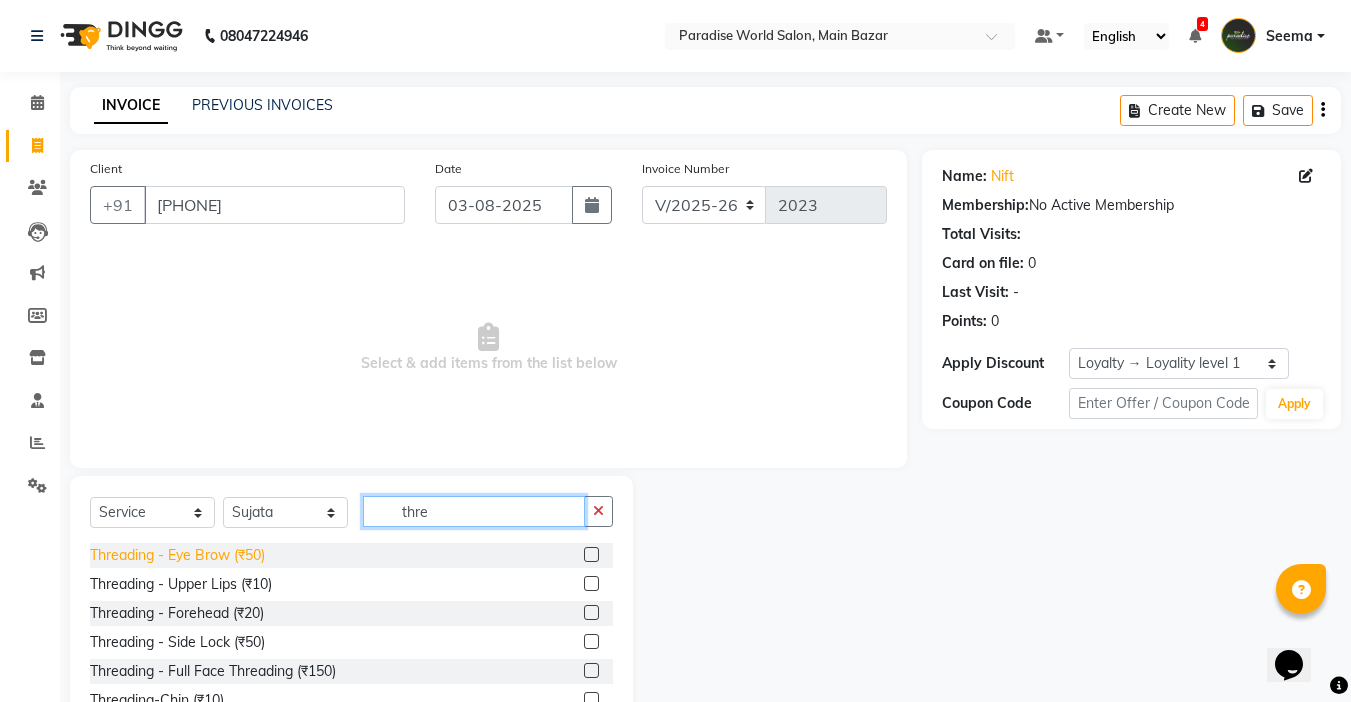 type on "thre" 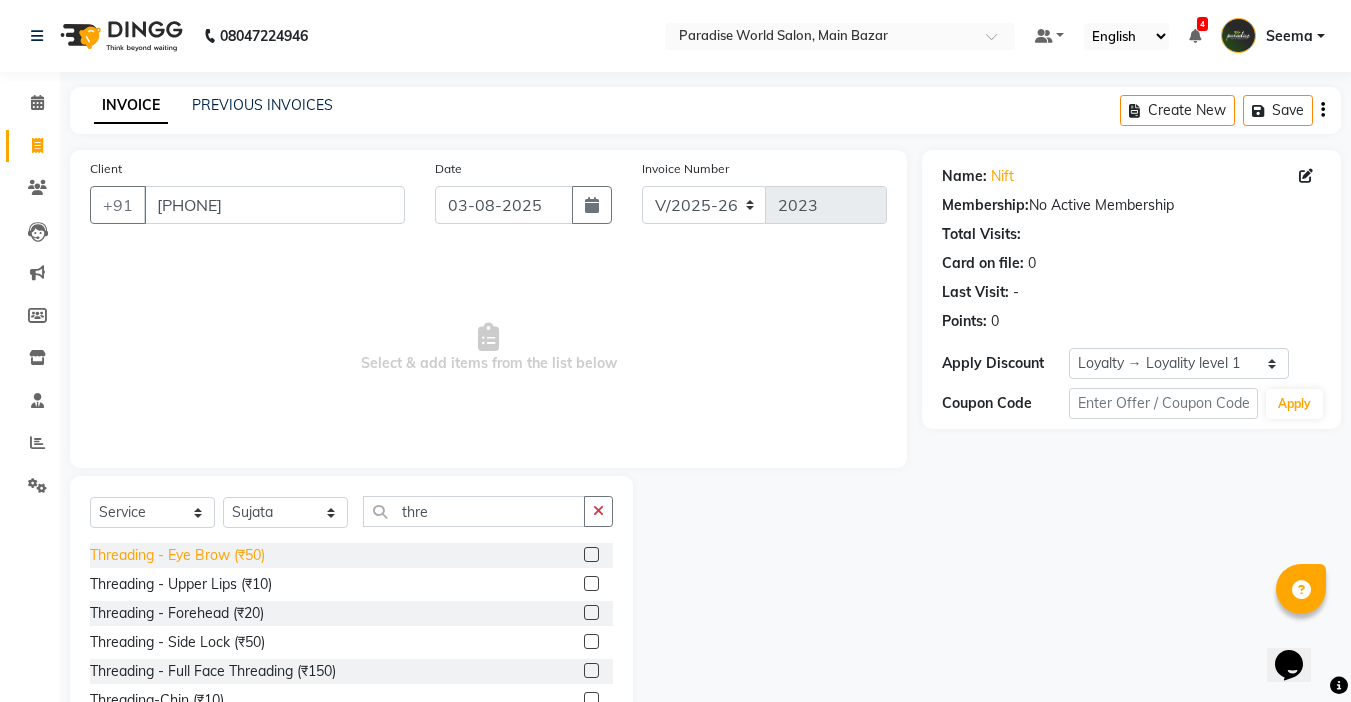 click on "Threading   -  Eye Brow (₹50)" 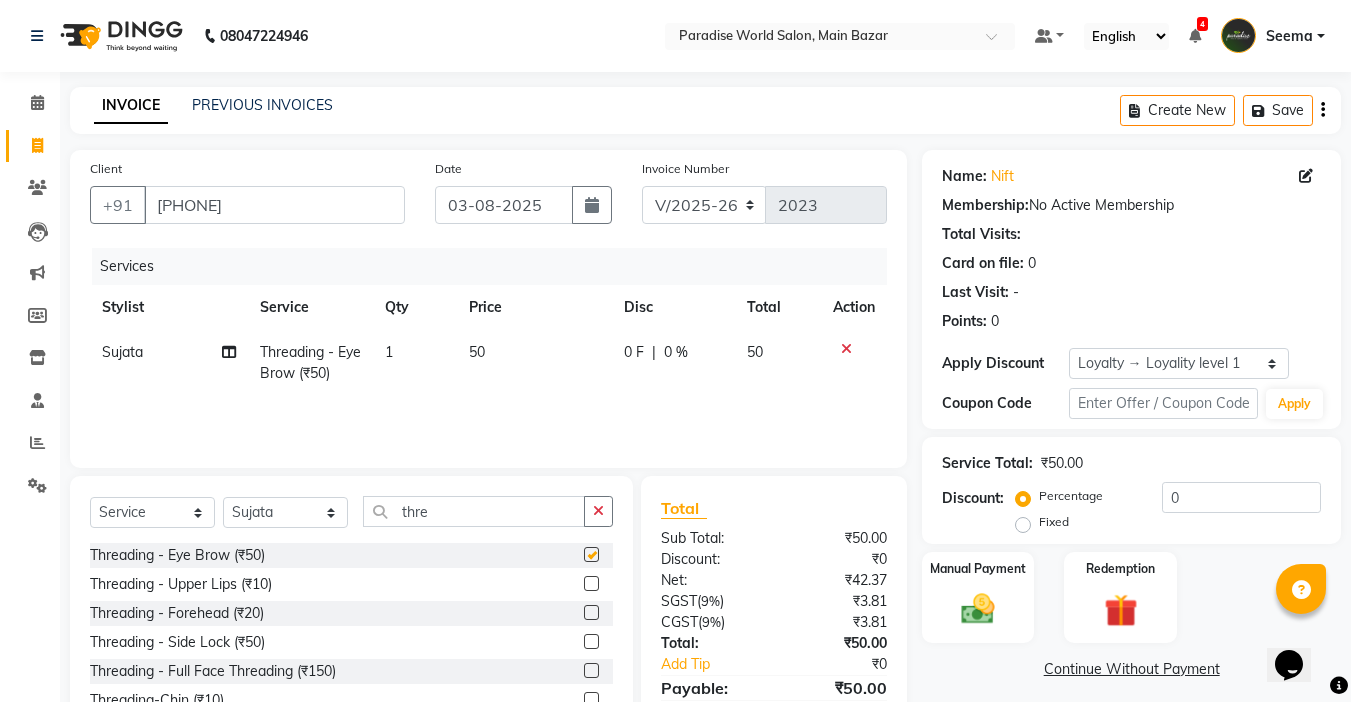 checkbox on "false" 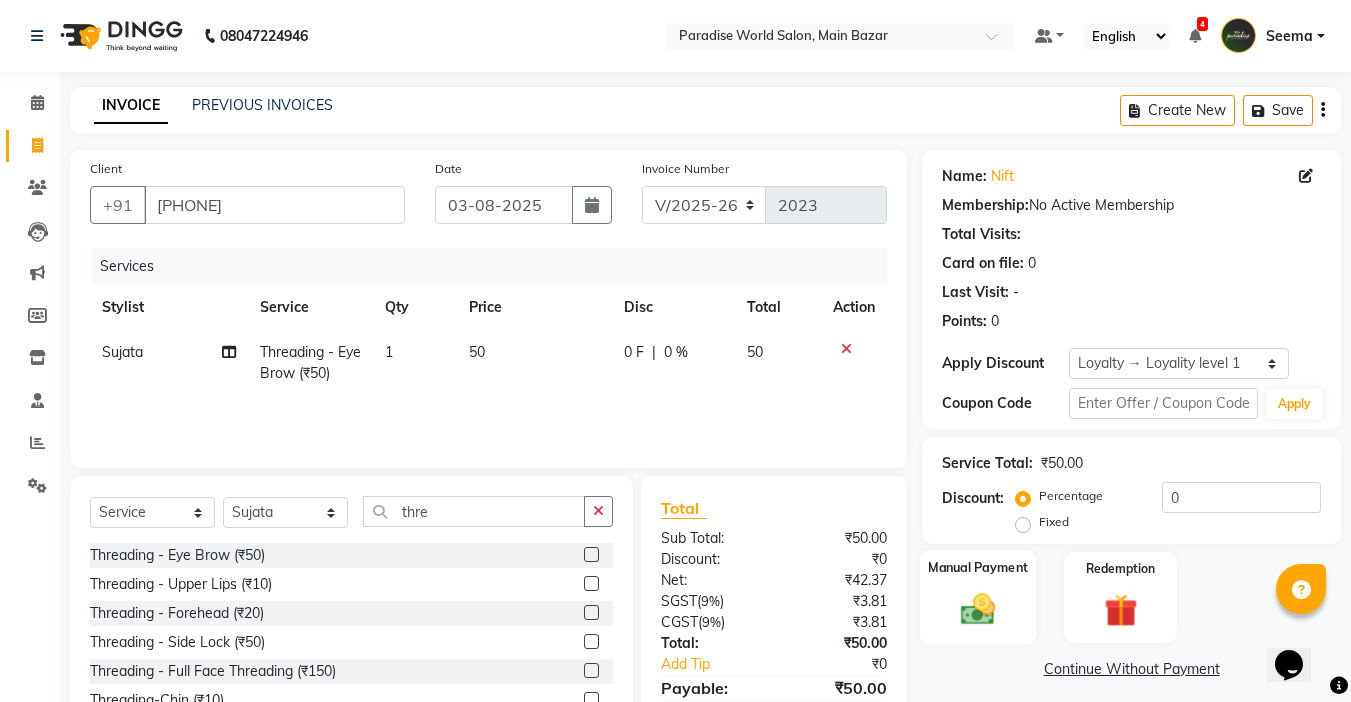 click 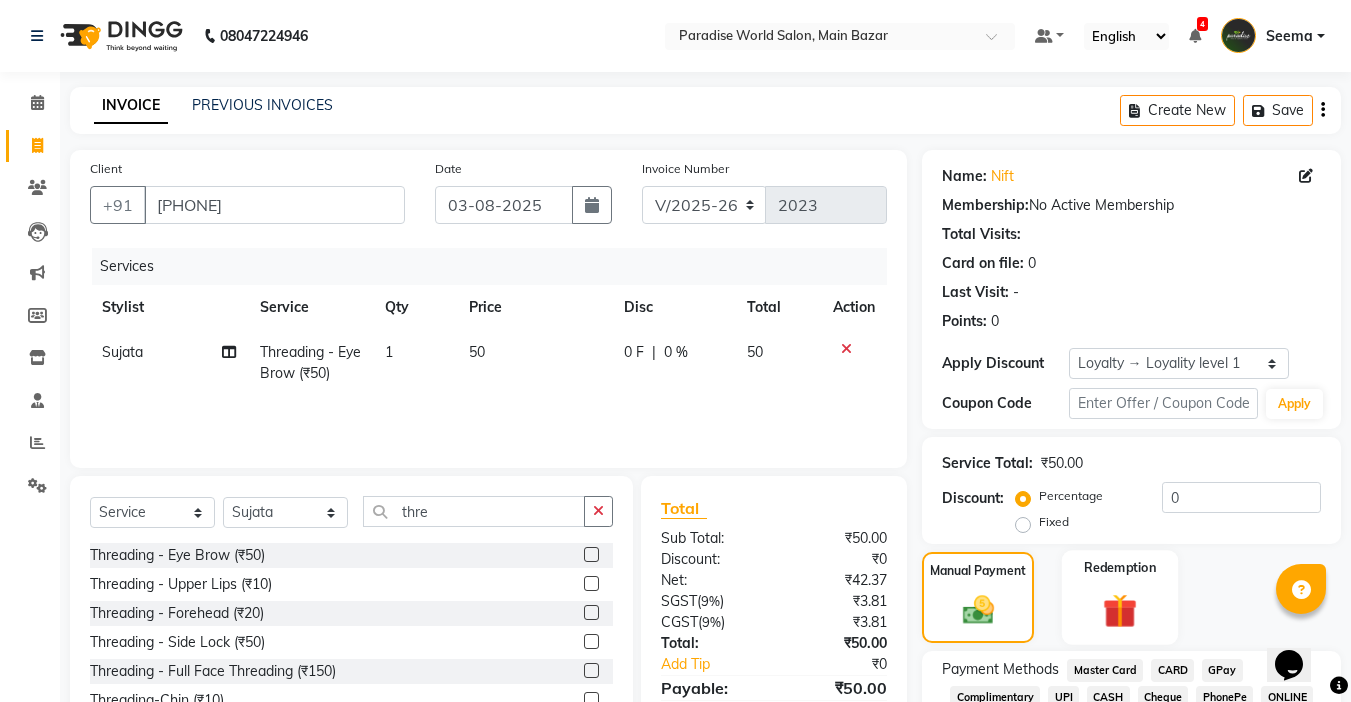 scroll, scrollTop: 198, scrollLeft: 0, axis: vertical 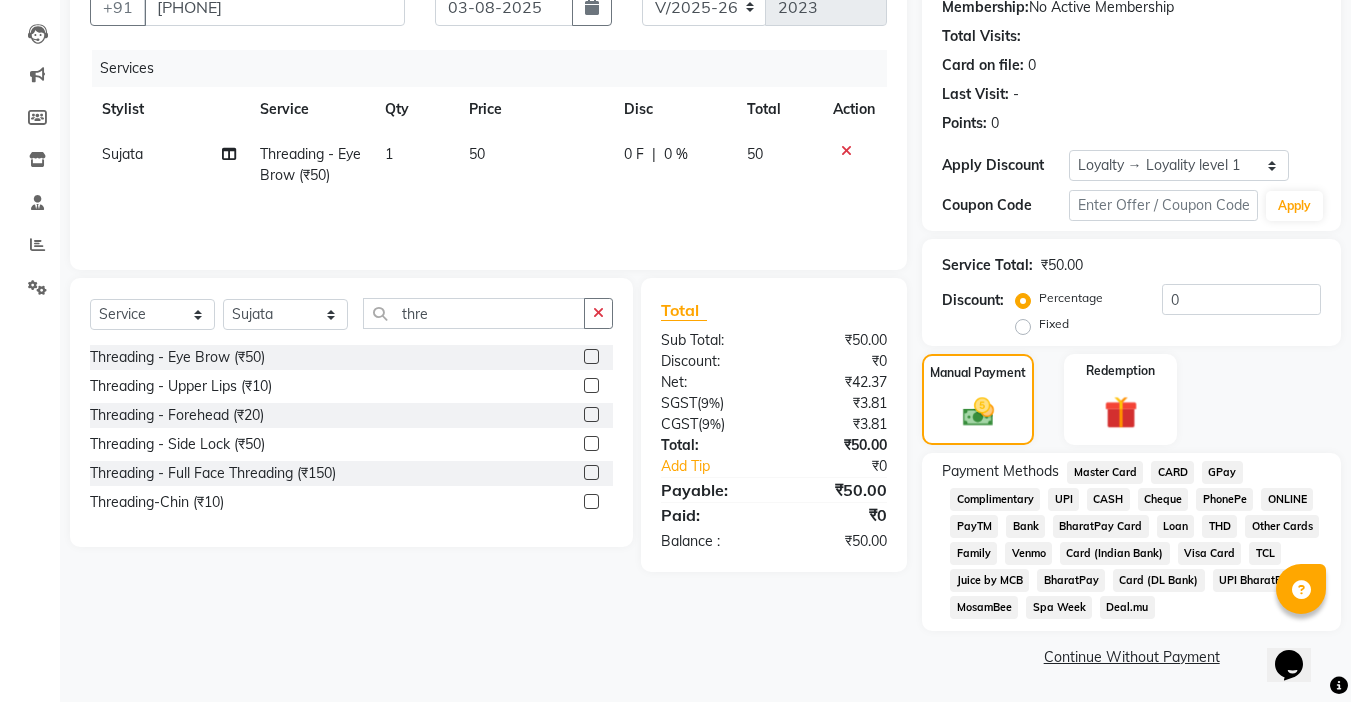 click on "CASH" 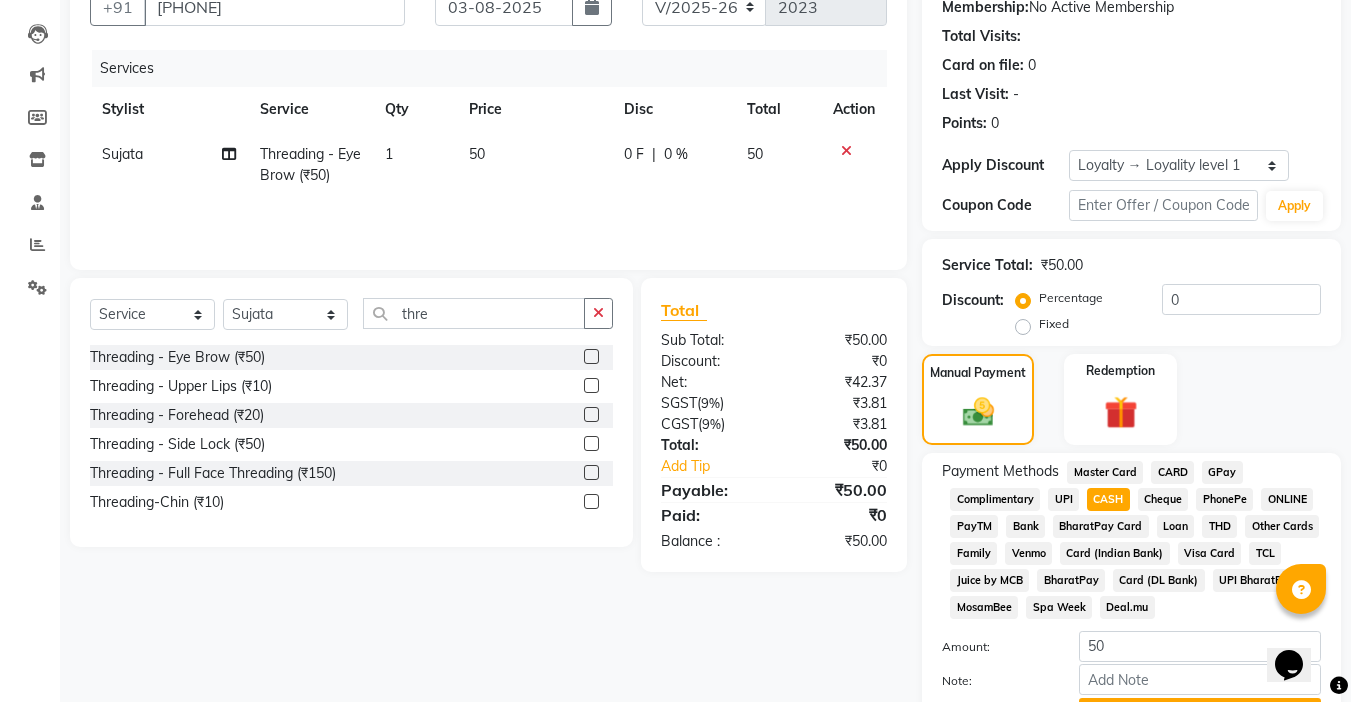 scroll, scrollTop: 304, scrollLeft: 0, axis: vertical 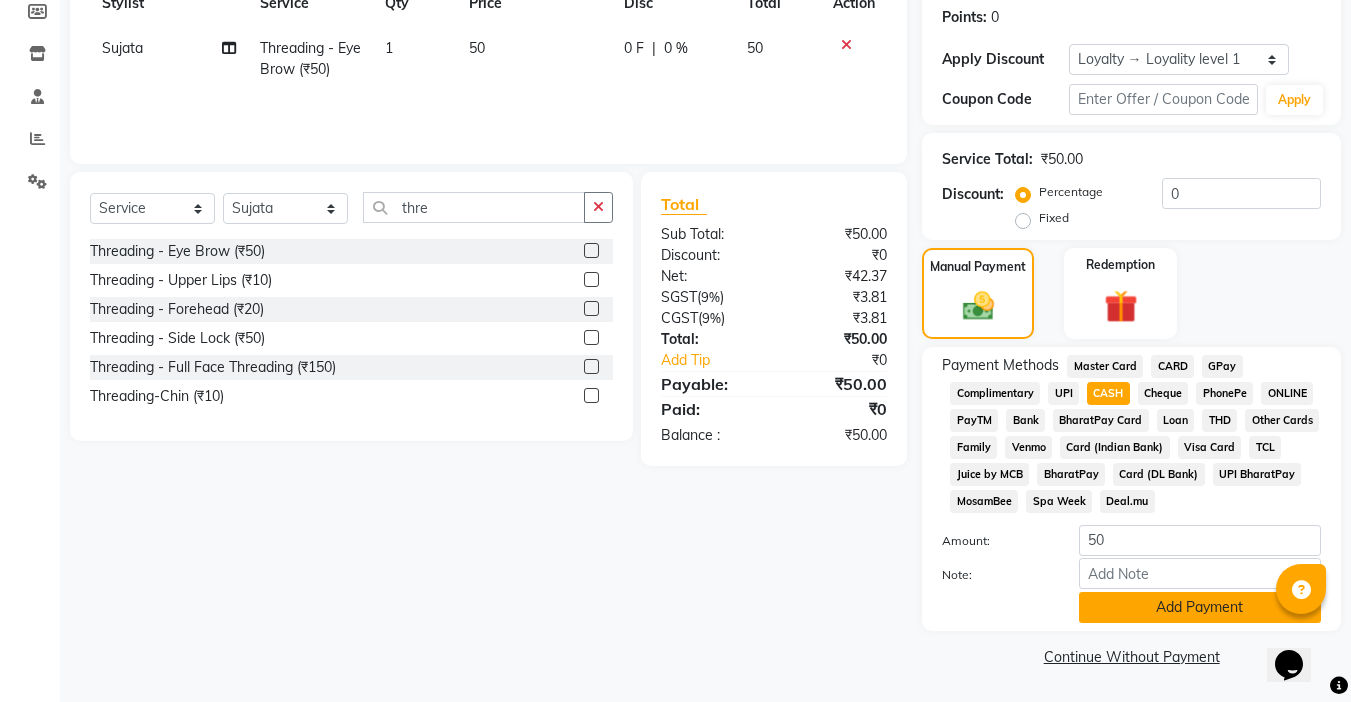 click on "Add Payment" 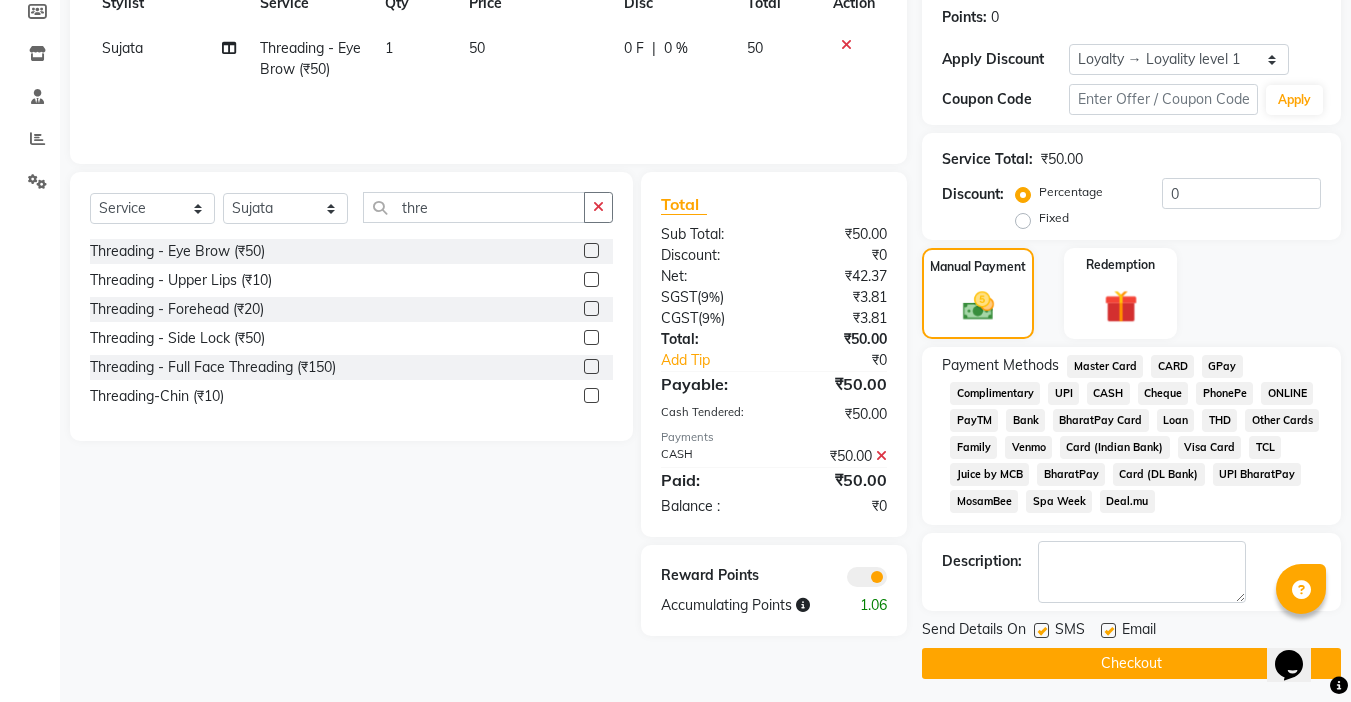 click on "Email" 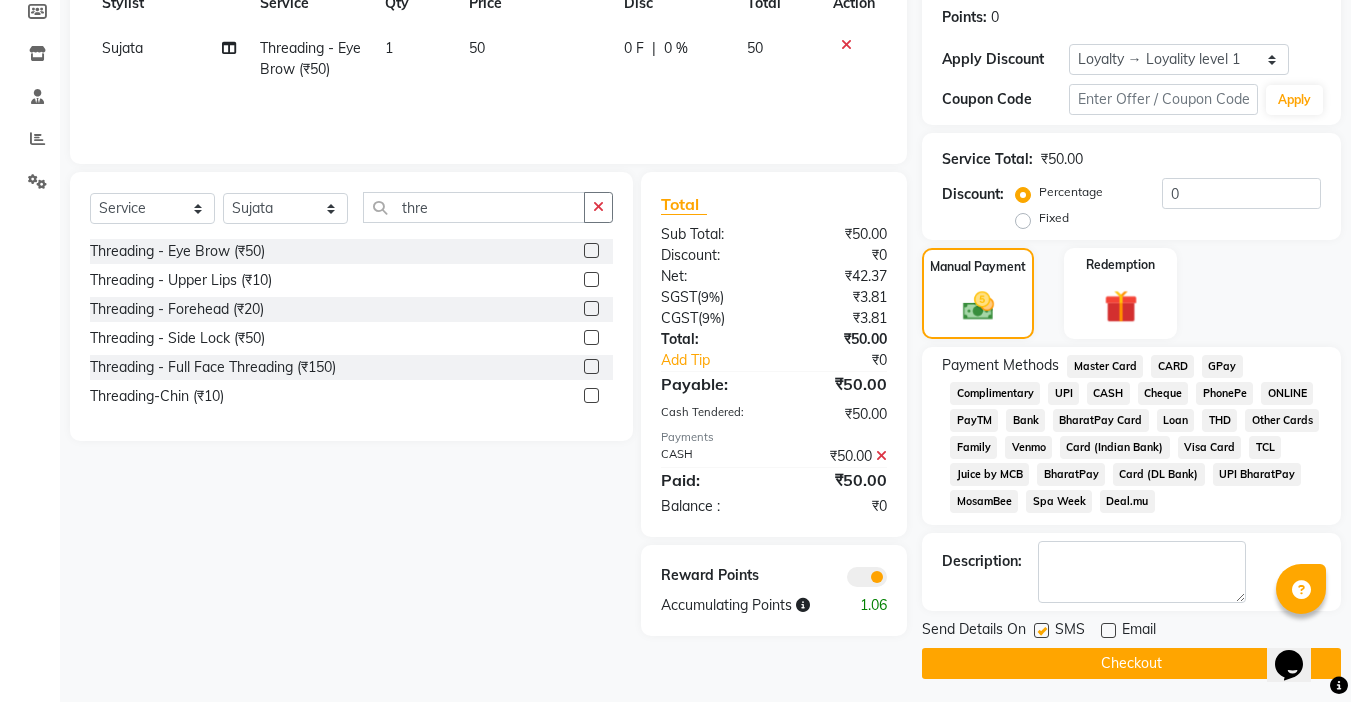 click 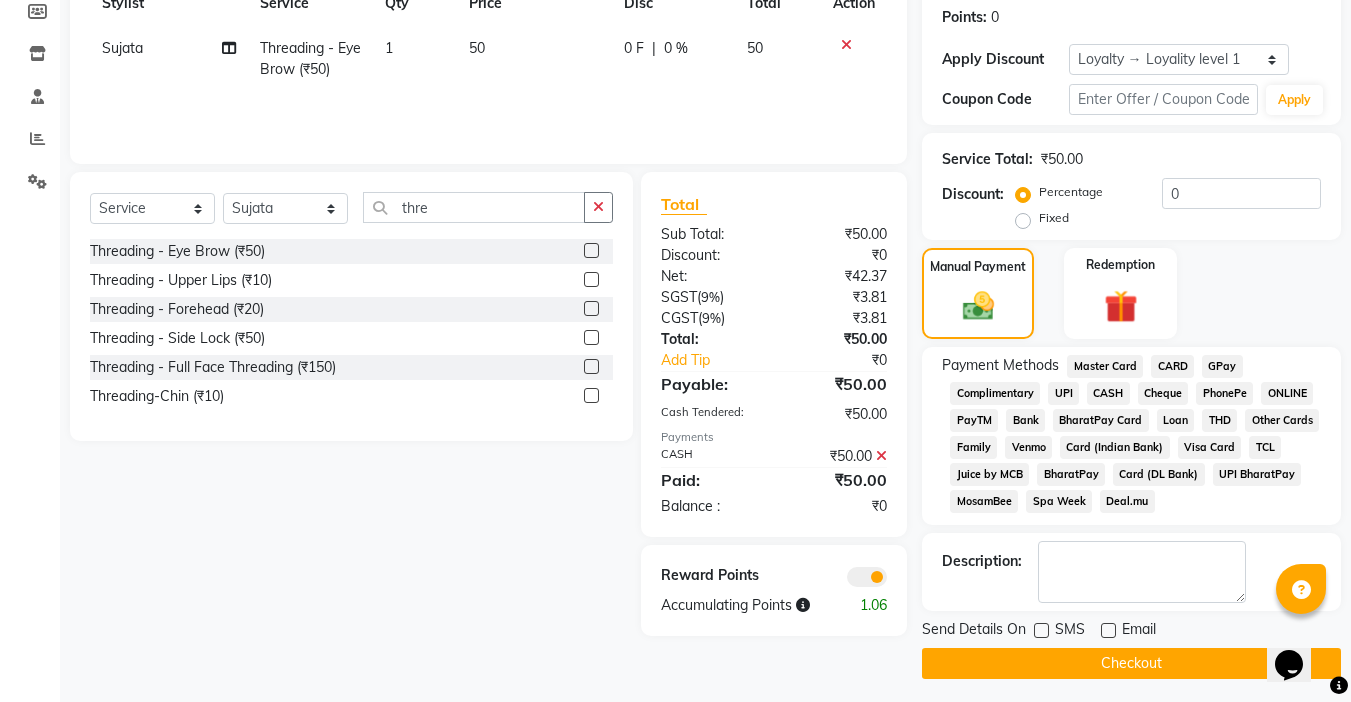 click on "INVOICE PREVIOUS INVOICES Create New   Save  Client +91 6239940739 Date 03-08-2025 Invoice Number V/2025 V/2025-26 2023 Services Stylist Service Qty Price Disc Total Action  Sujata Threading   -  Eye Brow (₹50) 1 50 0 F | 0 % 50 Select  Service  Product  Membership  Package Voucher Prepaid Gift Card  Select Stylist Abby aman  Anil anku Bobby company Deepak Deepika Gourav Heena ishu Jagdeesh kanchan Love preet Maddy Manpreet student Meenu Naina Nikita Palak Palak Sharma Radika Rajneesh Student Seema Shagun Shifali - Student Shweta  Sujata Surinder Paul Vansh Vikas Vishal thre Threading   -  Eye Brow (₹50)  Threading   -  Upper Lips (₹10)  Threading   -  Forehead (₹20)  Threading   -  Side Lock (₹50)  Threading   -  Full Face Threading (₹150)  Threading-Chin (₹10)  Total Sub Total: ₹50.00 Discount: ₹0 Net: ₹42.37 SGST  ( 9% ) ₹3.81 CGST  ( 9% ) ₹3.81 Total: ₹50.00 Add Tip ₹0 Payable: ₹50.00 Cash Tendered: ₹50.00 Payments CASH ₹50.00  Paid: ₹50.00 Balance   : ₹0 1.06 Name:" 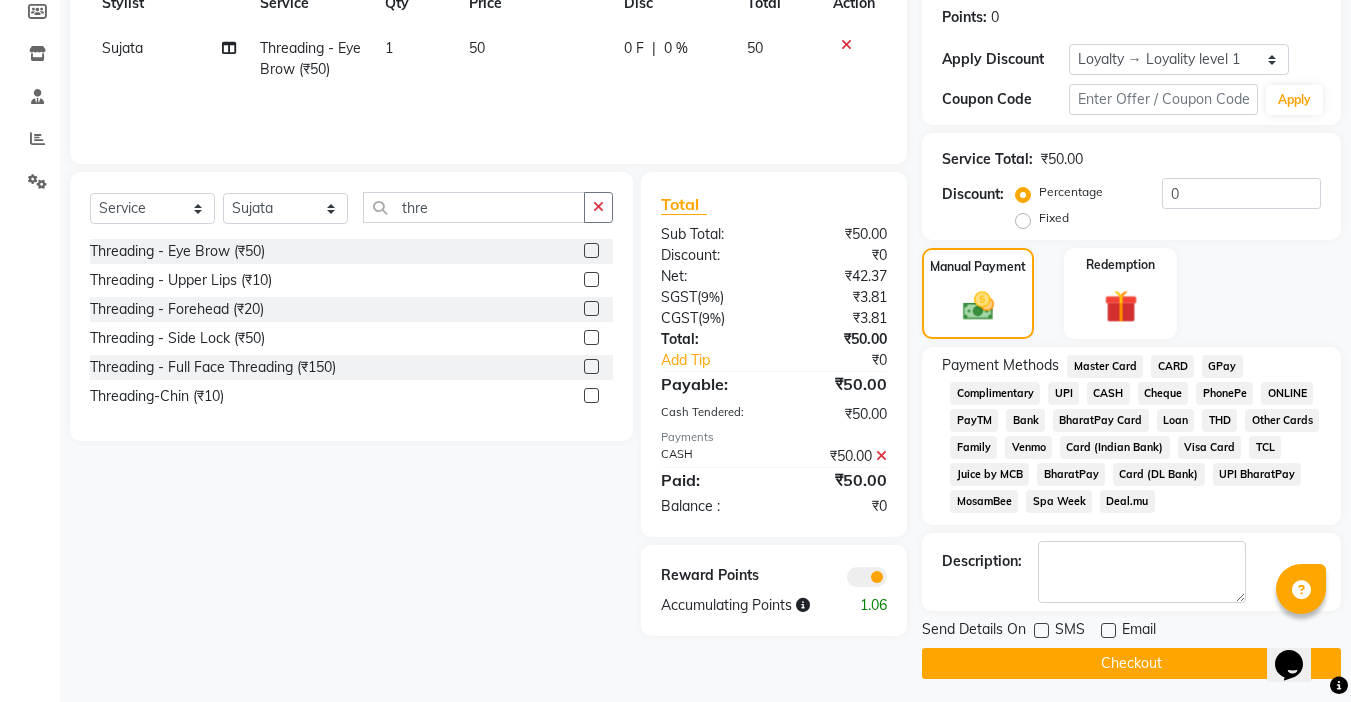 click on "Checkout" 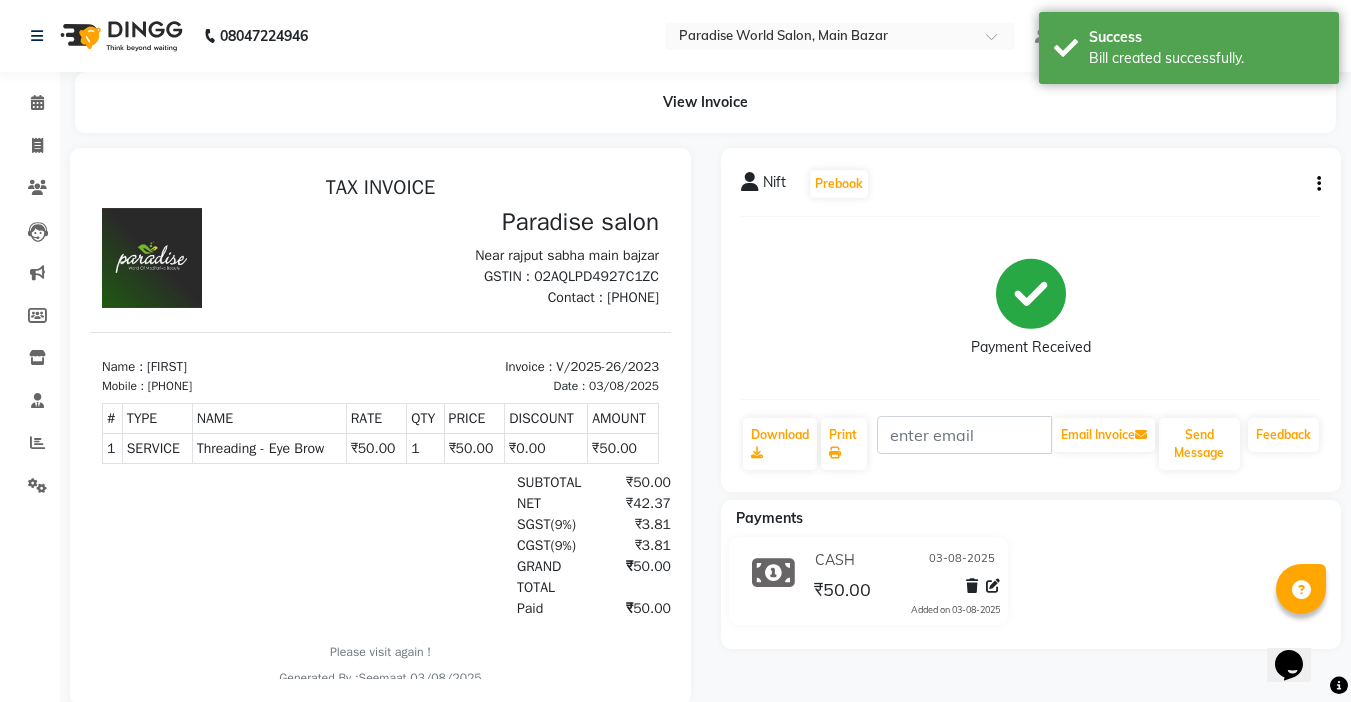 scroll, scrollTop: 0, scrollLeft: 0, axis: both 